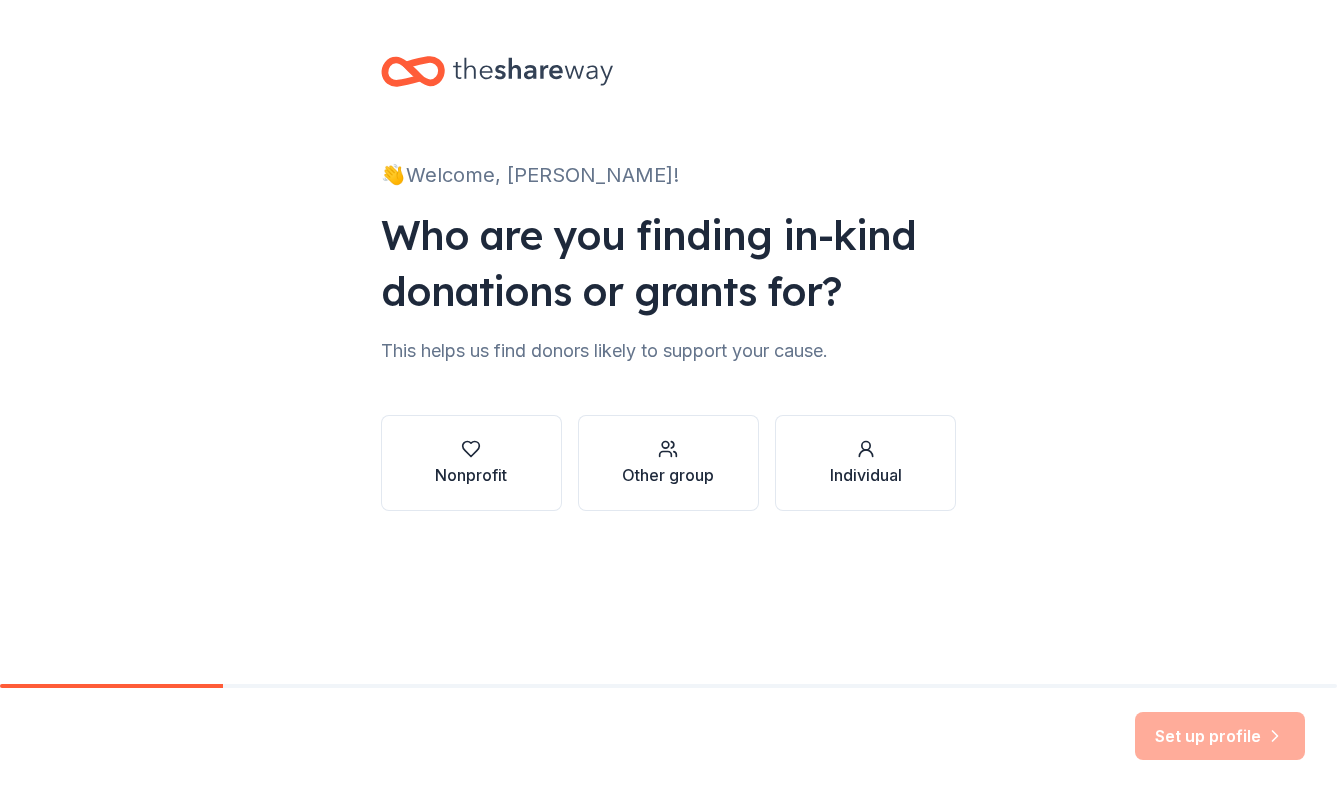 scroll, scrollTop: 0, scrollLeft: 0, axis: both 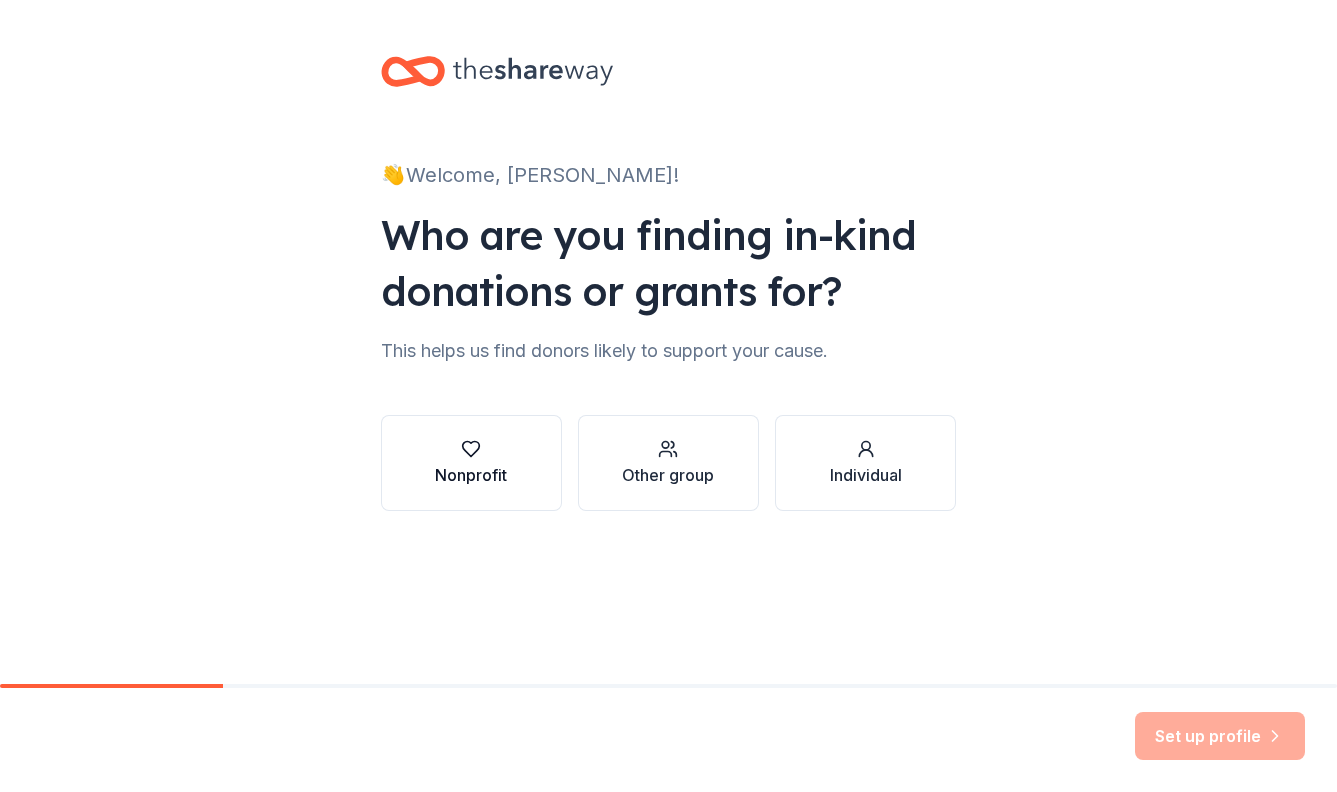 click on "Nonprofit" at bounding box center (471, 475) 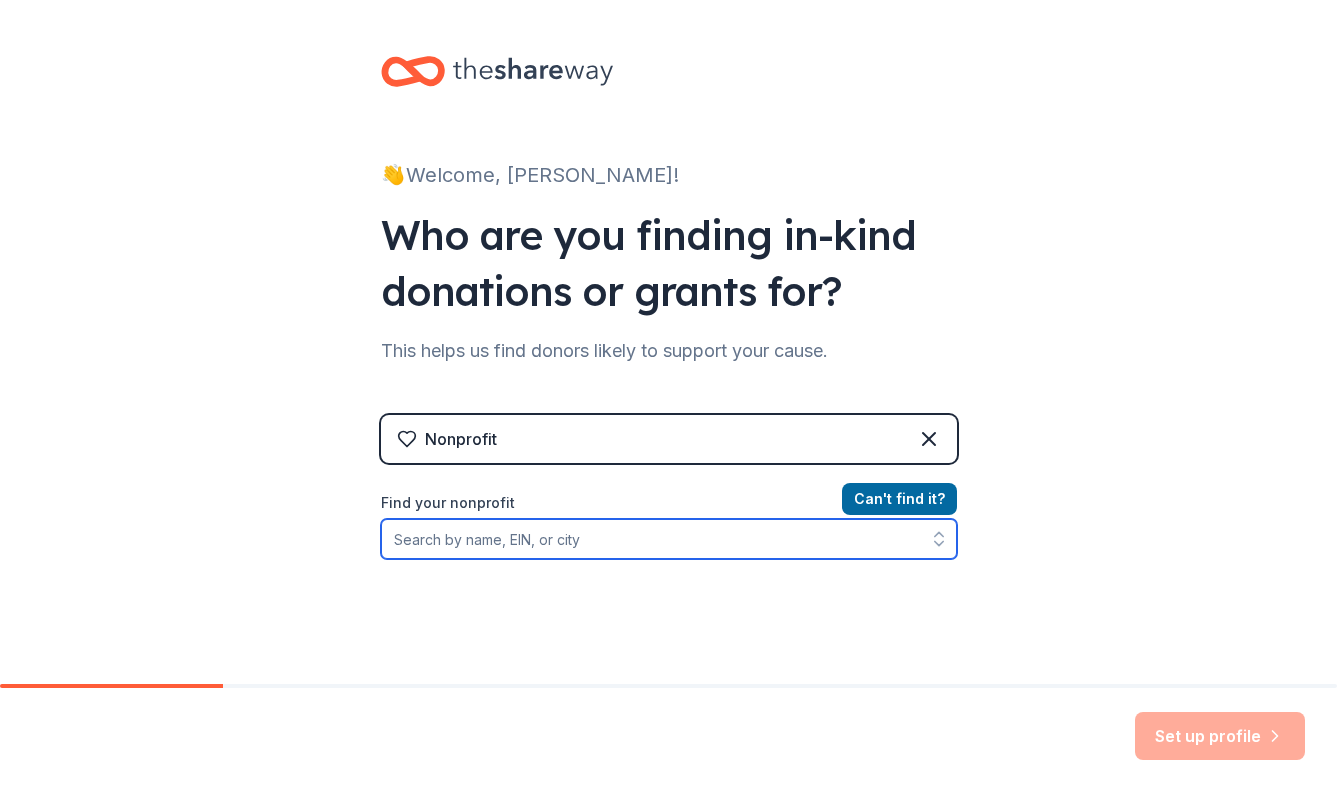click on "Find your nonprofit" at bounding box center (669, 539) 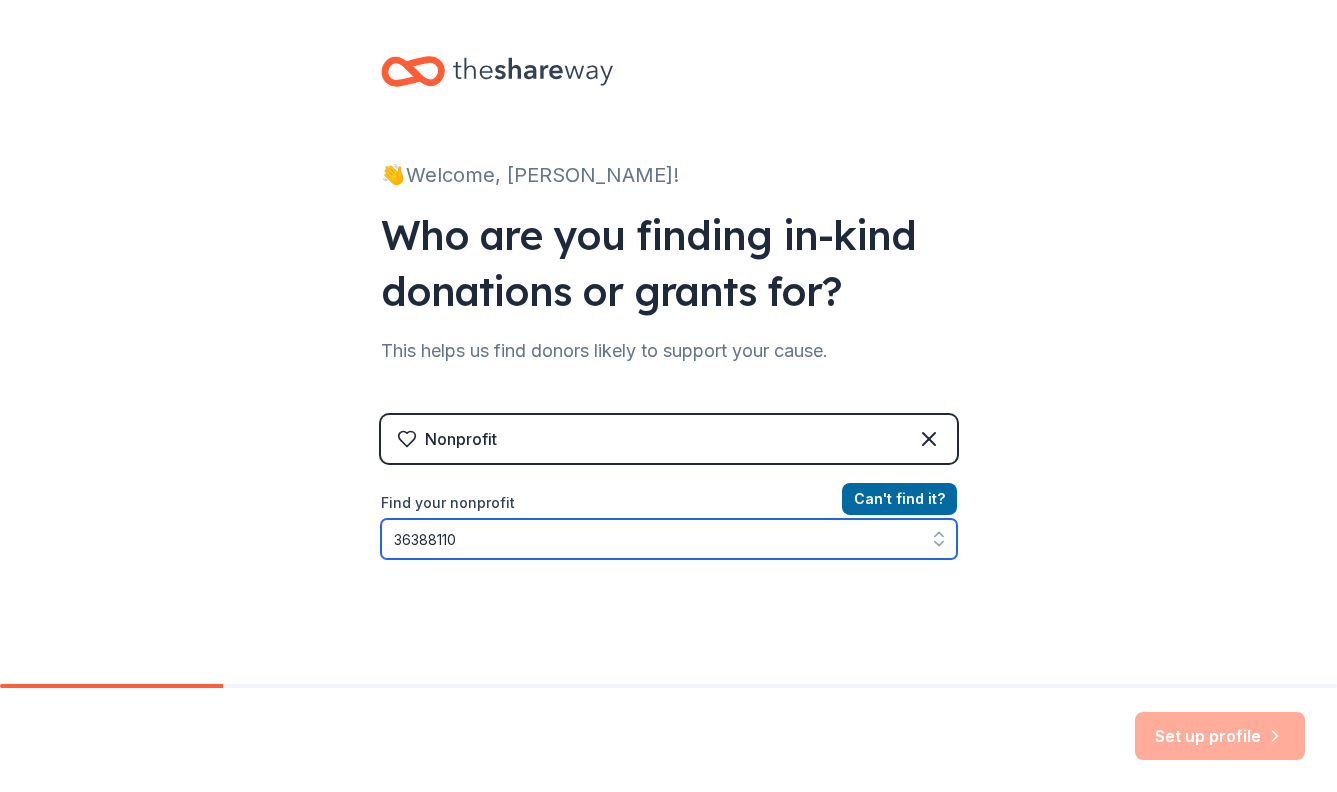 type on "363881109" 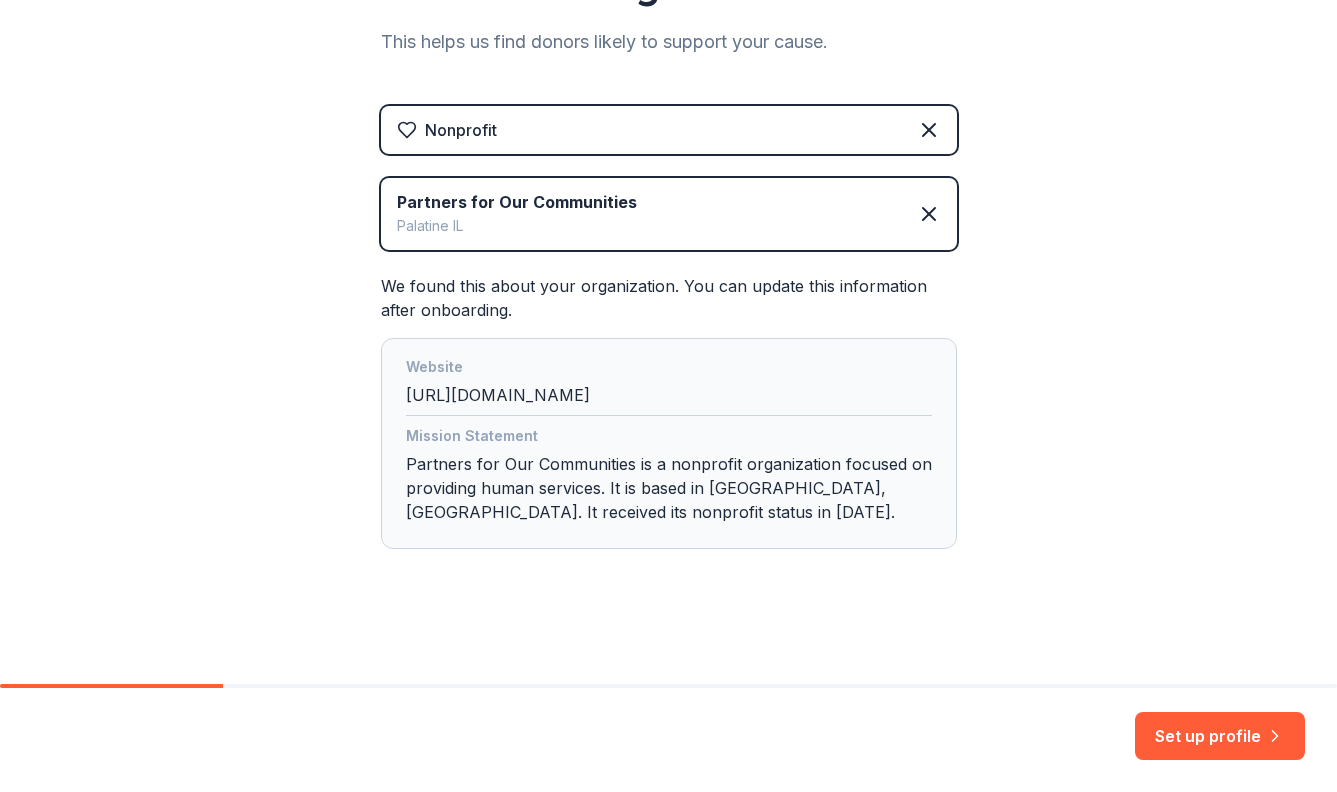 scroll, scrollTop: 310, scrollLeft: 0, axis: vertical 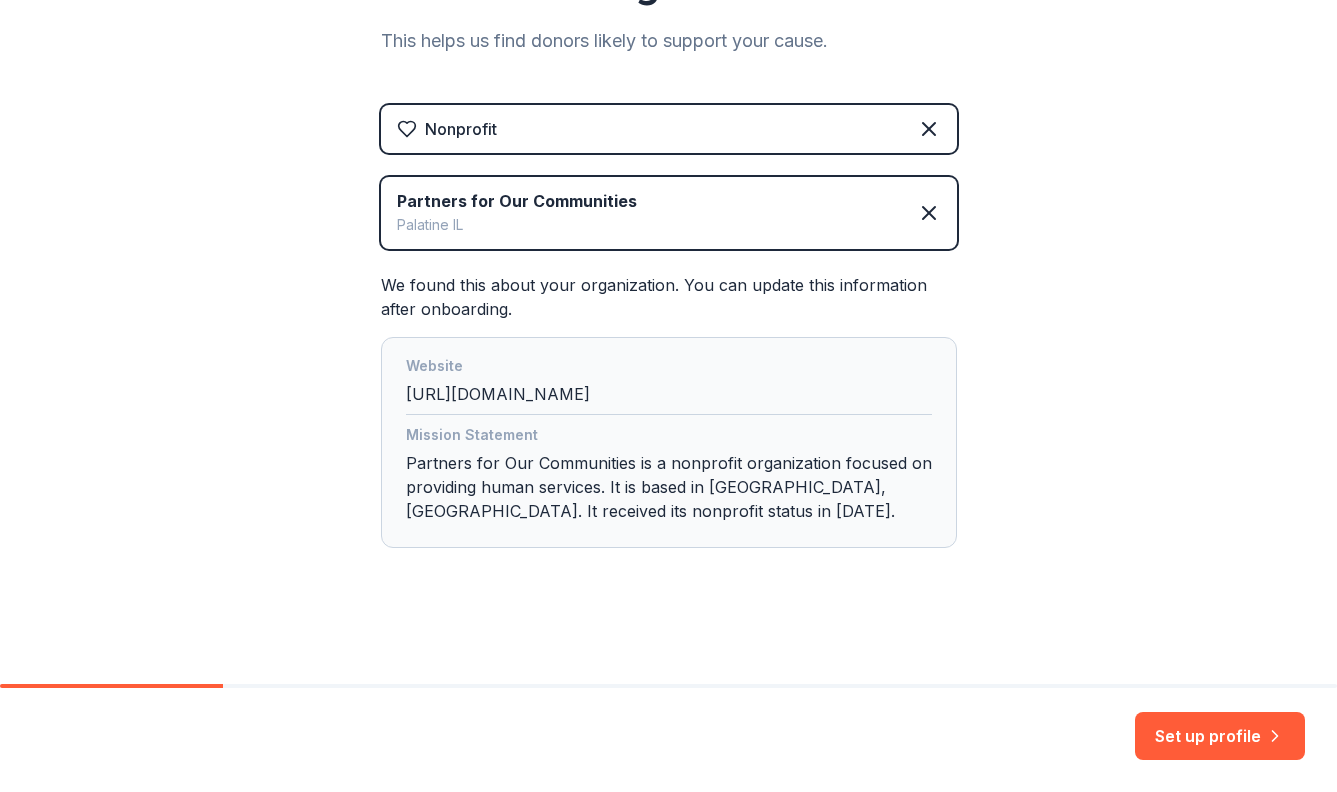 click on "Set up profile" at bounding box center (668, 740) 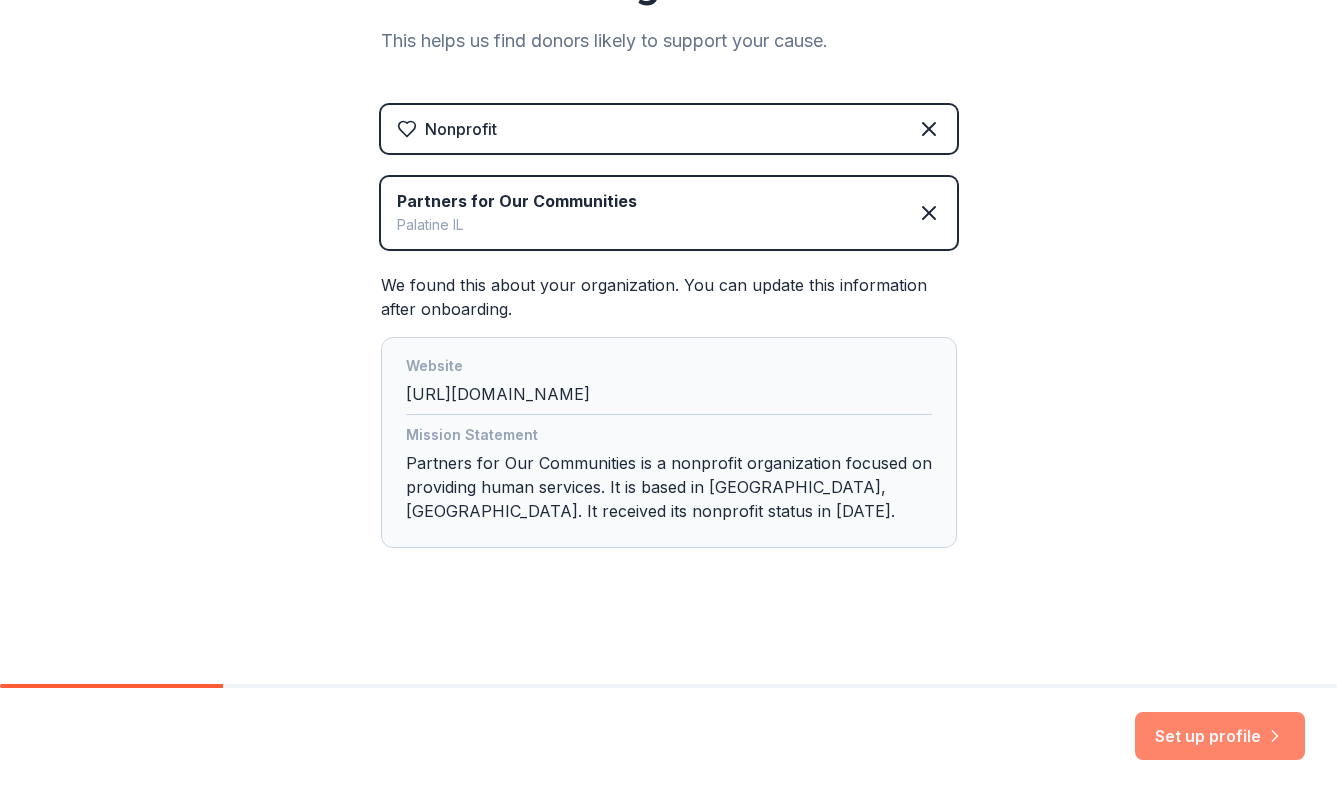click on "Set up profile" at bounding box center (1220, 736) 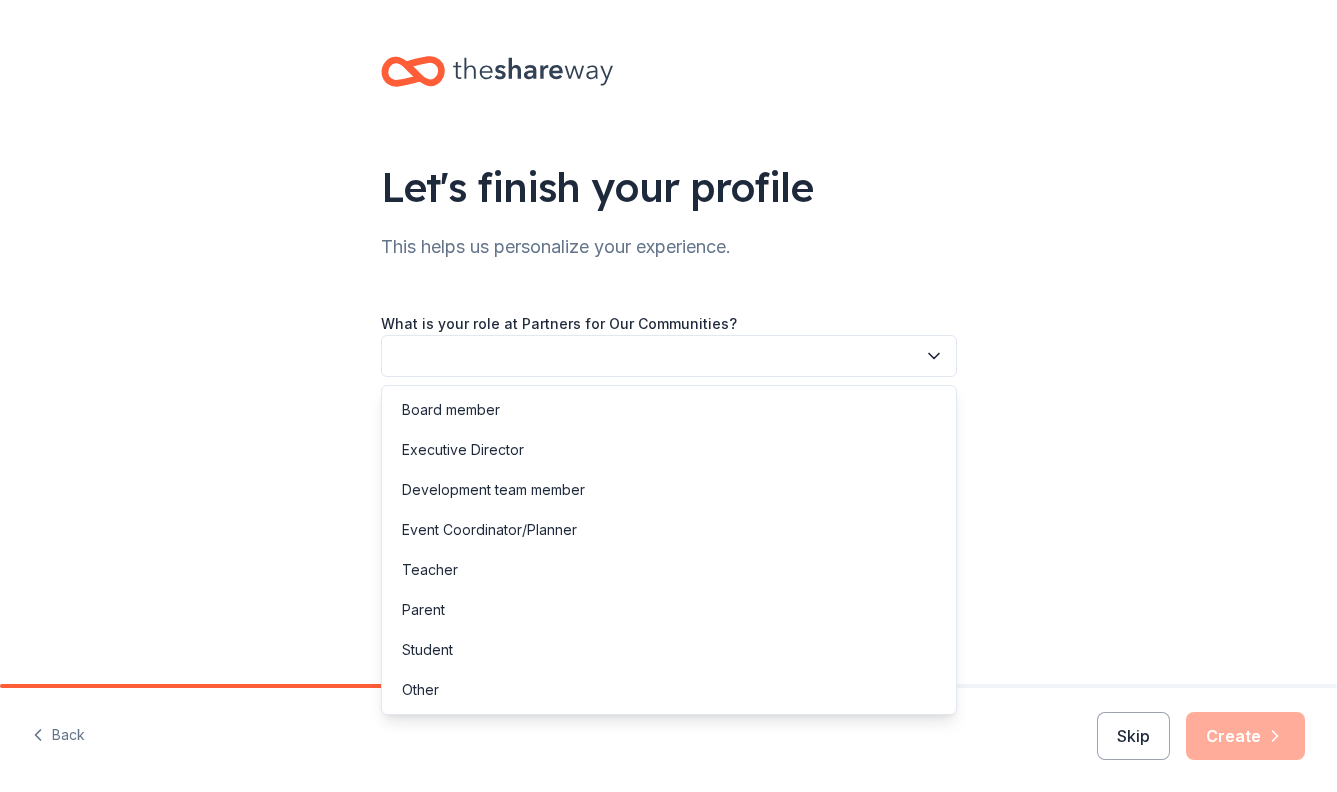 click at bounding box center (669, 356) 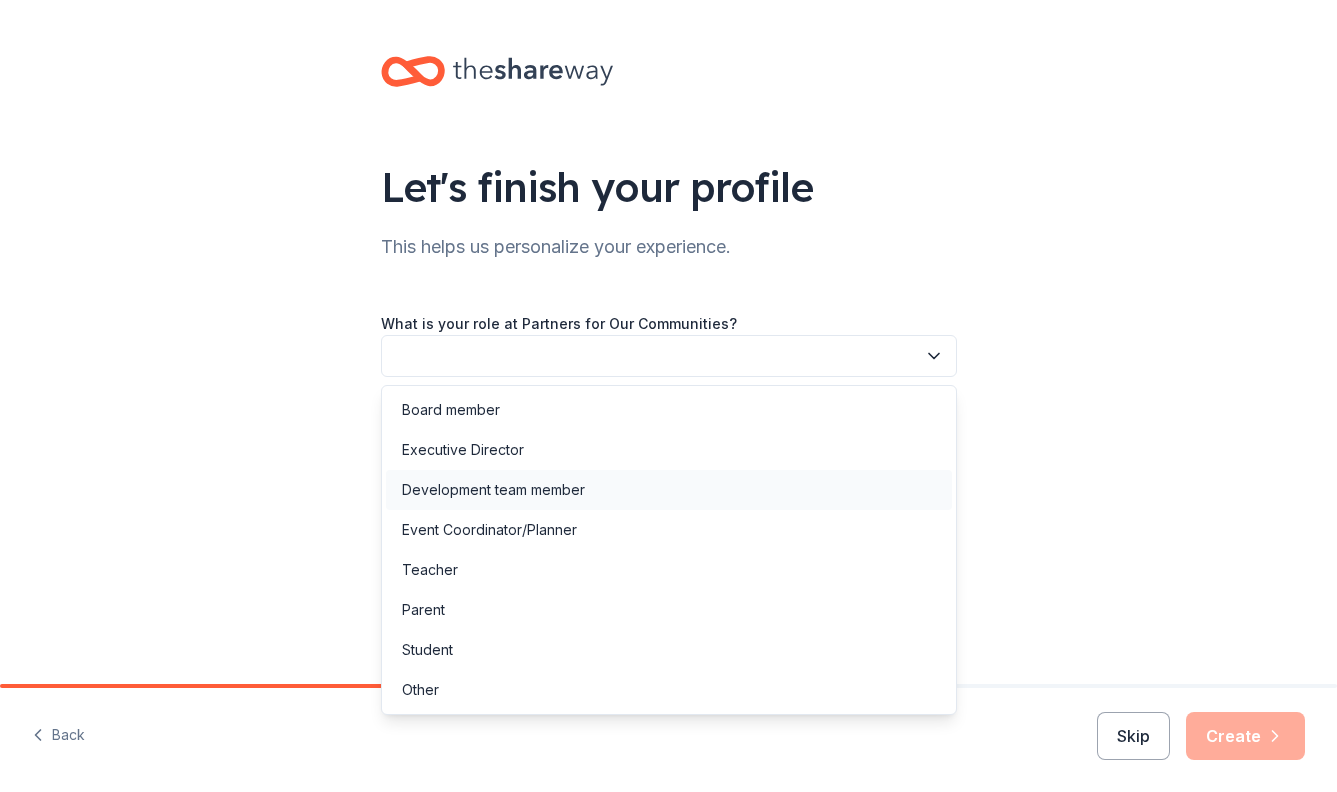 click on "Development team member" at bounding box center [493, 490] 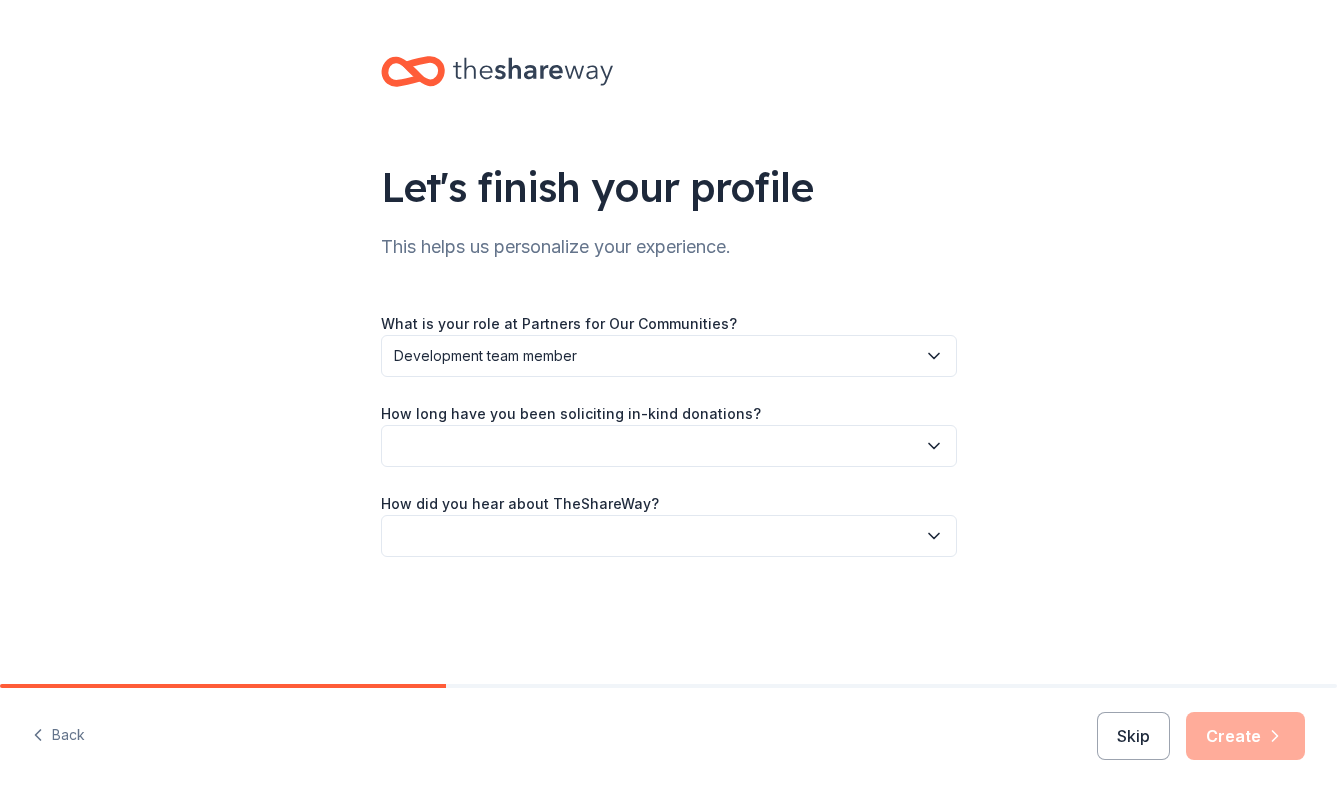 click at bounding box center [669, 446] 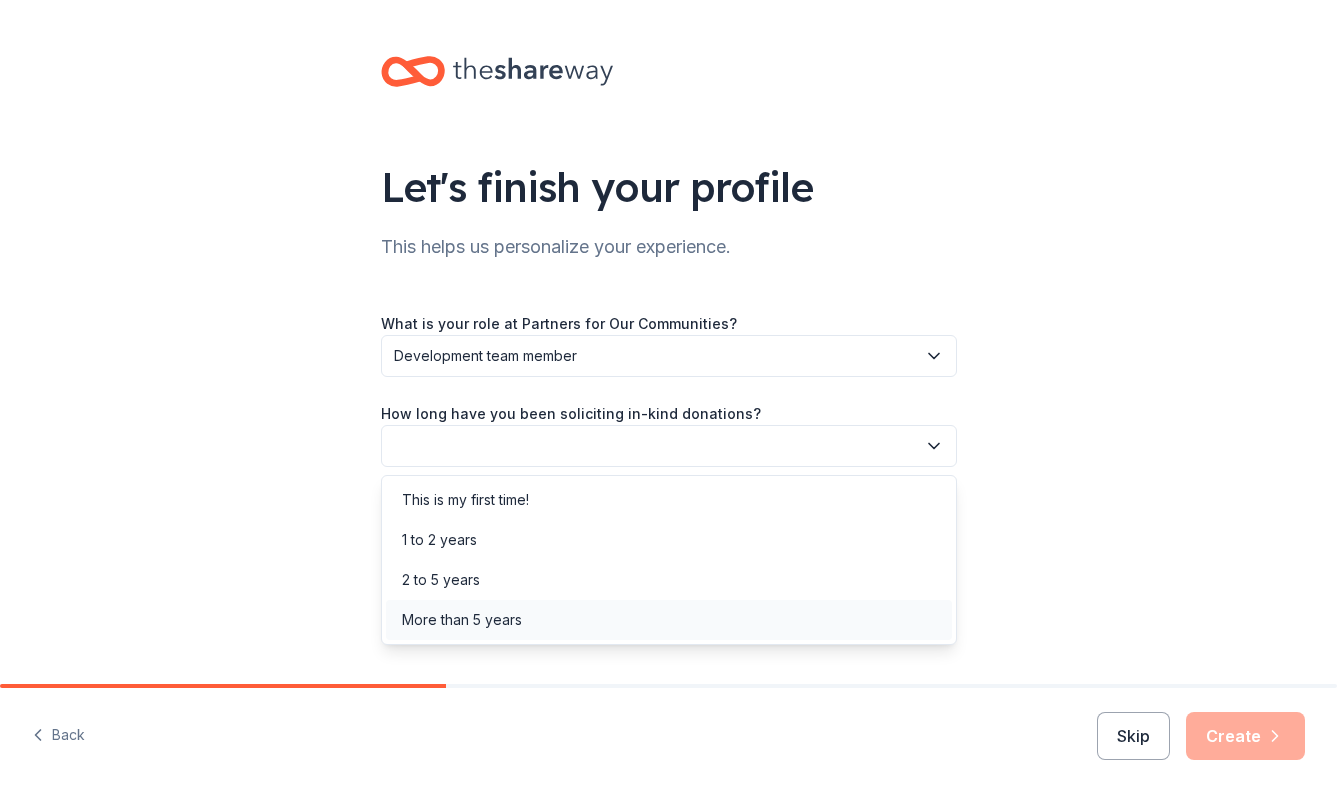 click on "More than 5 years" at bounding box center (669, 620) 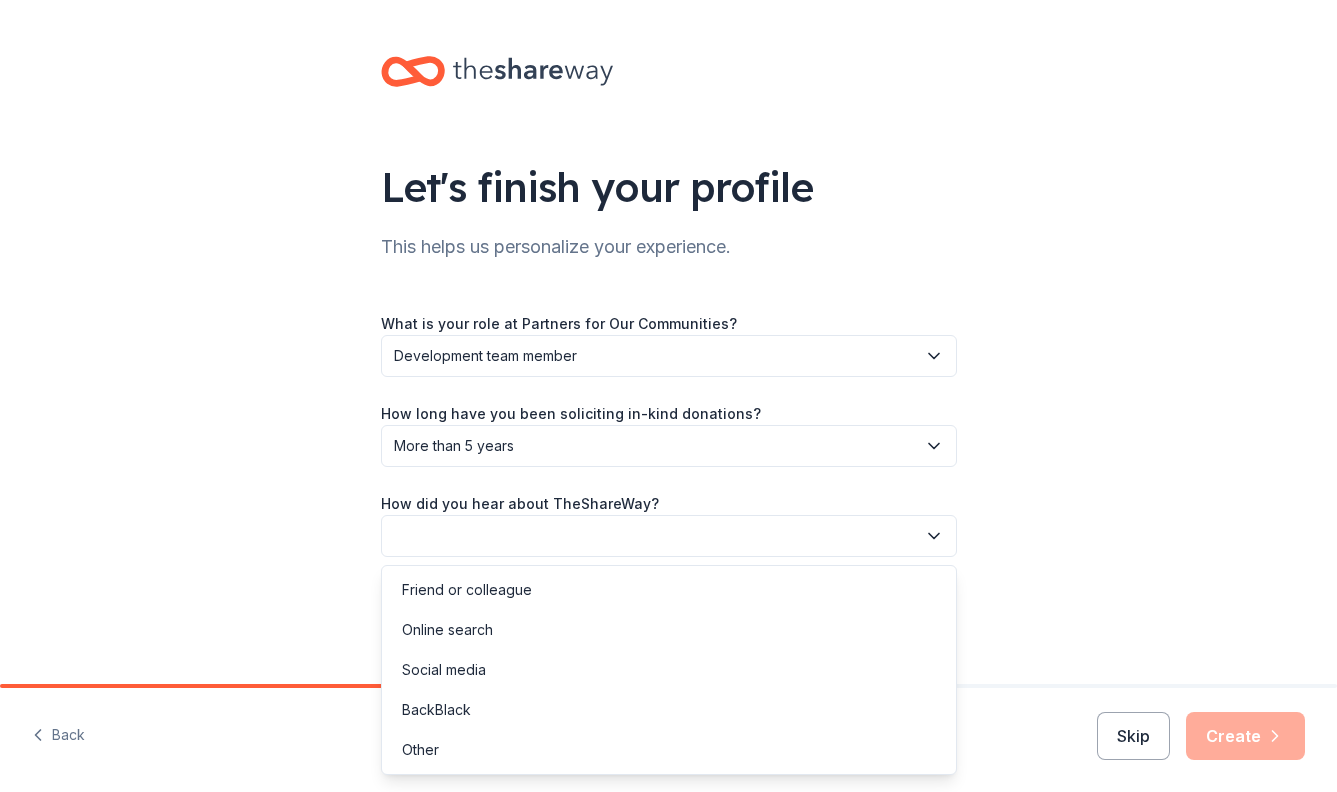 click at bounding box center (669, 536) 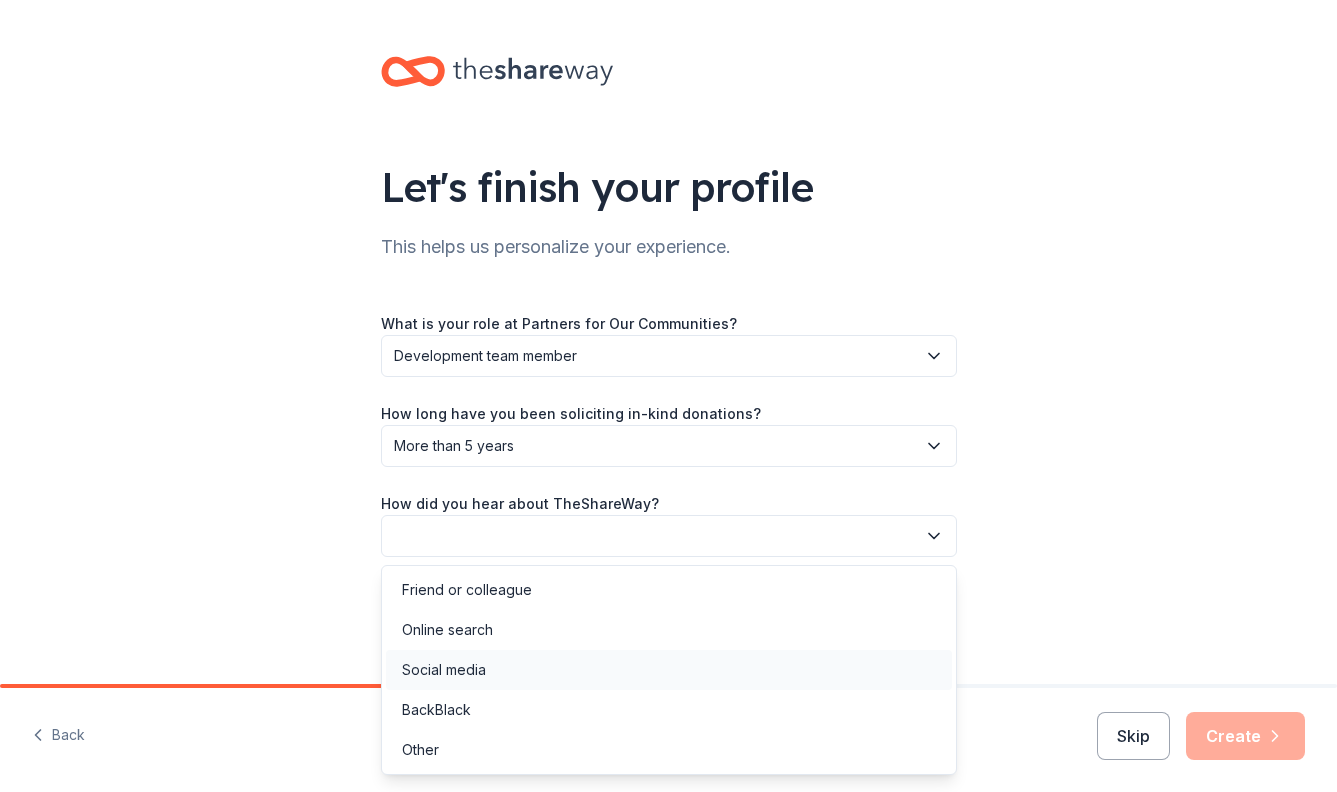 click on "Social media" at bounding box center [669, 670] 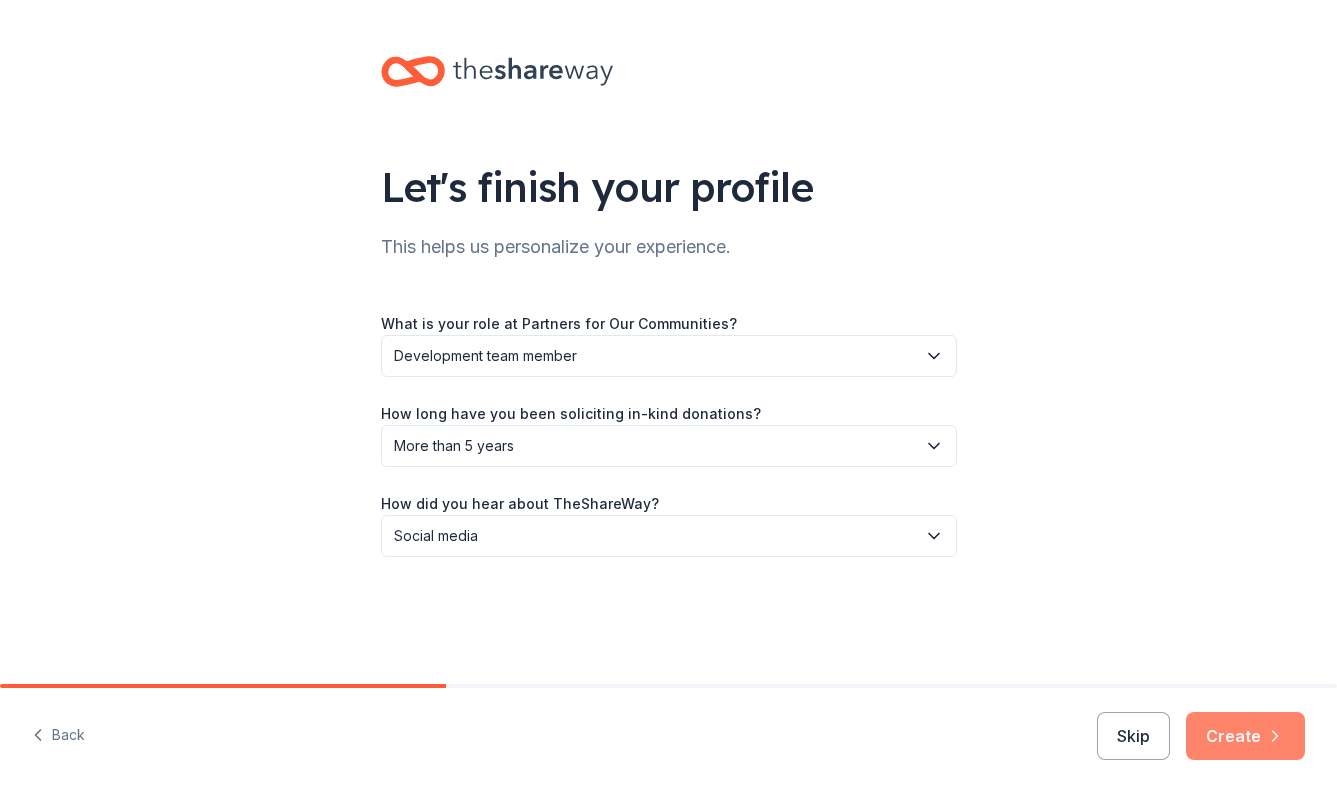 click on "Create" at bounding box center [1245, 736] 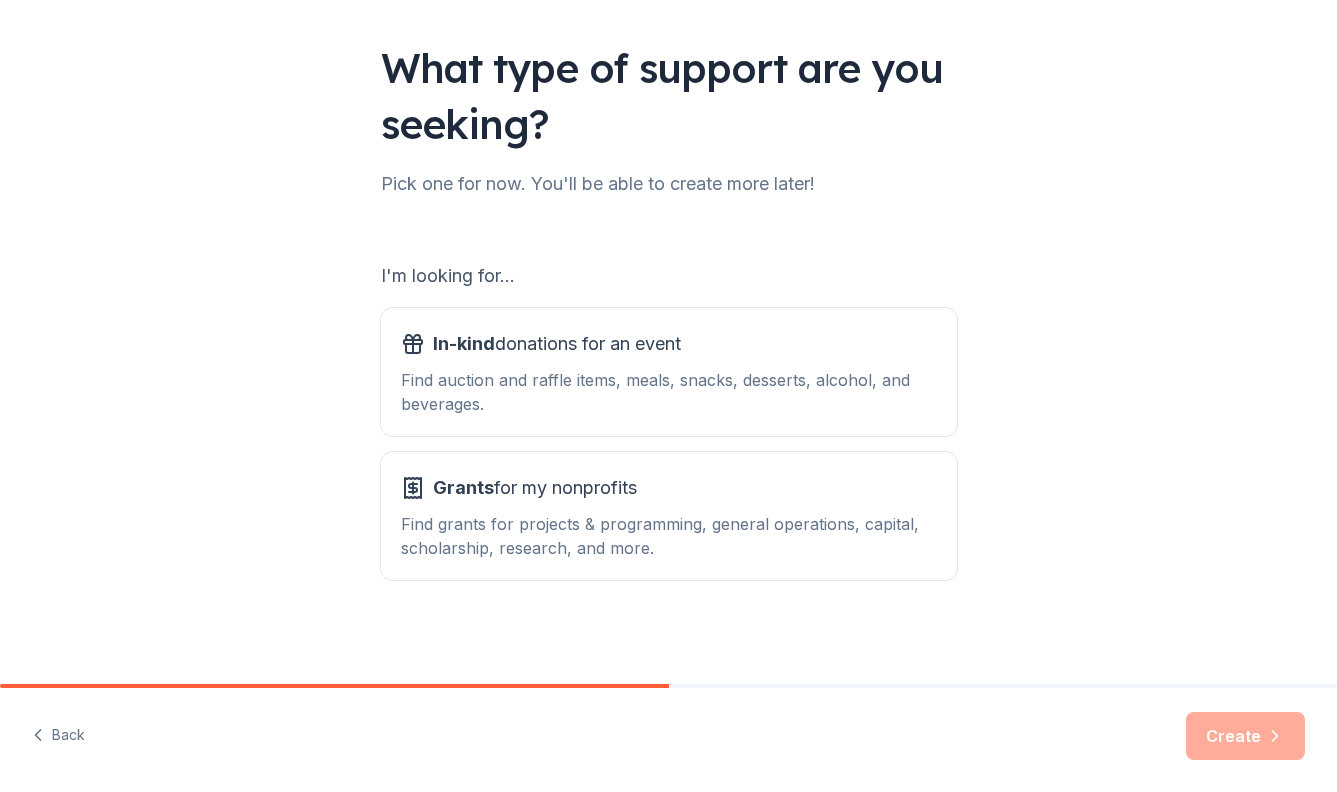 scroll, scrollTop: 123, scrollLeft: 0, axis: vertical 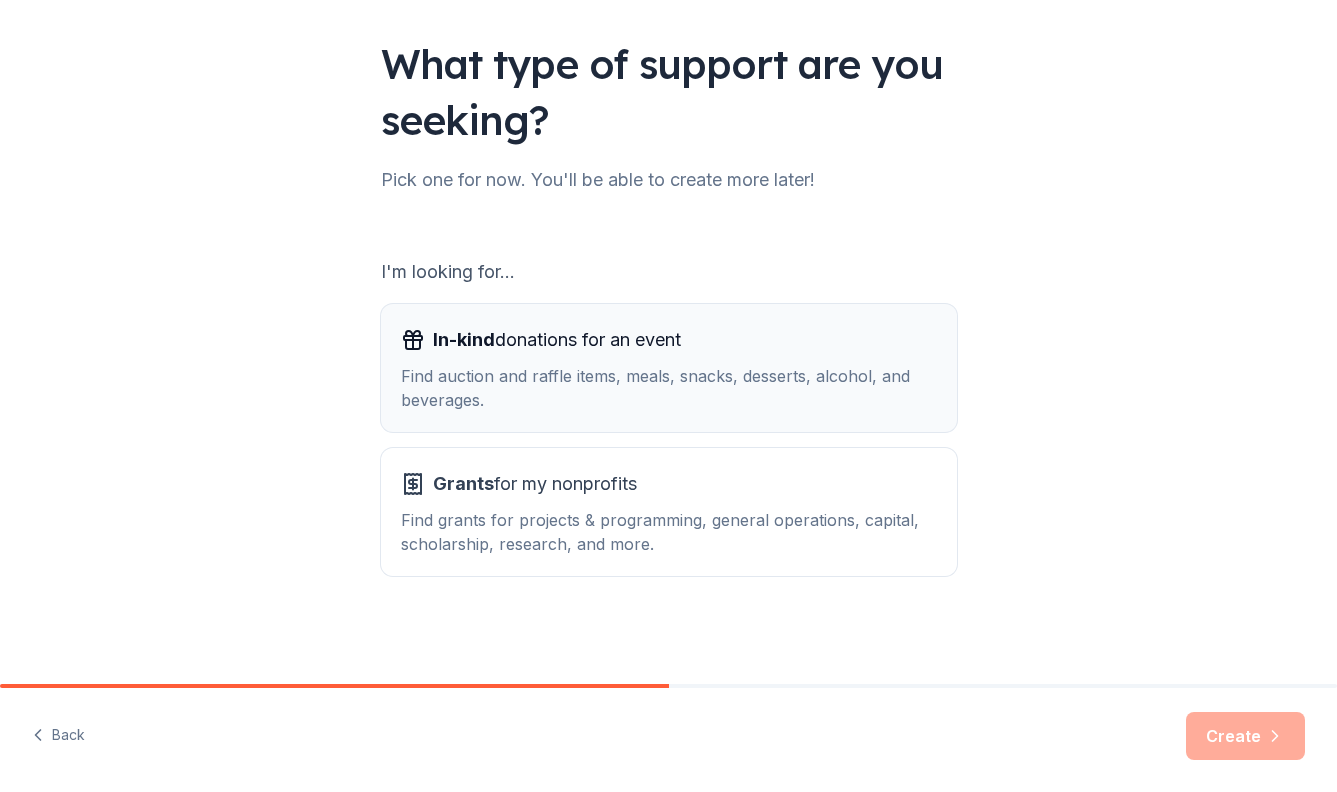 click on "In-kind  donations for an event" at bounding box center [669, 340] 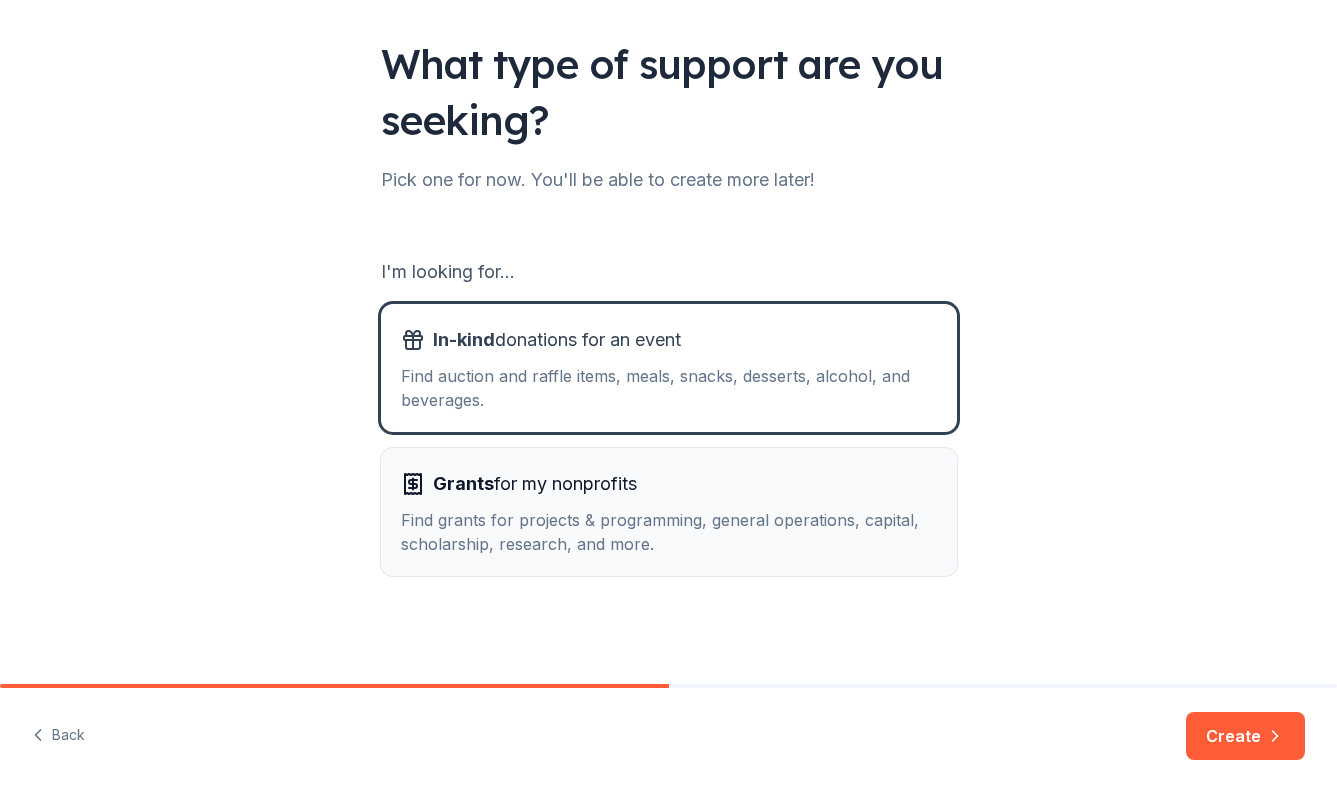 click on "Grants  for my nonprofits Find grants for projects & programming, general operations, capital, scholarship, research, and more." at bounding box center [669, 512] 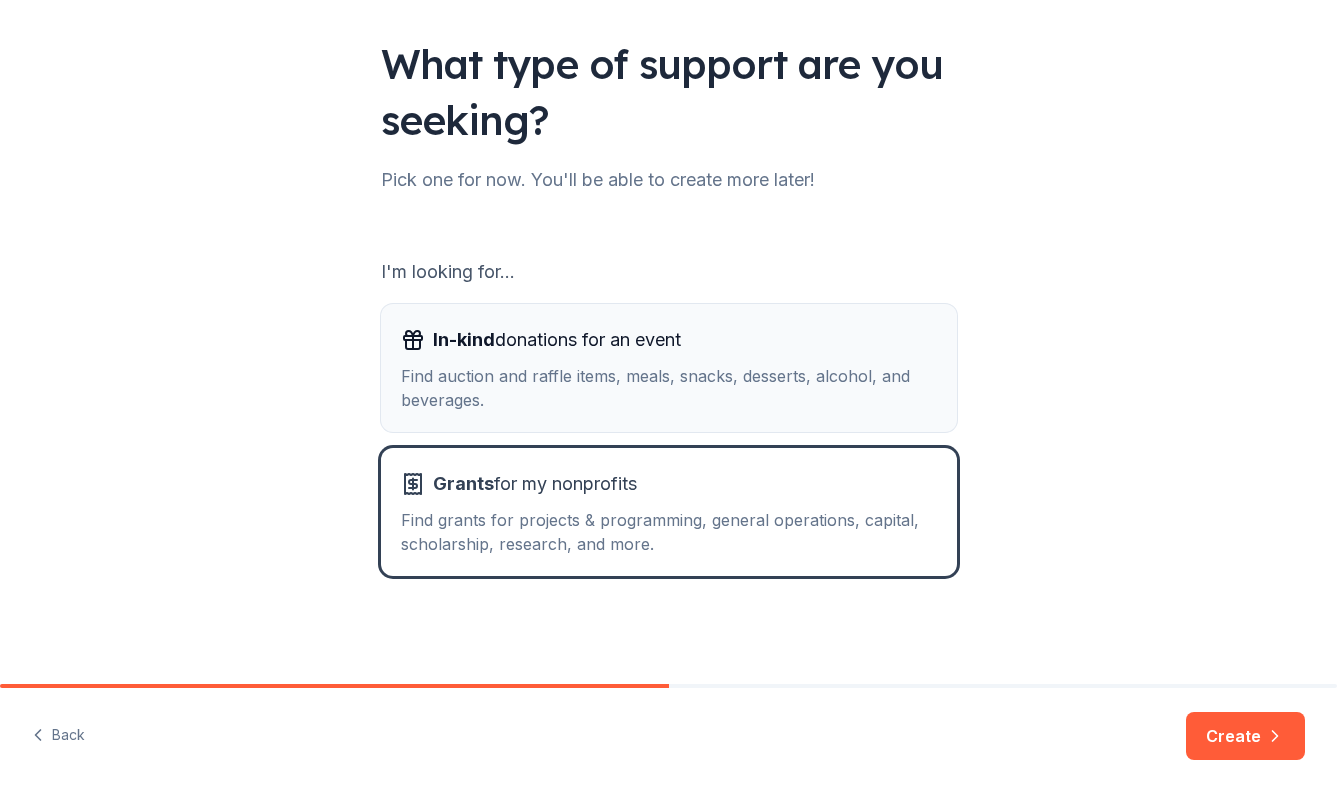 click on "Find auction and raffle items, meals, snacks, desserts, alcohol, and beverages." at bounding box center (669, 388) 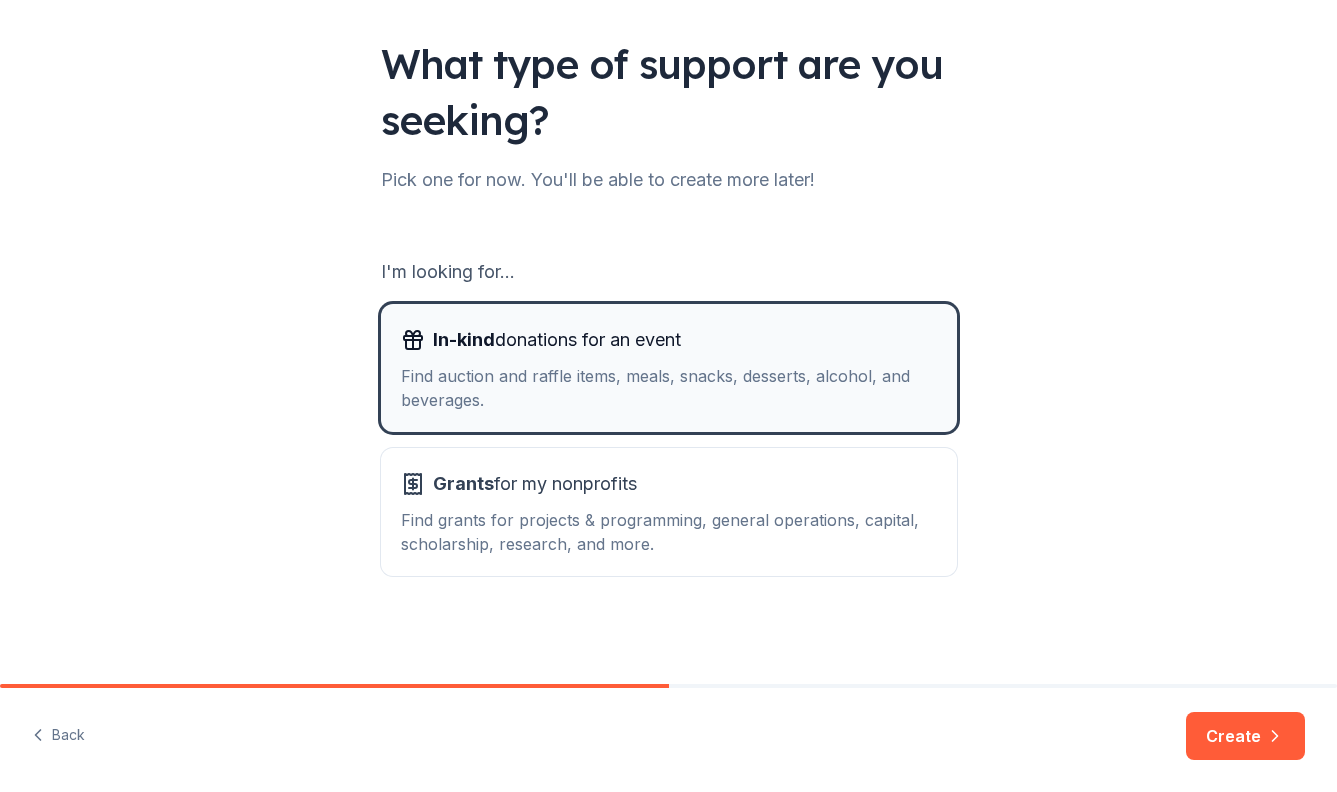 type 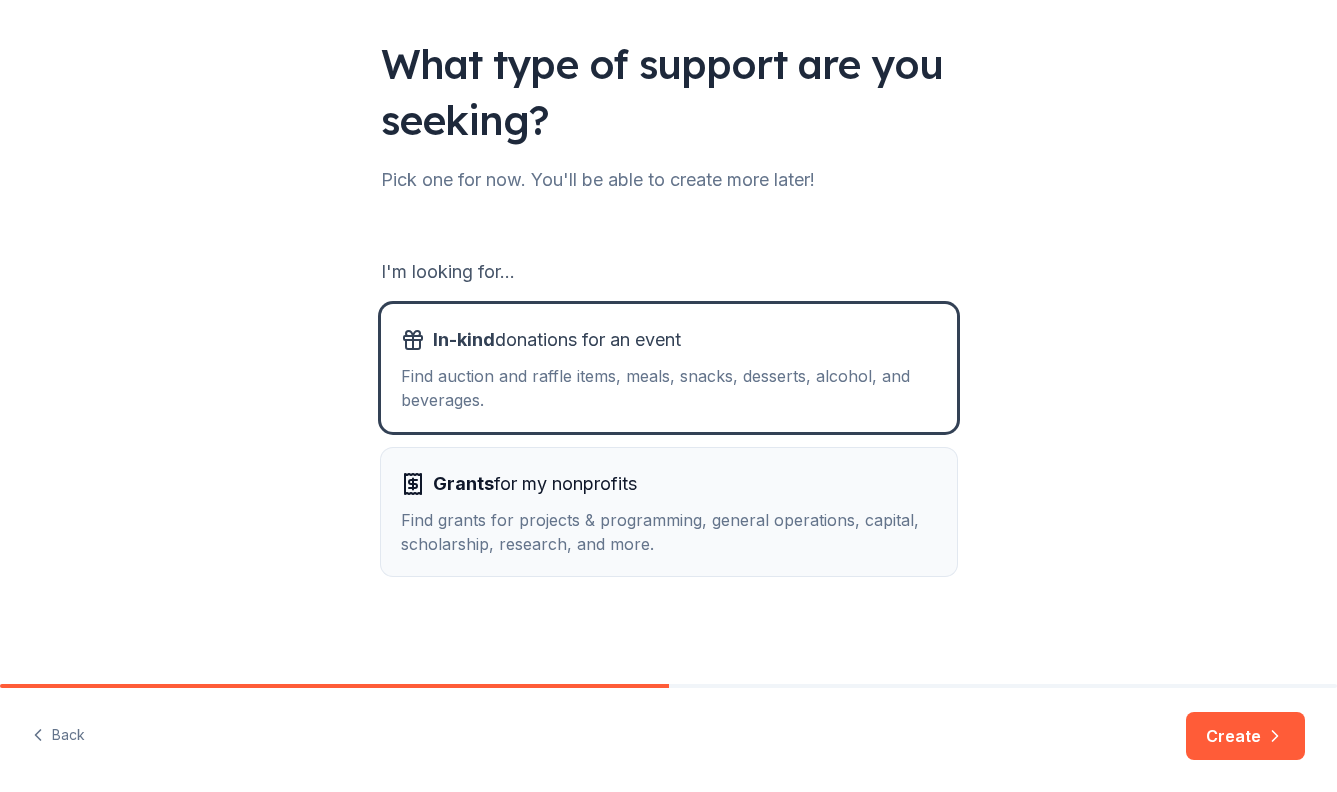 click on "Find grants for projects & programming, general operations, capital, scholarship, research, and more." at bounding box center (669, 532) 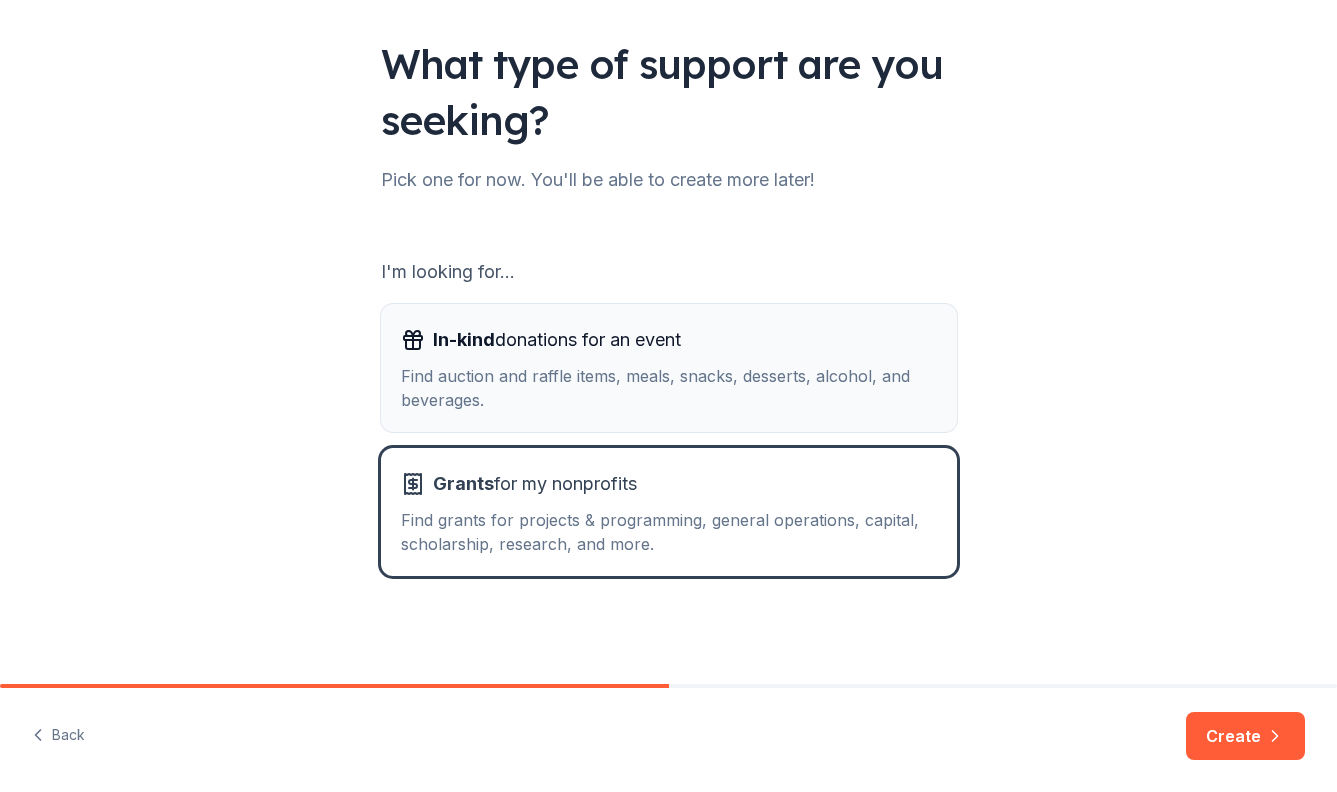 click on "Find auction and raffle items, meals, snacks, desserts, alcohol, and beverages." at bounding box center [669, 388] 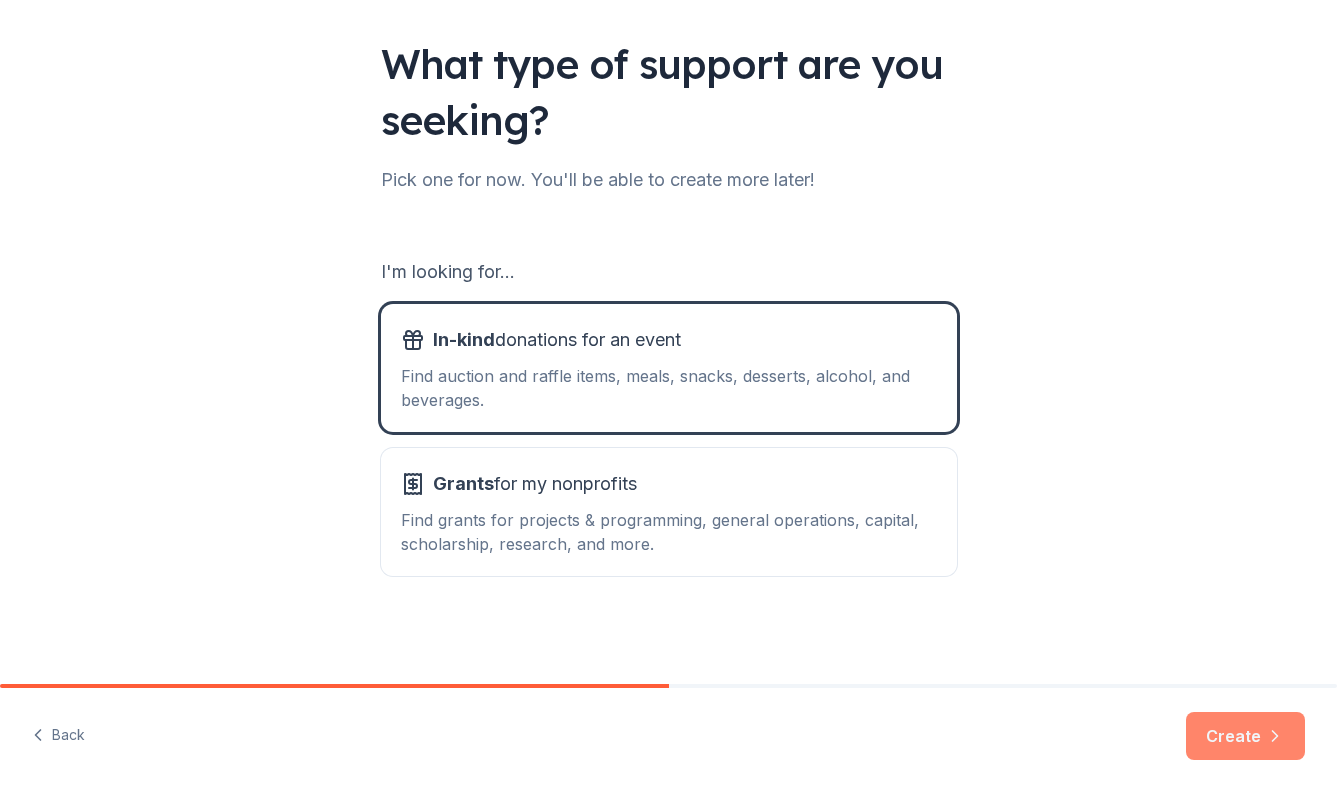 click on "Create" at bounding box center (1245, 736) 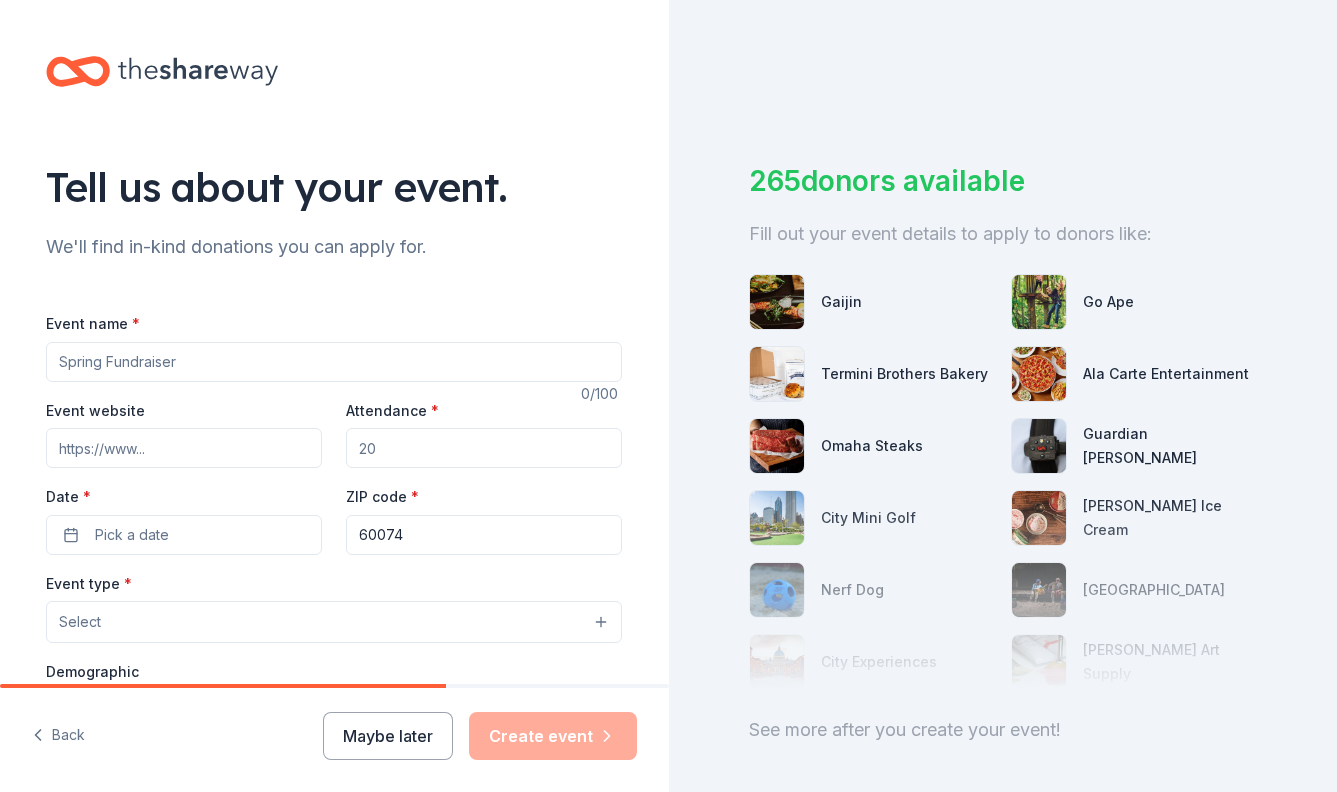 click on "Event name *" at bounding box center [334, 362] 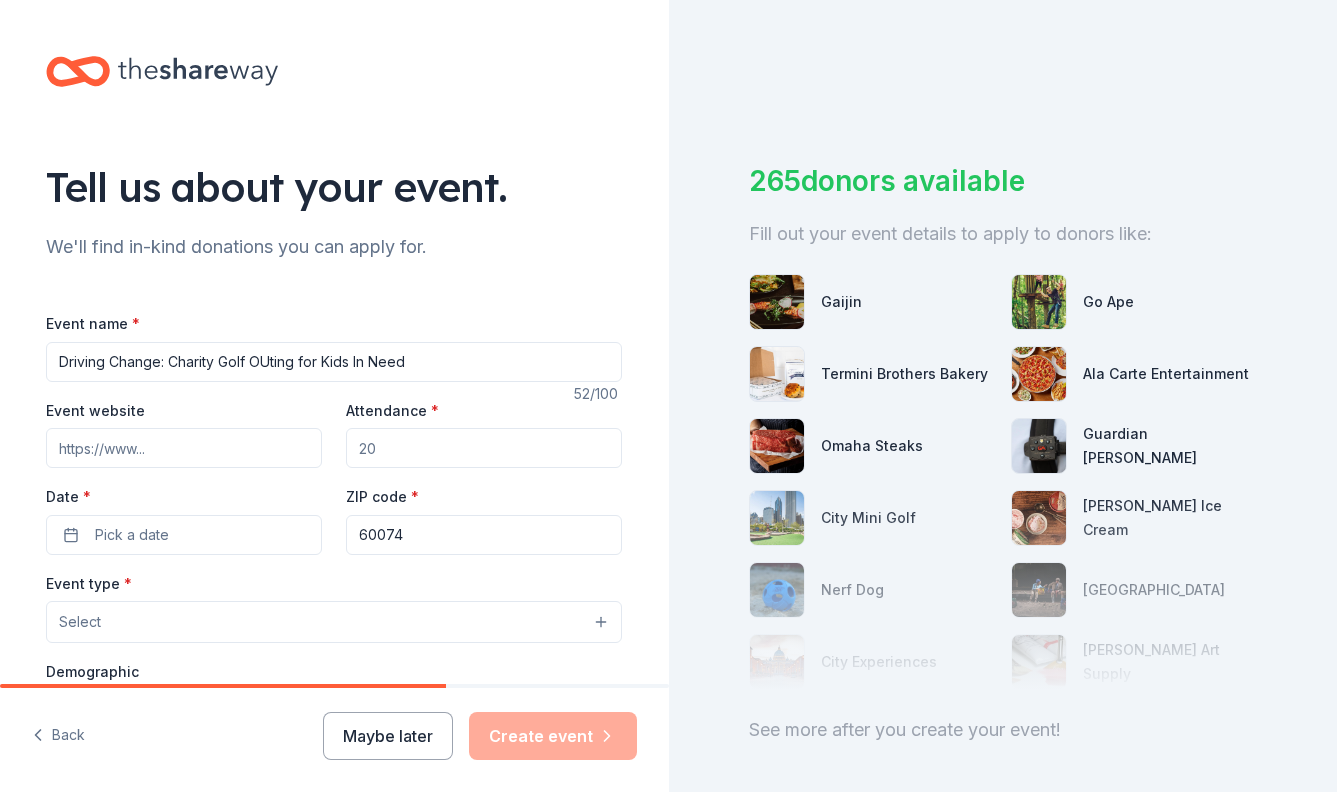 click on "Driving Change: Charity Golf OUting for Kids In Need" at bounding box center [334, 362] 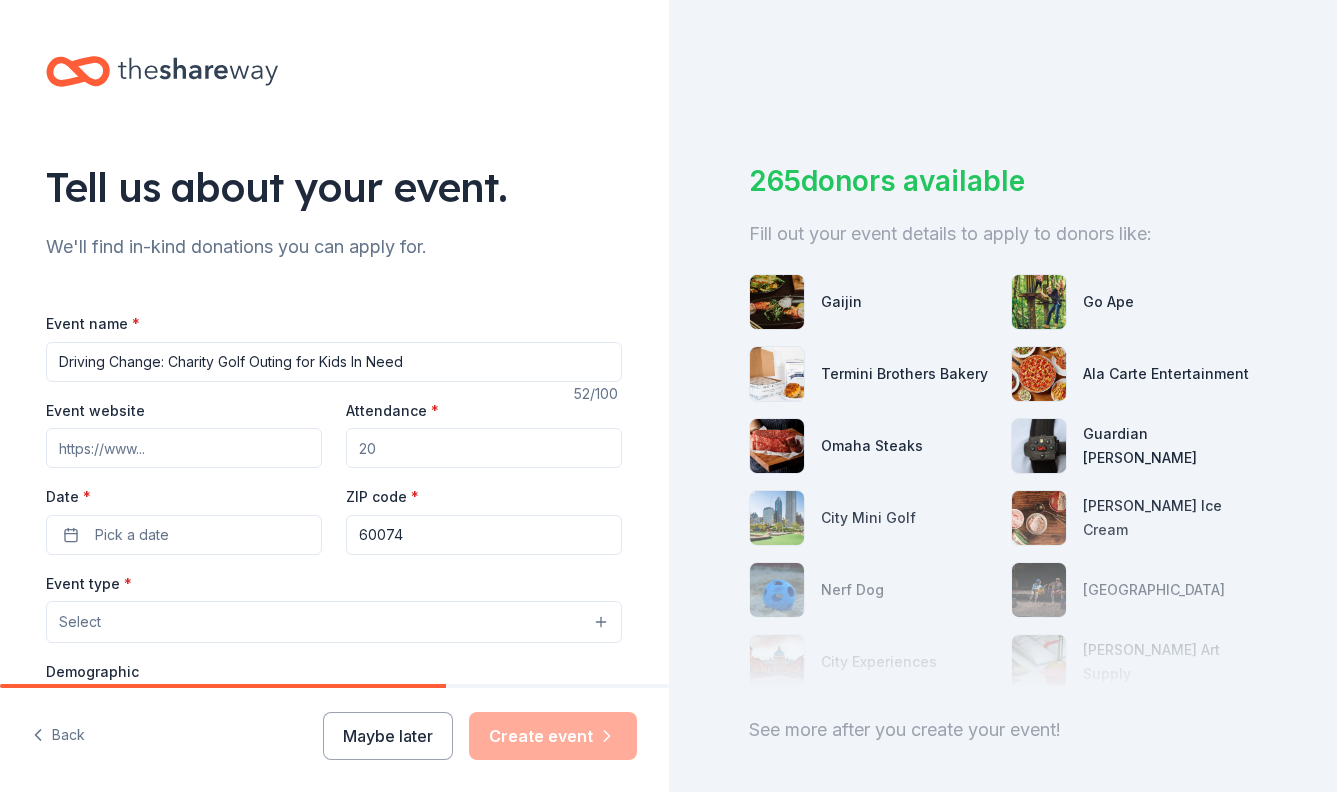 type on "Driving Change: Charity Golf Outing for Kids In Need" 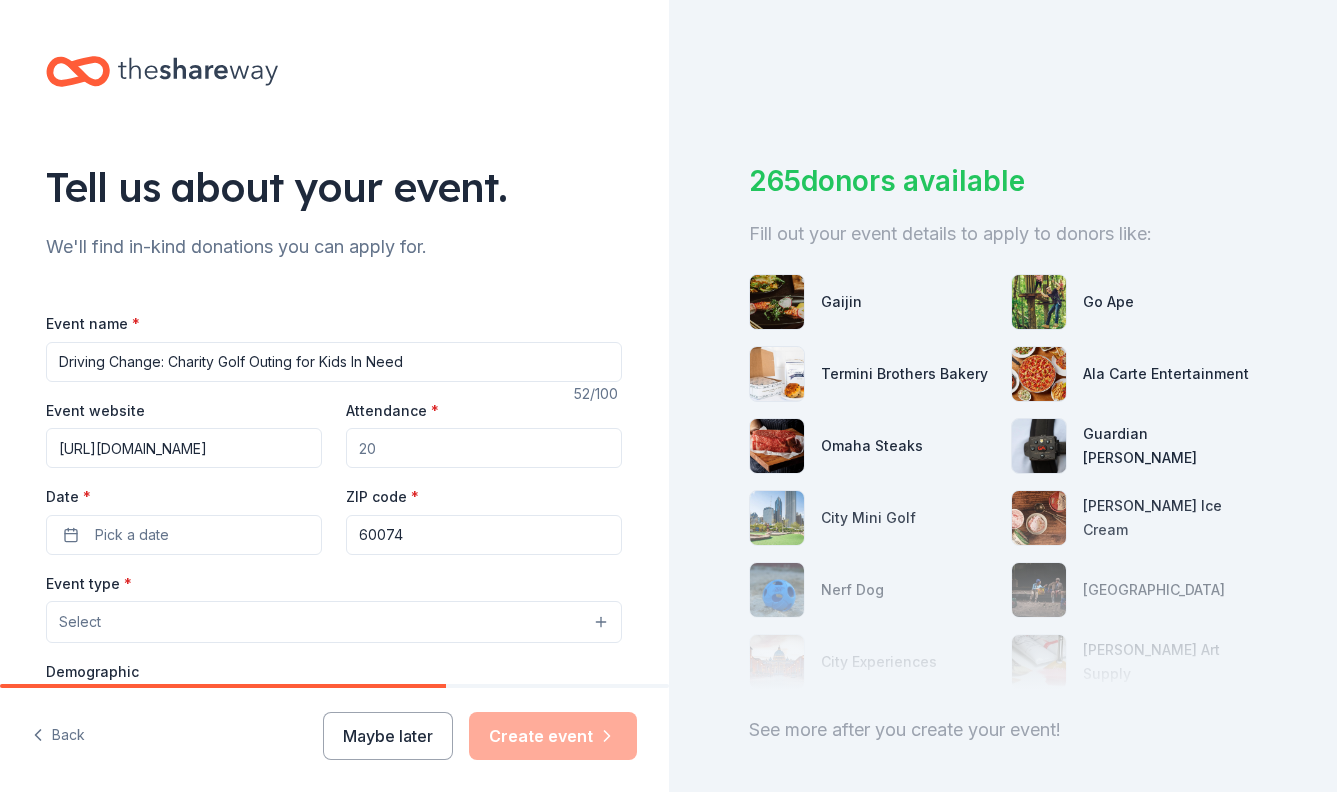 type on "[URL][DOMAIN_NAME]" 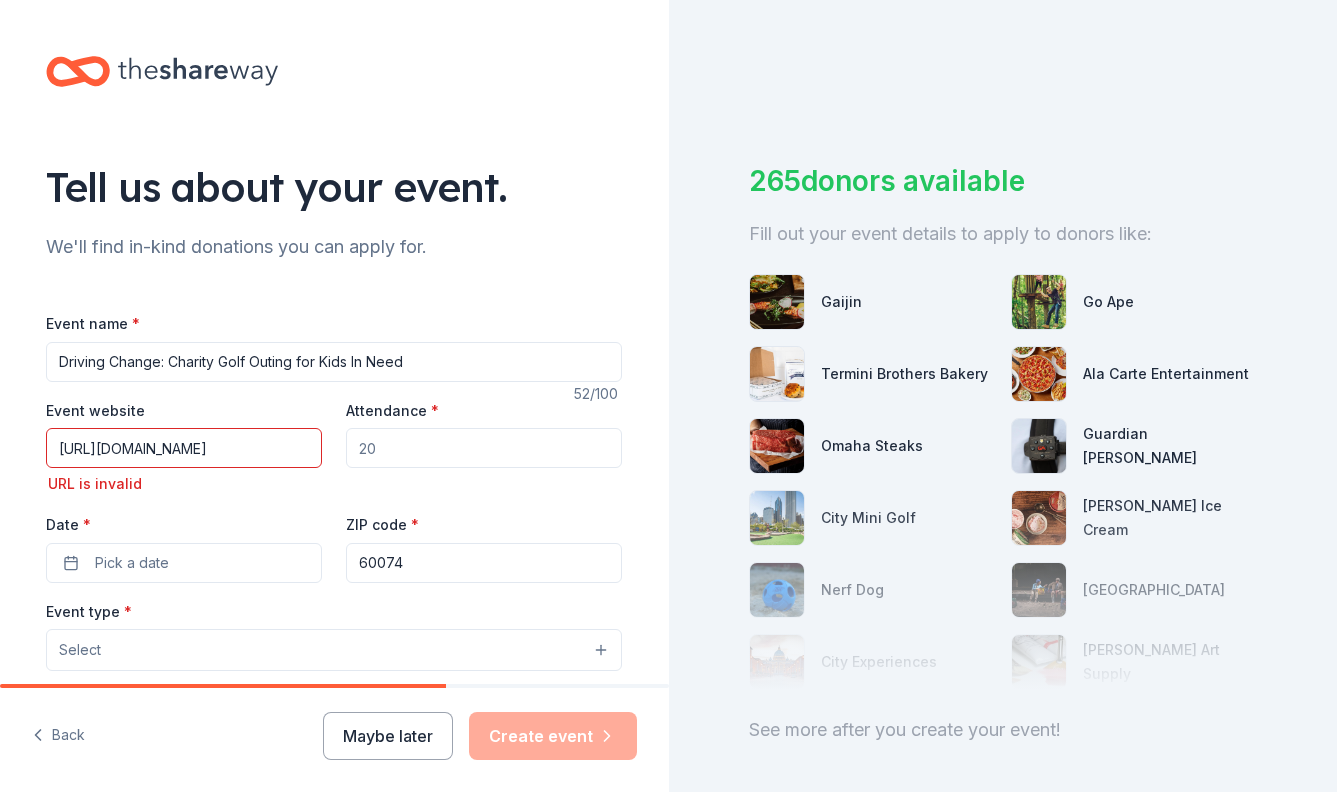 drag, startPoint x: 427, startPoint y: 454, endPoint x: 377, endPoint y: 451, distance: 50.08992 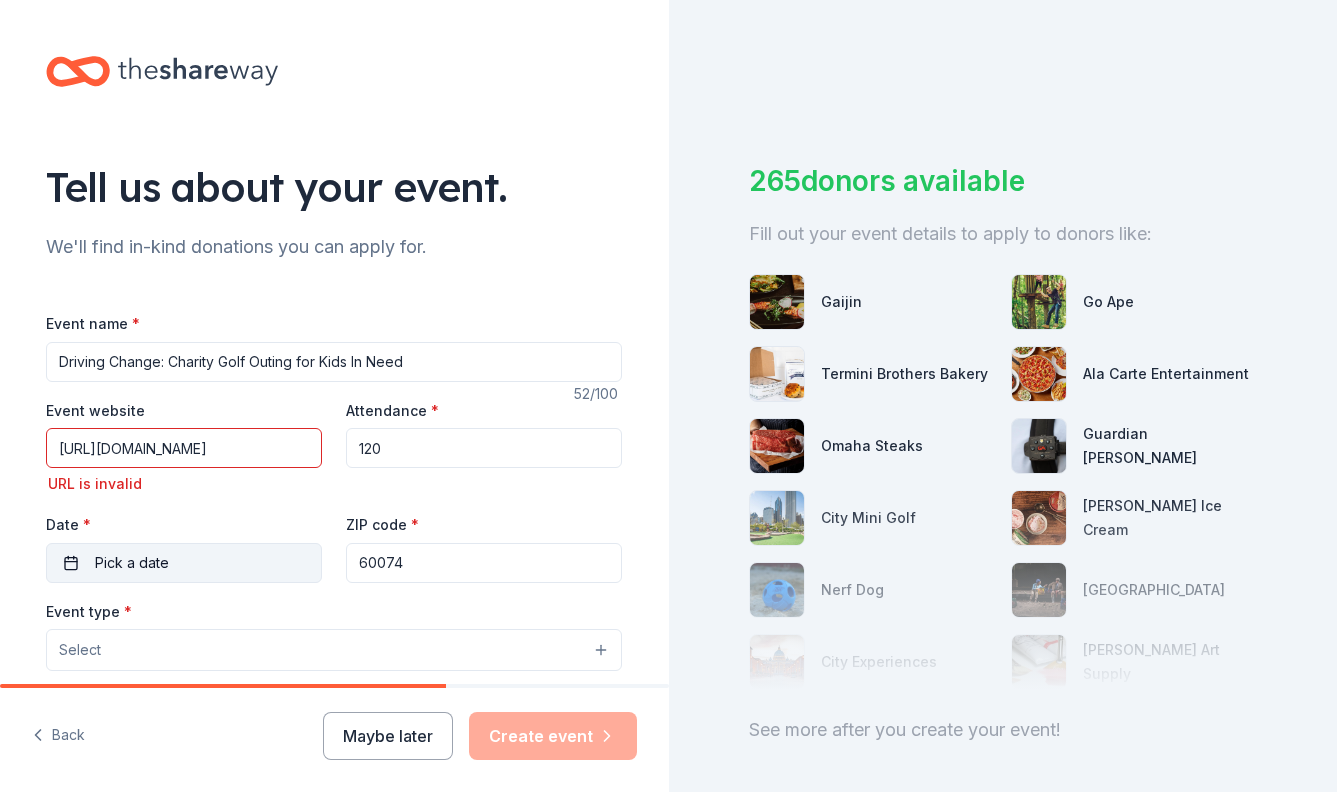 type on "120" 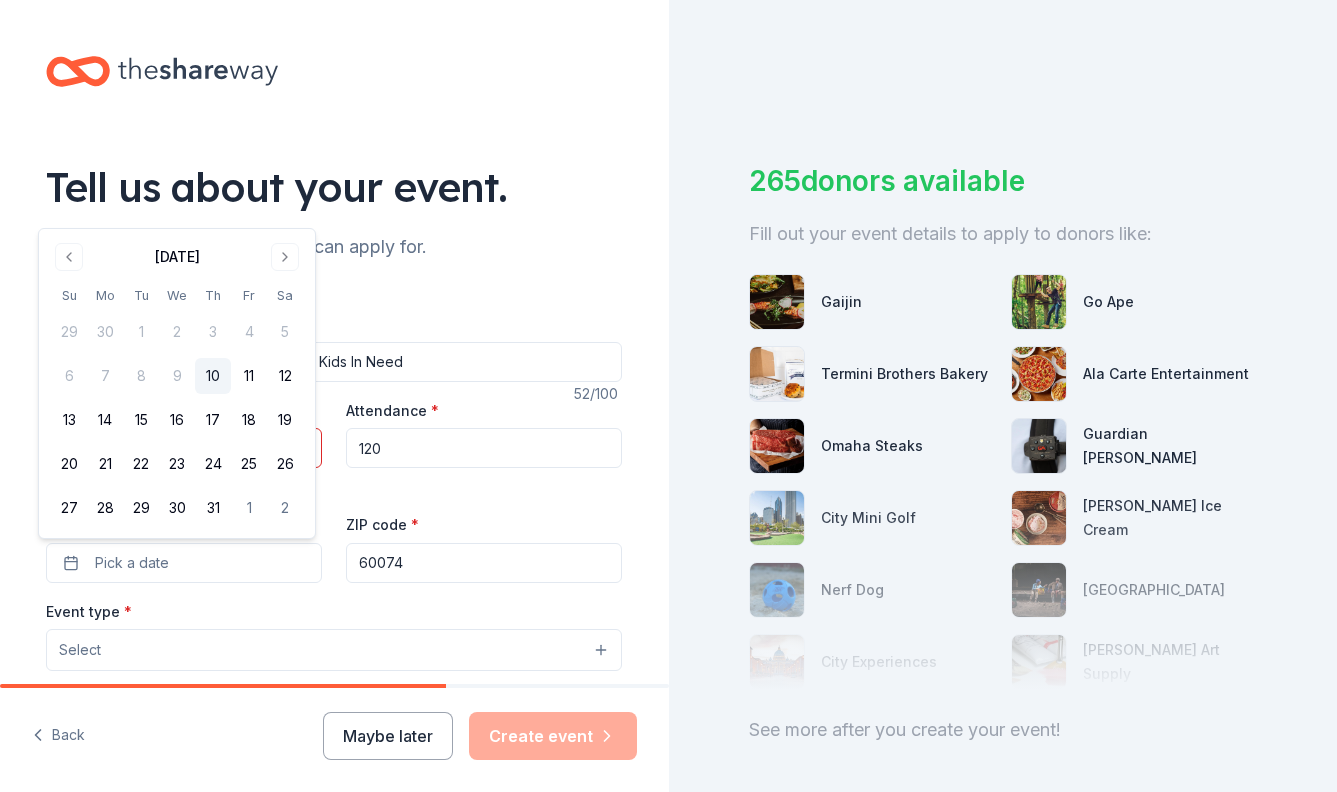 click on "Tell us about your event. We'll find in-kind donations you can apply for. Event name * Driving Change: Charity Golf Outing for Kids In Need 52 /100 Event website [URL][DOMAIN_NAME] URL is invalid Attendance * 120 Date * Pick a date ZIP code * 60074 Event type * Select Demographic Select We use this information to help brands find events with their target demographic to sponsor their products. Mailing address Apt/unit Description What are you looking for? * Auction & raffle Meals Snacks Desserts Alcohol Beverages Send me reminders Email me reminders of donor application deadlines Recurring event" at bounding box center (334, 679) 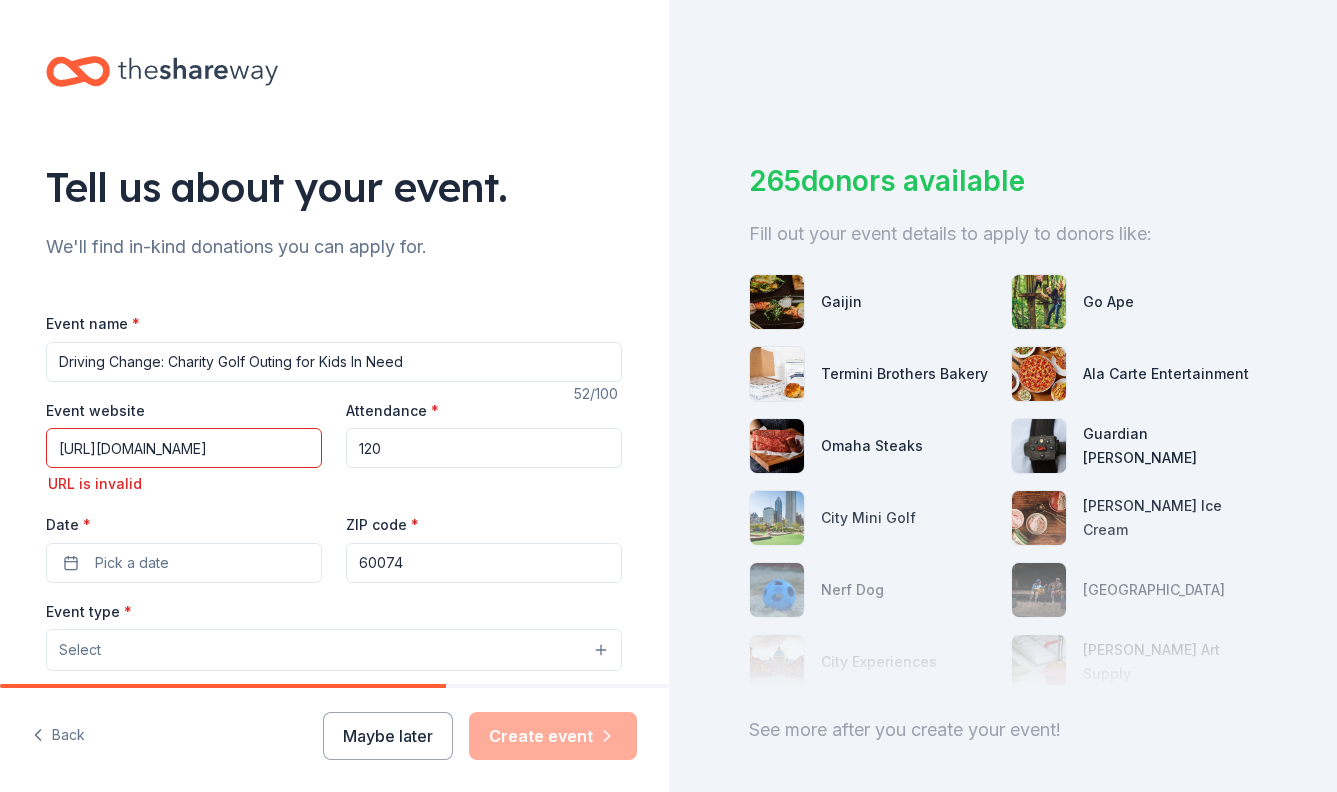click on "[URL][DOMAIN_NAME]" at bounding box center [184, 448] 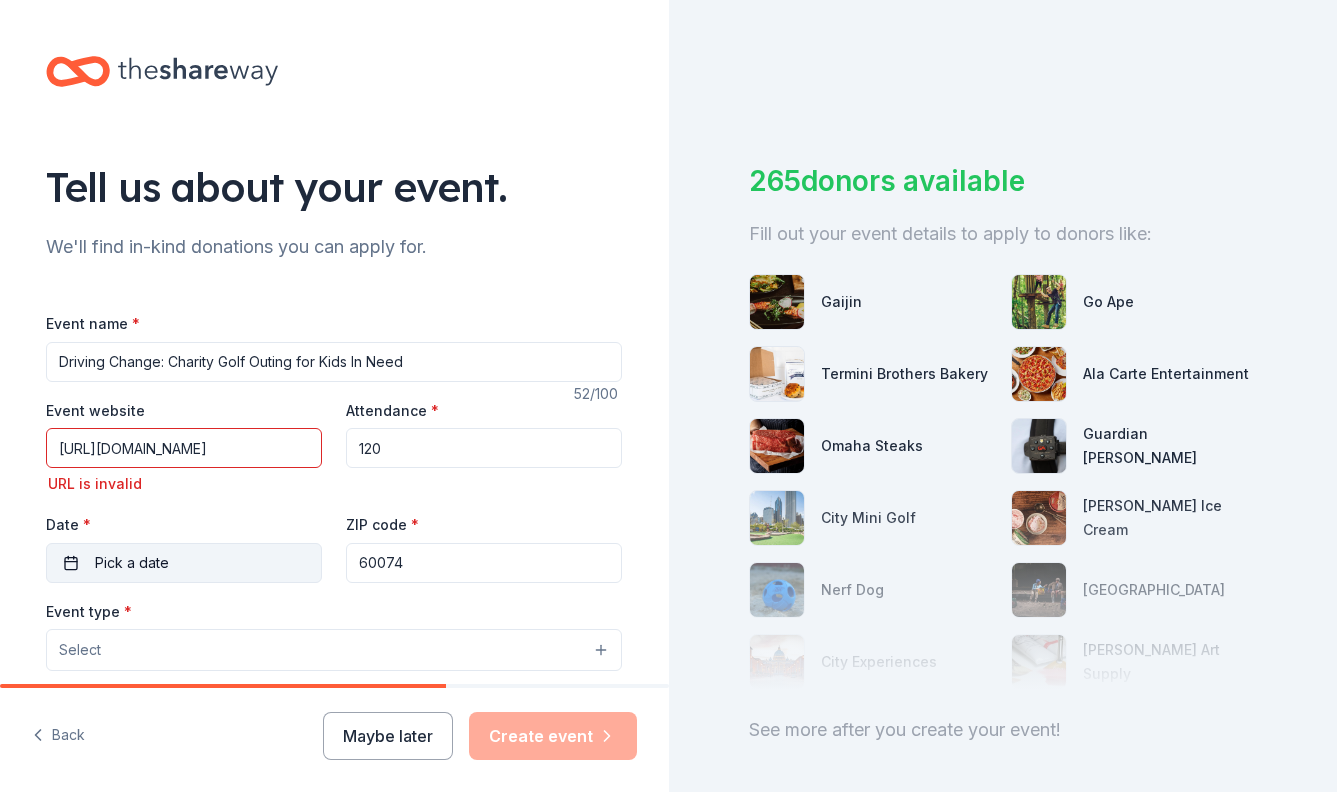 click on "Pick a date" at bounding box center [184, 563] 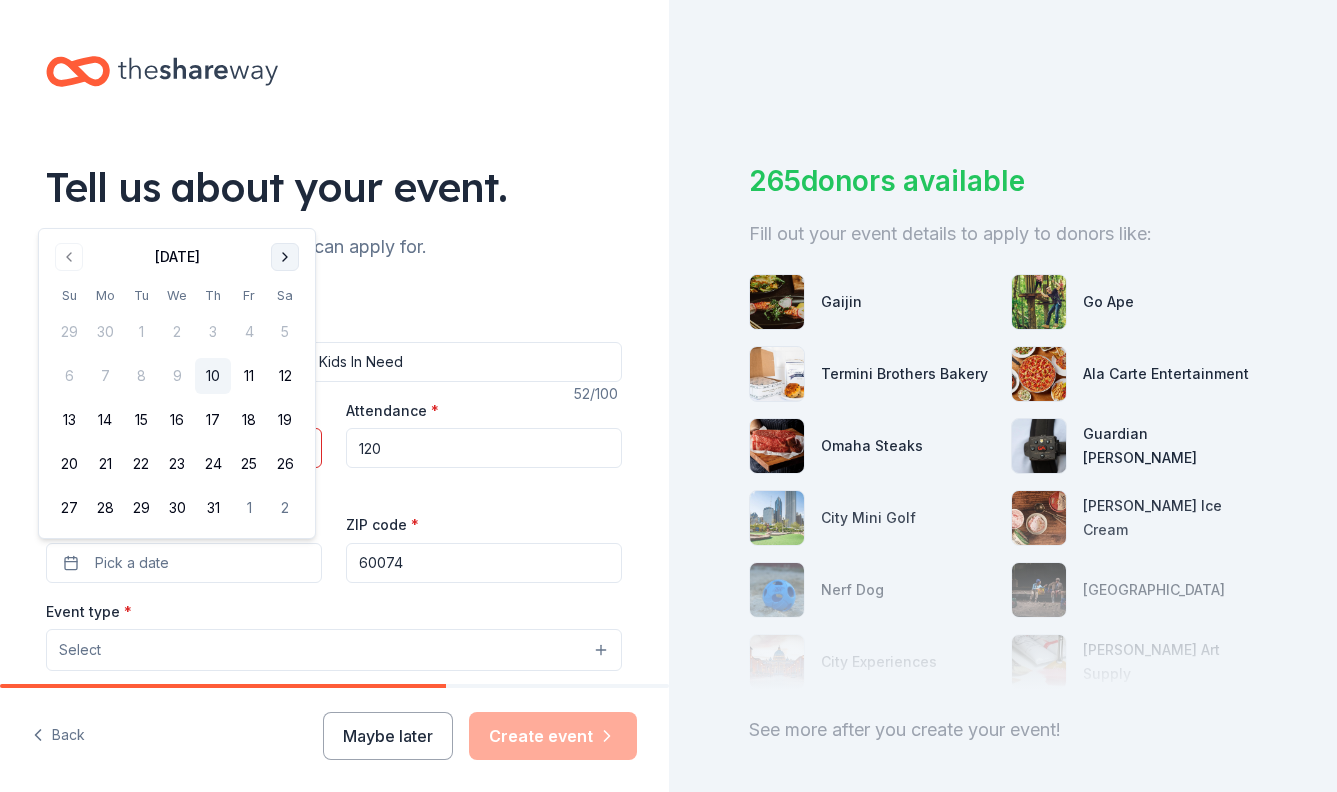 click at bounding box center [285, 257] 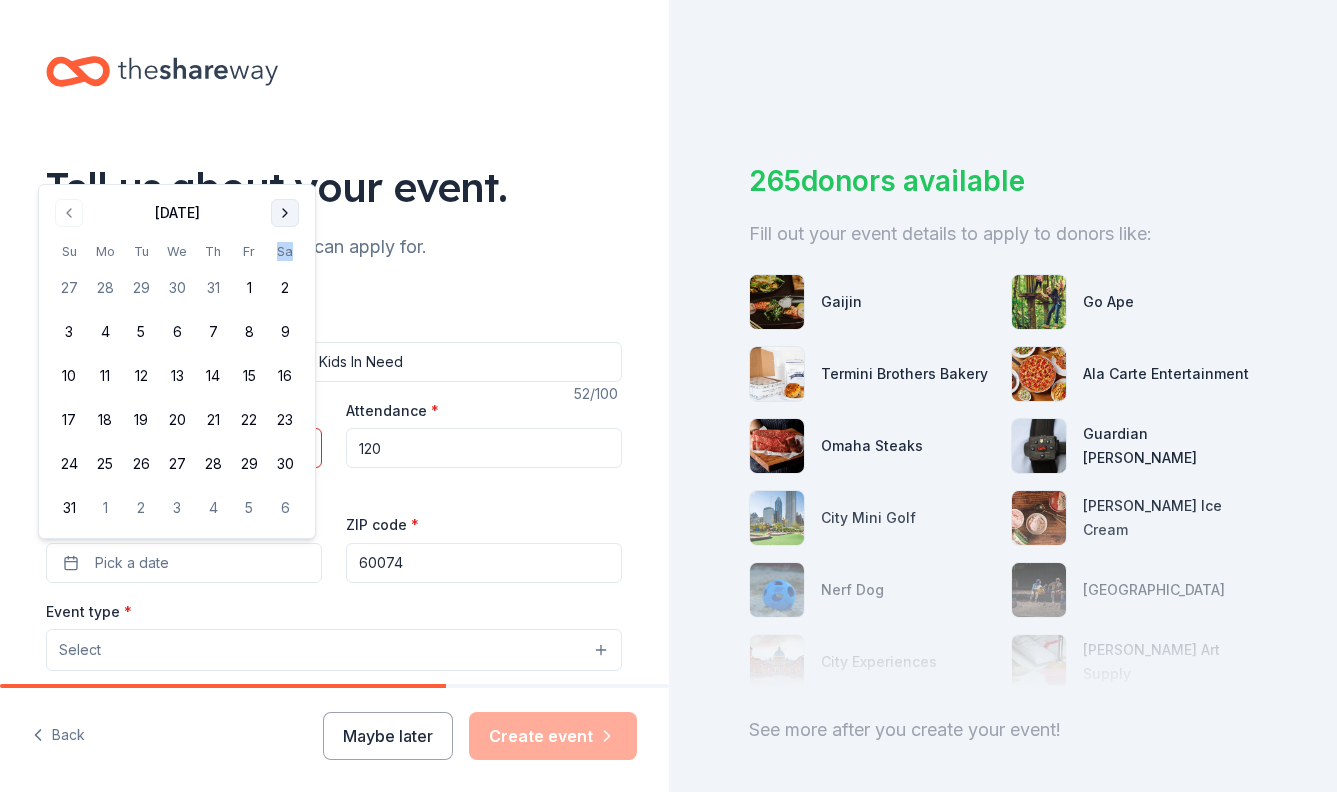 click on "Sa" at bounding box center (285, 251) 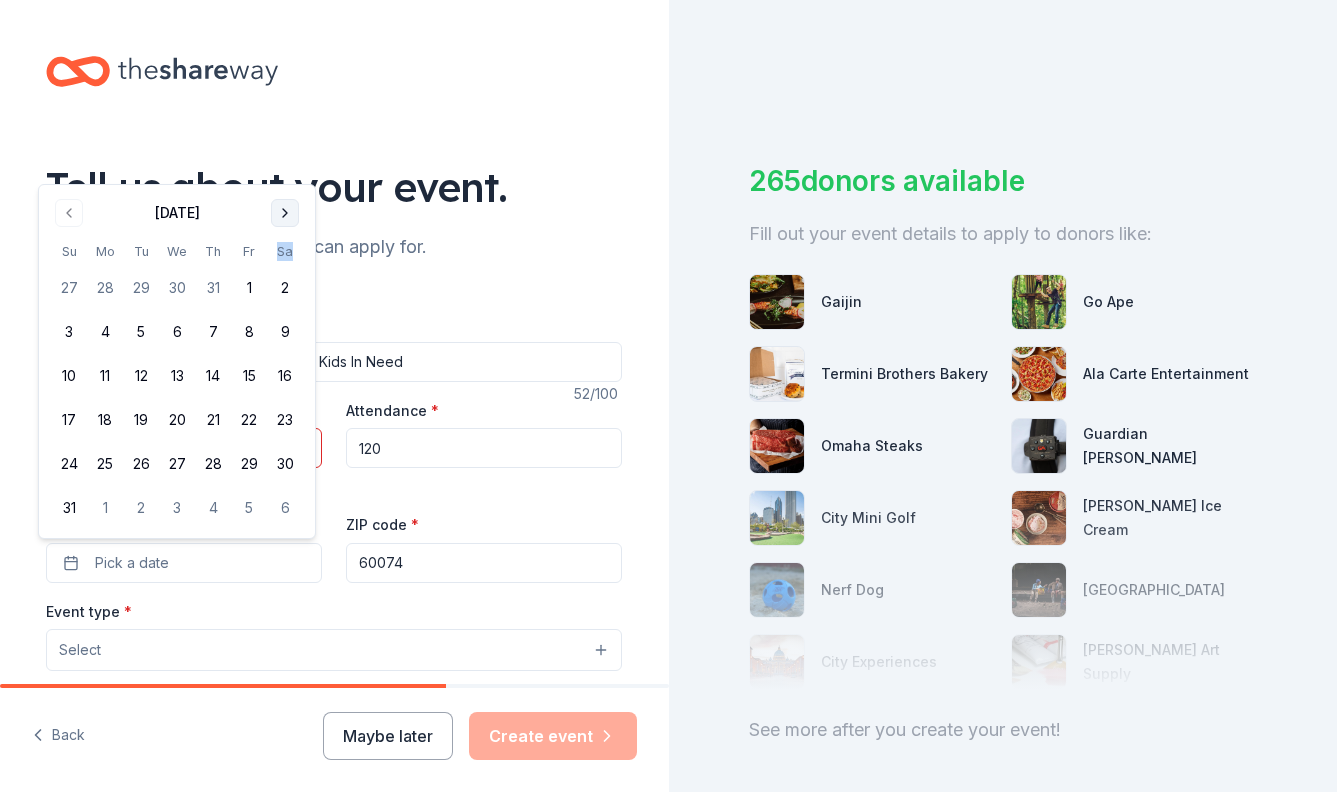 click at bounding box center [285, 213] 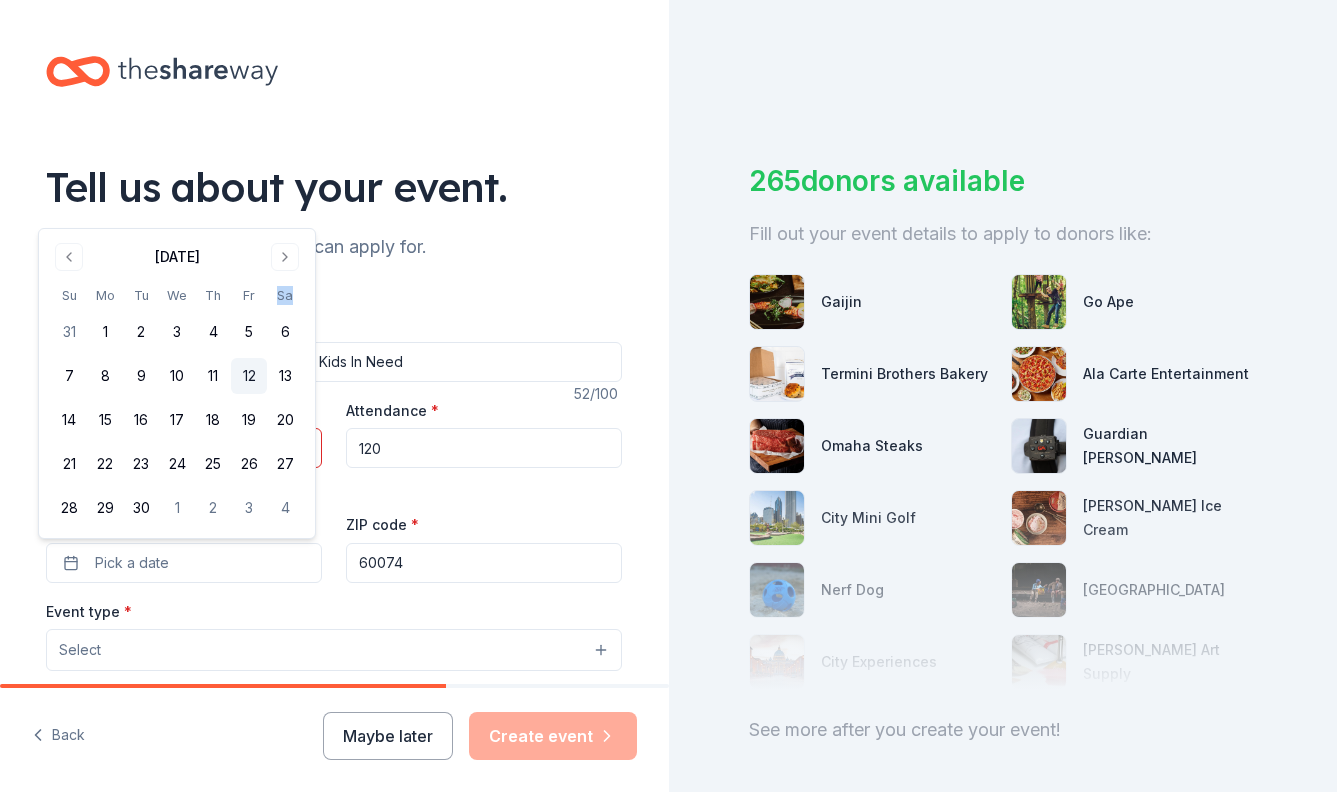 click on "12" at bounding box center [249, 376] 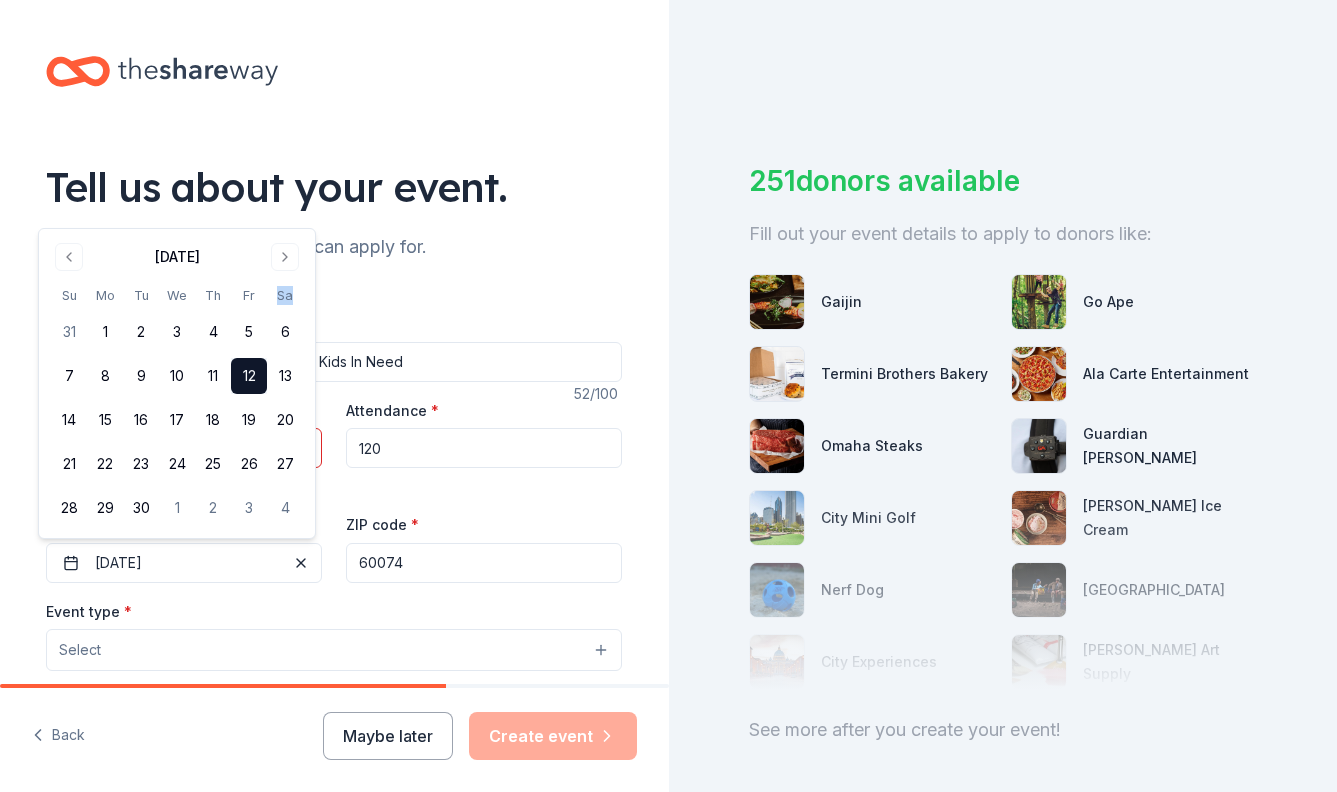 scroll, scrollTop: 281, scrollLeft: 0, axis: vertical 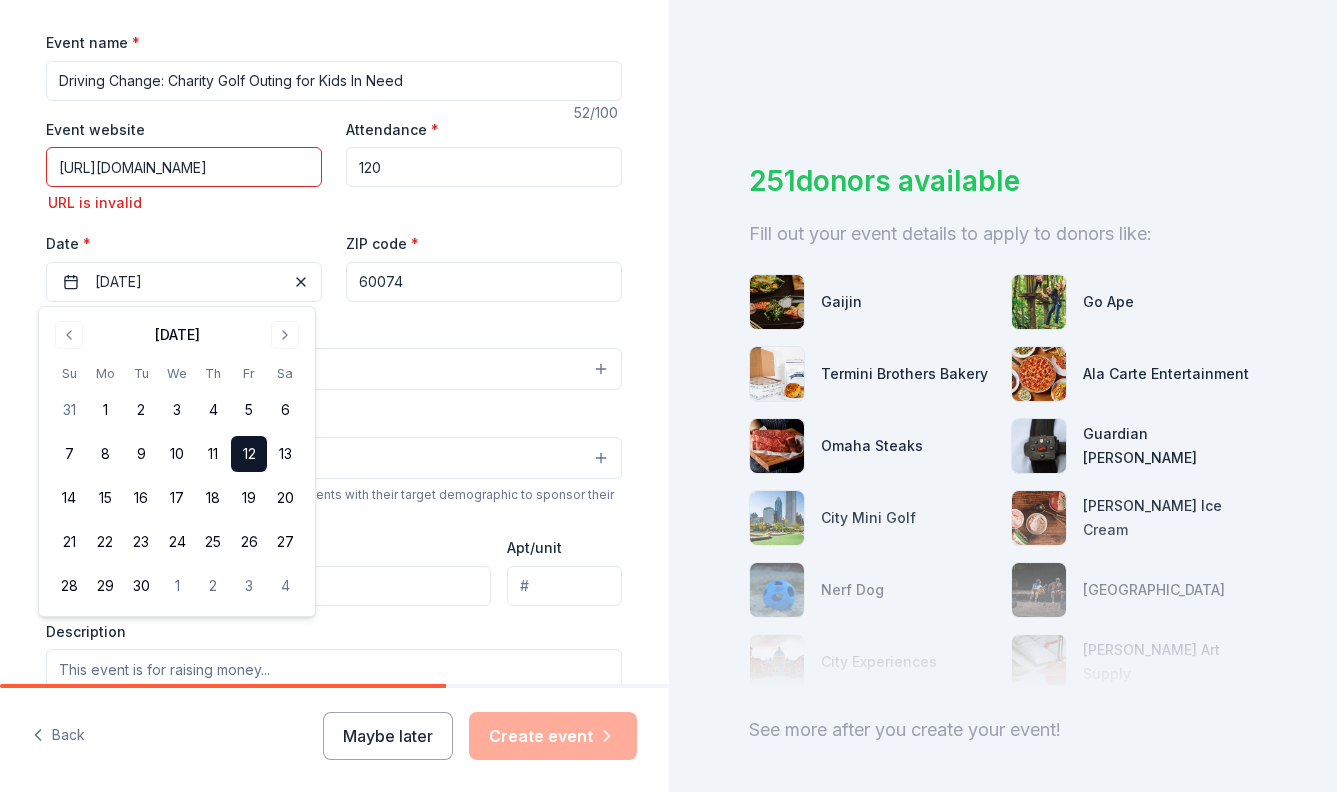 click on "Mailing address" at bounding box center [268, 570] 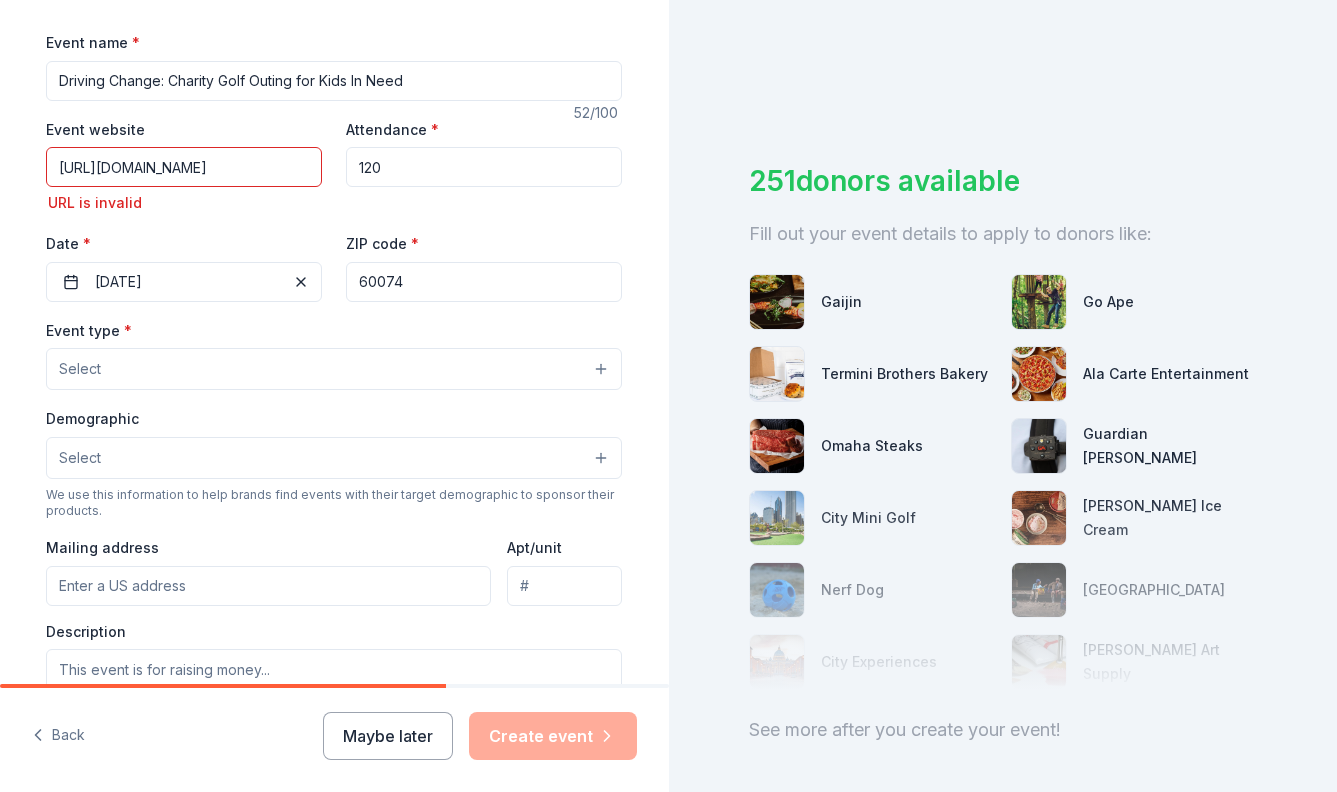 click on "Select" at bounding box center (334, 369) 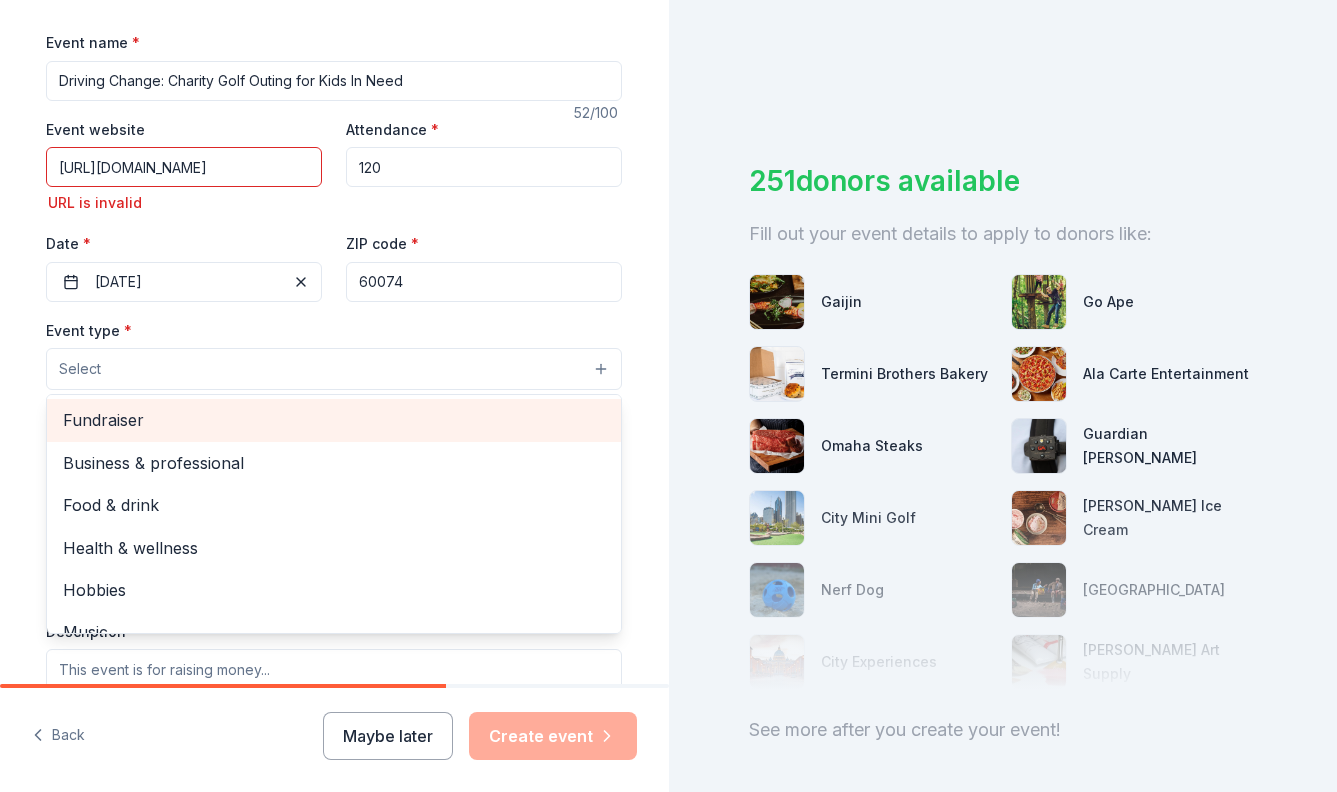 click on "Fundraiser" at bounding box center (334, 420) 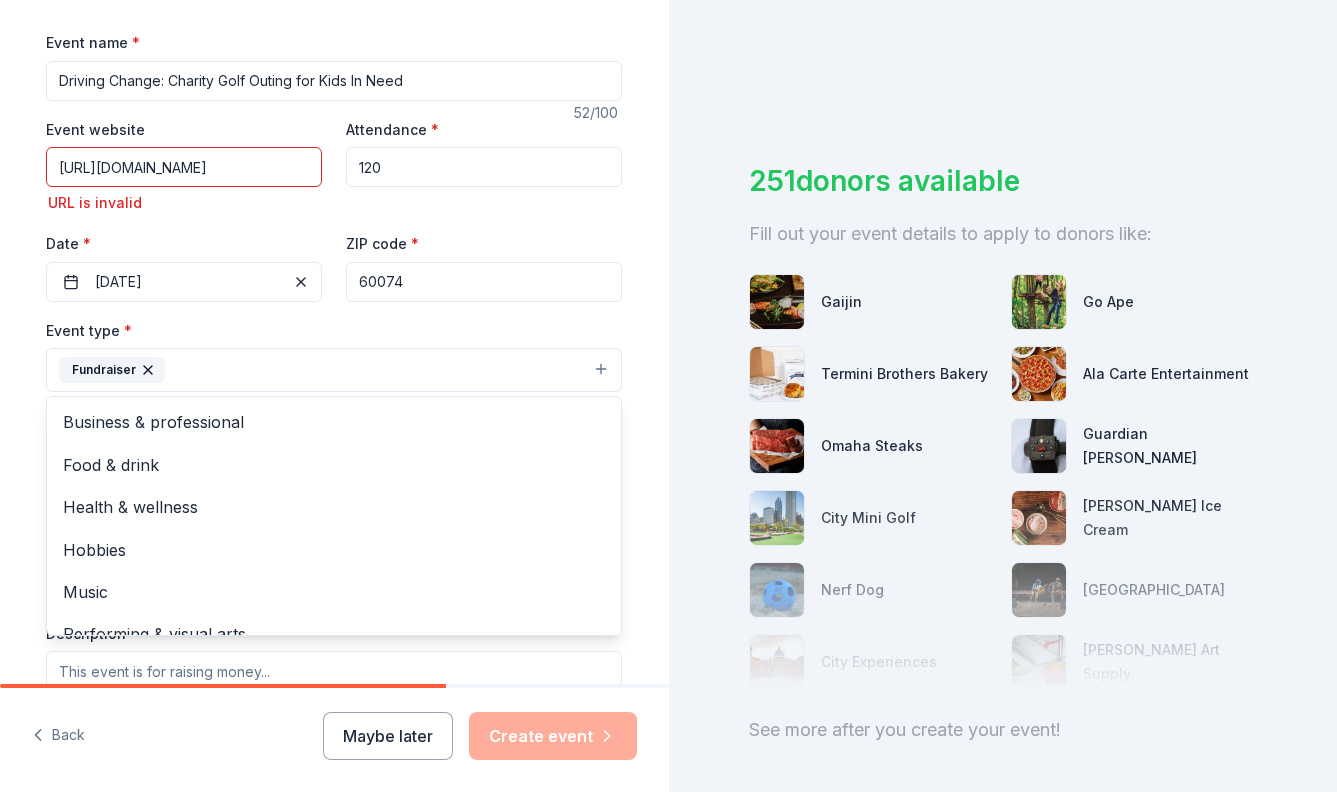 click on "Tell us about your event. We'll find in-kind donations you can apply for. Event name * Driving Change: Charity Golf Outing for Kids In Need 52 /100 Event website [URL][DOMAIN_NAME] URL is invalid Attendance * 120 Date * [DATE] ZIP code * 60074 Event type * Fundraiser Business & professional Food & drink Health & wellness Hobbies Music Performing & visual arts Demographic Select We use this information to help brands find events with their target demographic to sponsor their products. Mailing address Apt/unit Description What are you looking for? * Auction & raffle Meals Snacks Desserts Alcohol Beverages Send me reminders Email me reminders of donor application deadlines Recurring event" at bounding box center [334, 399] 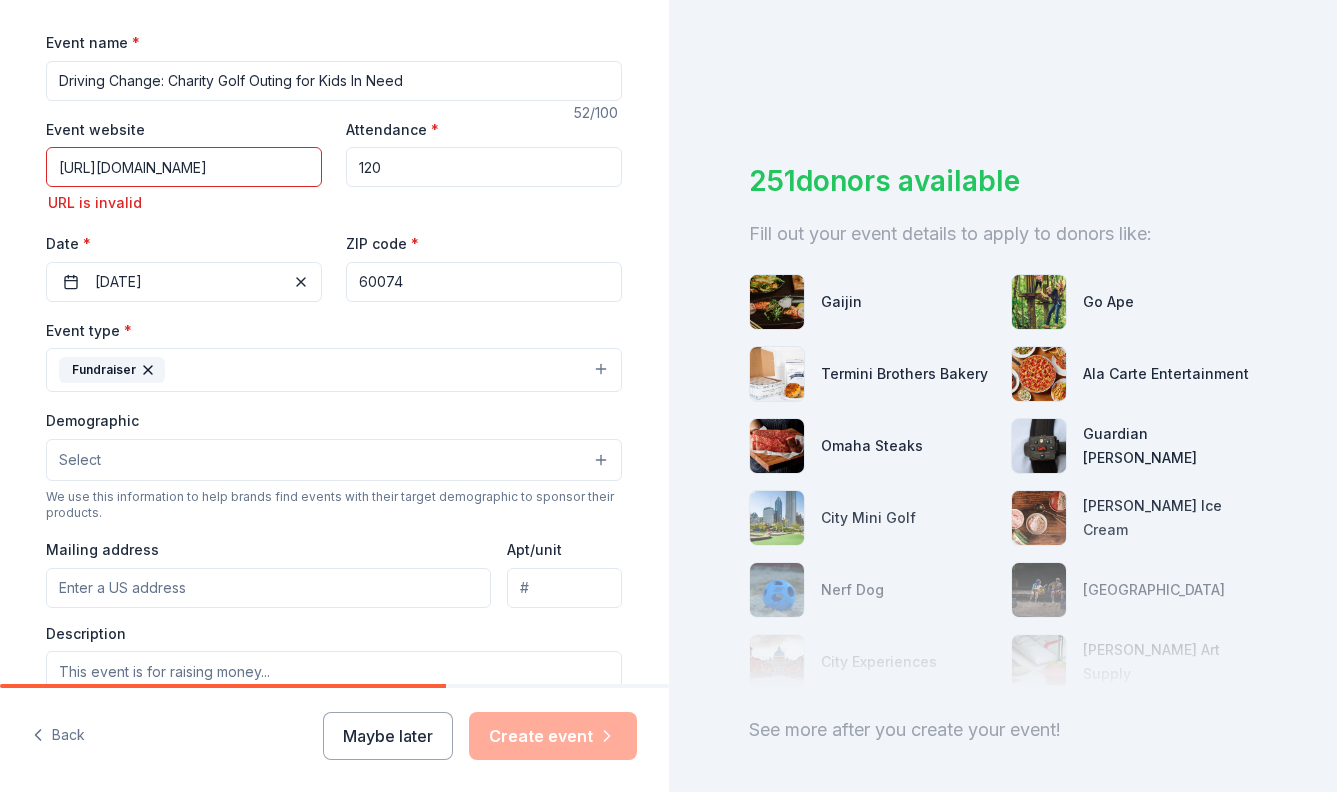 click on "Select" at bounding box center (334, 460) 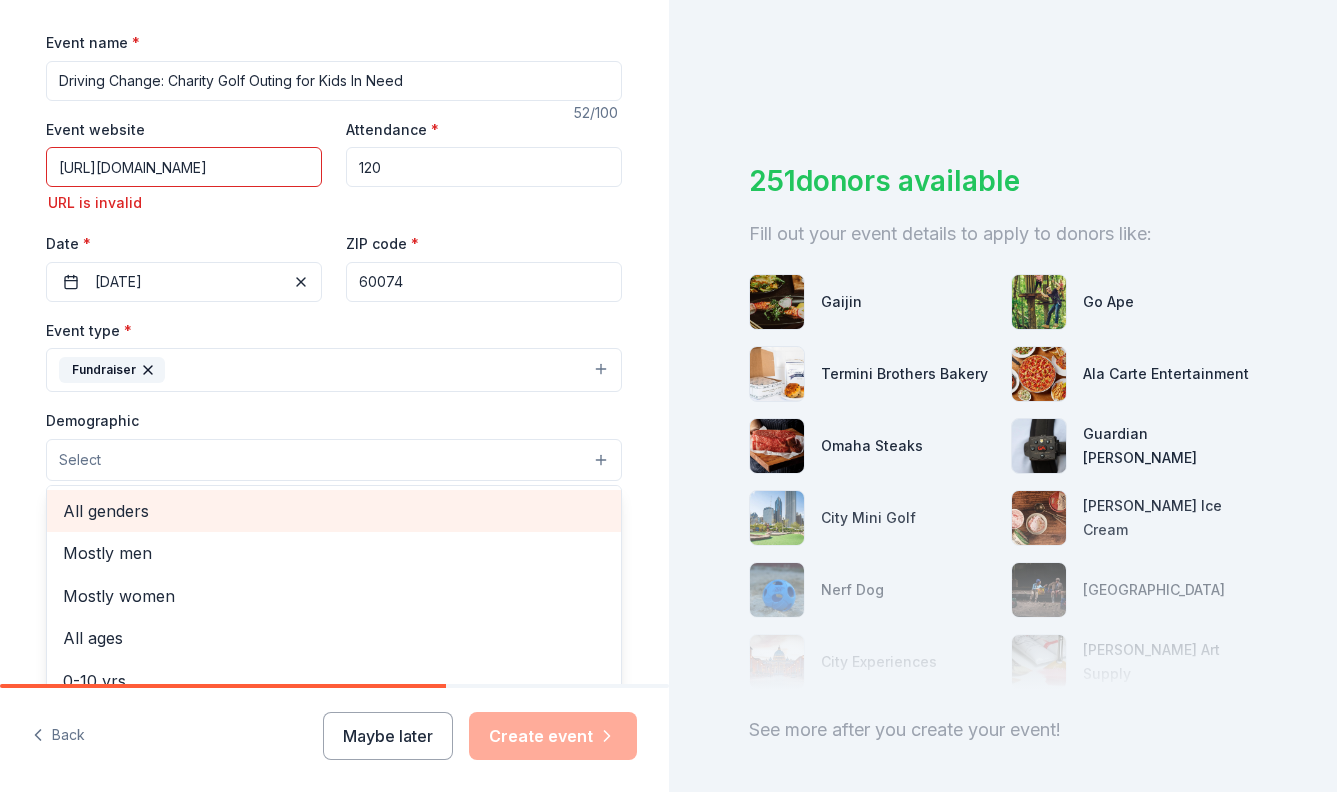 click on "All genders" at bounding box center [334, 511] 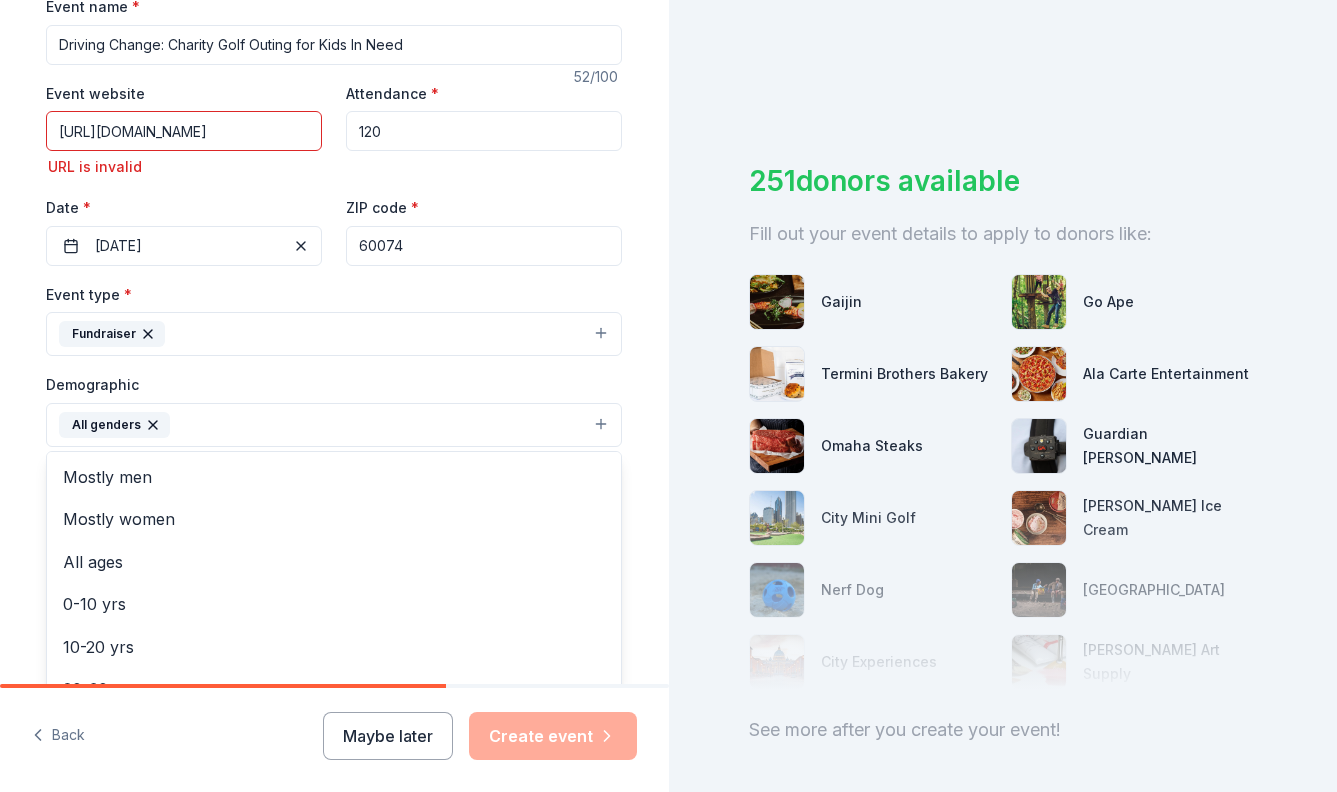 scroll, scrollTop: 321, scrollLeft: 0, axis: vertical 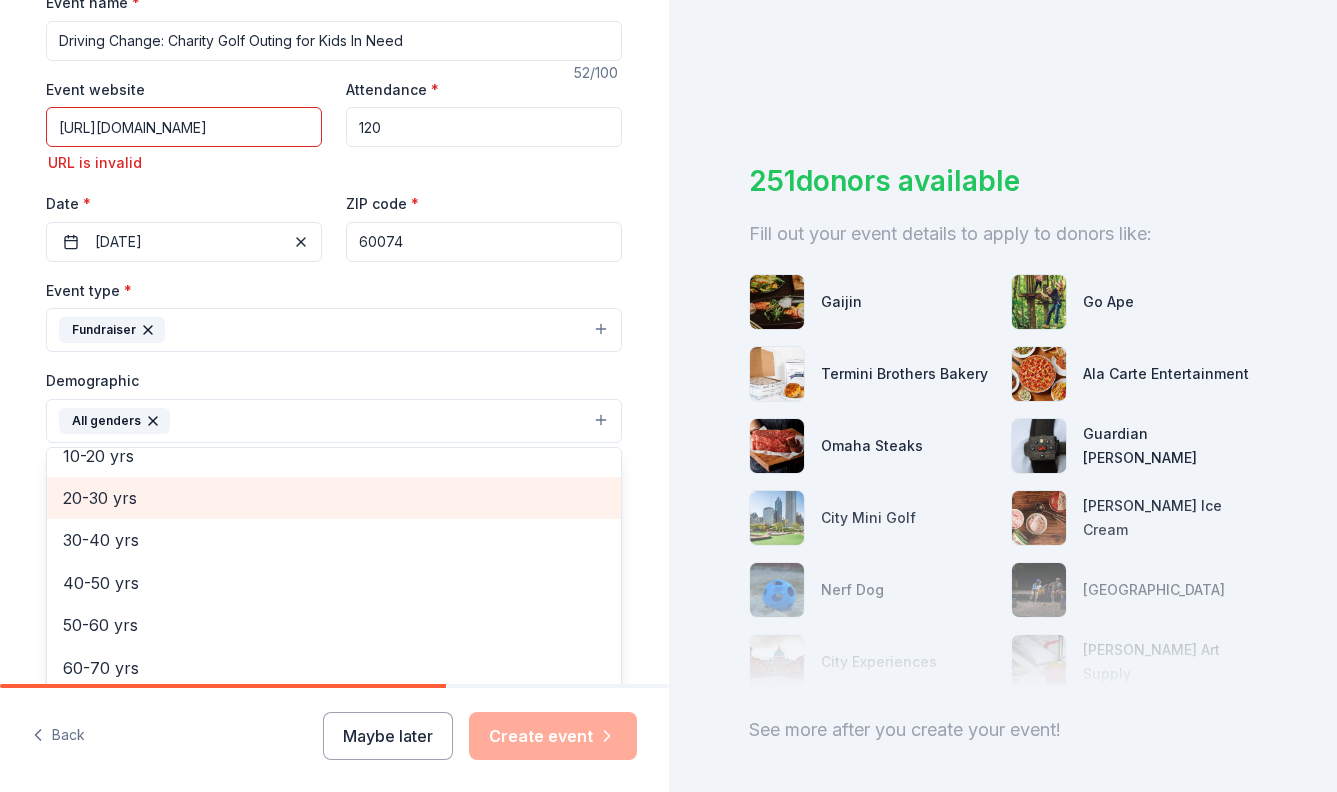 click on "20-30 yrs" at bounding box center (334, 498) 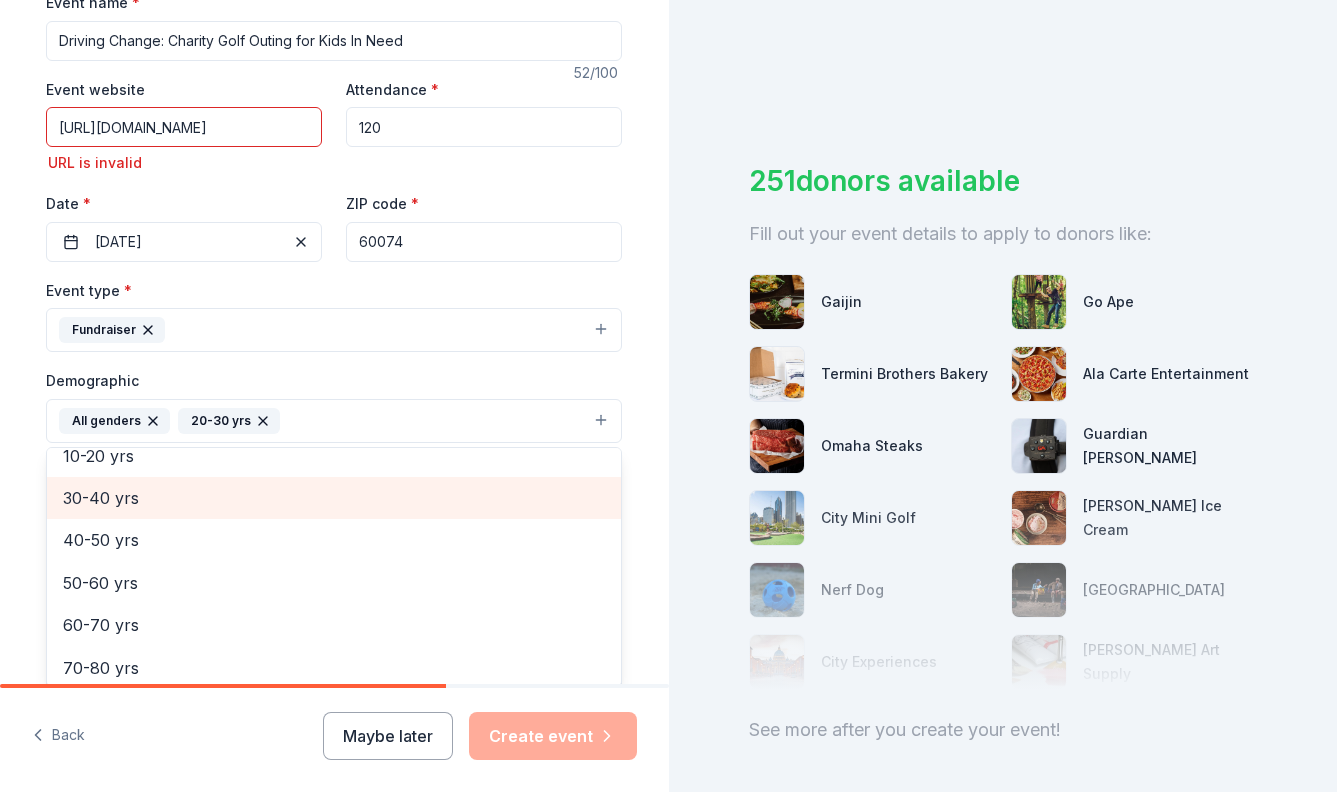 click on "30-40 yrs" at bounding box center (334, 498) 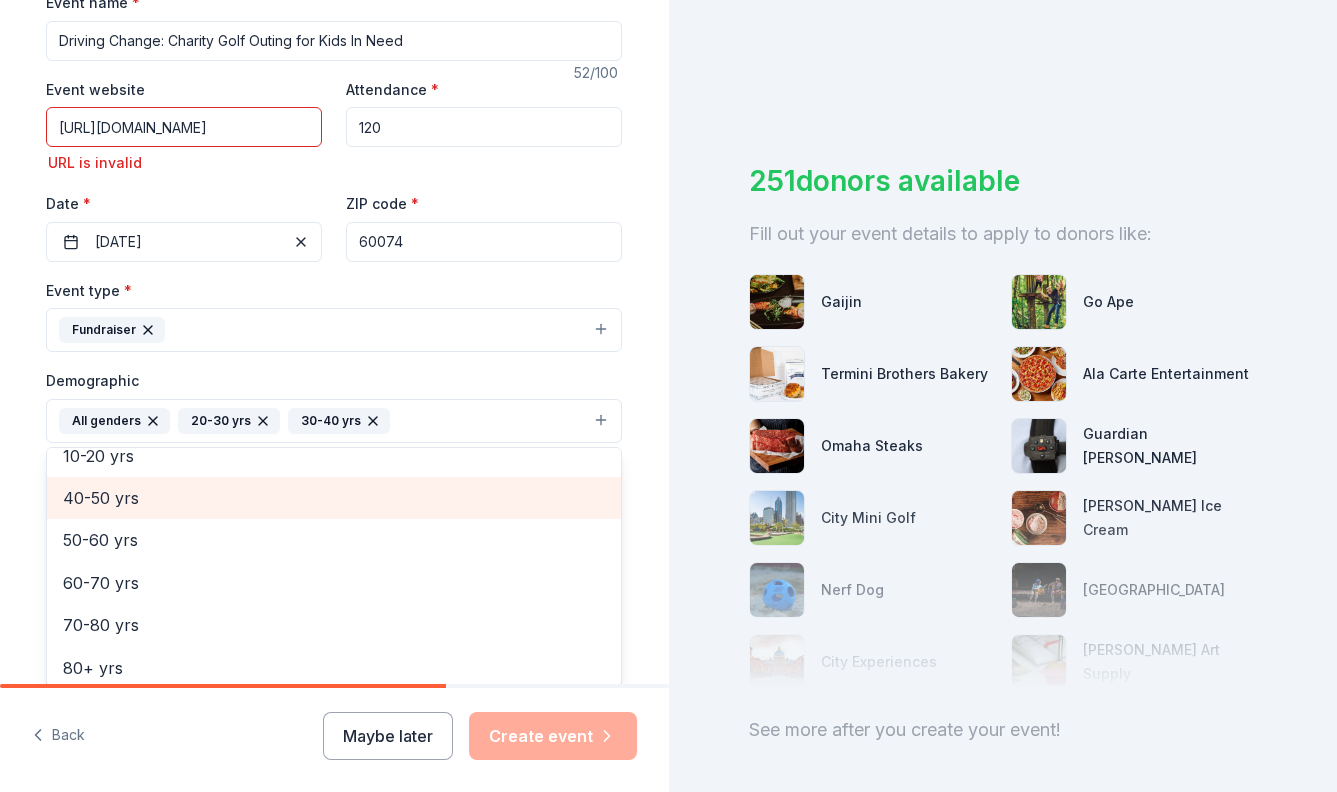 click on "40-50 yrs" at bounding box center (334, 498) 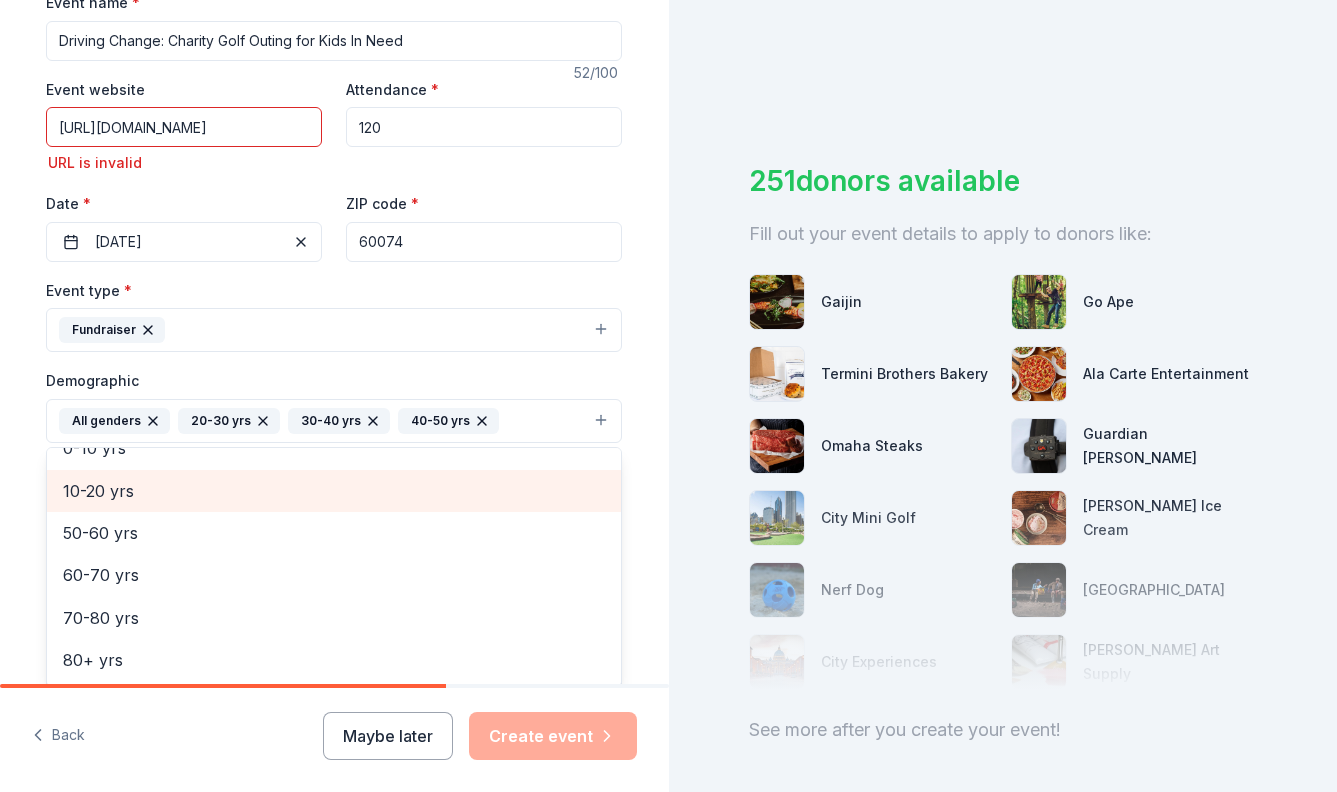 scroll, scrollTop: 152, scrollLeft: 0, axis: vertical 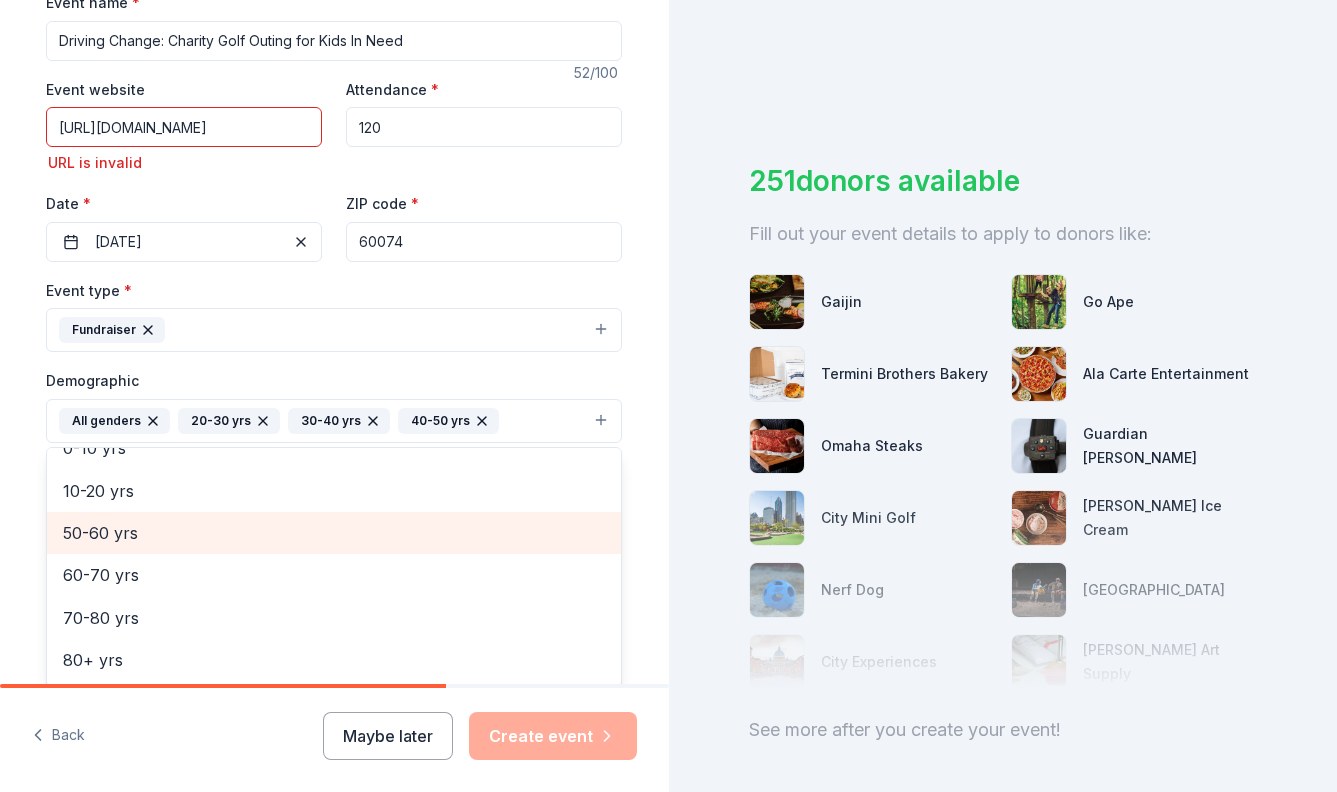 click on "50-60 yrs" at bounding box center (334, 533) 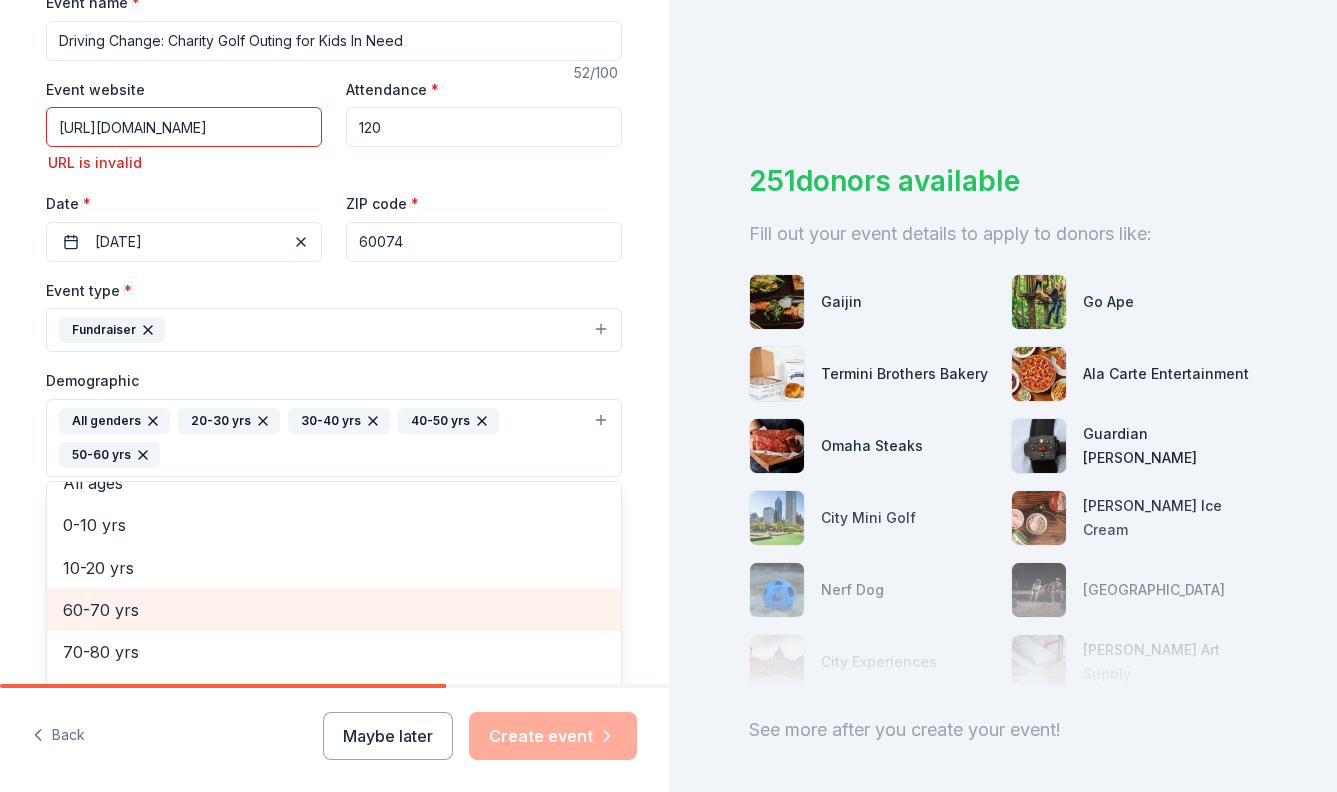 click on "60-70 yrs" at bounding box center [334, 610] 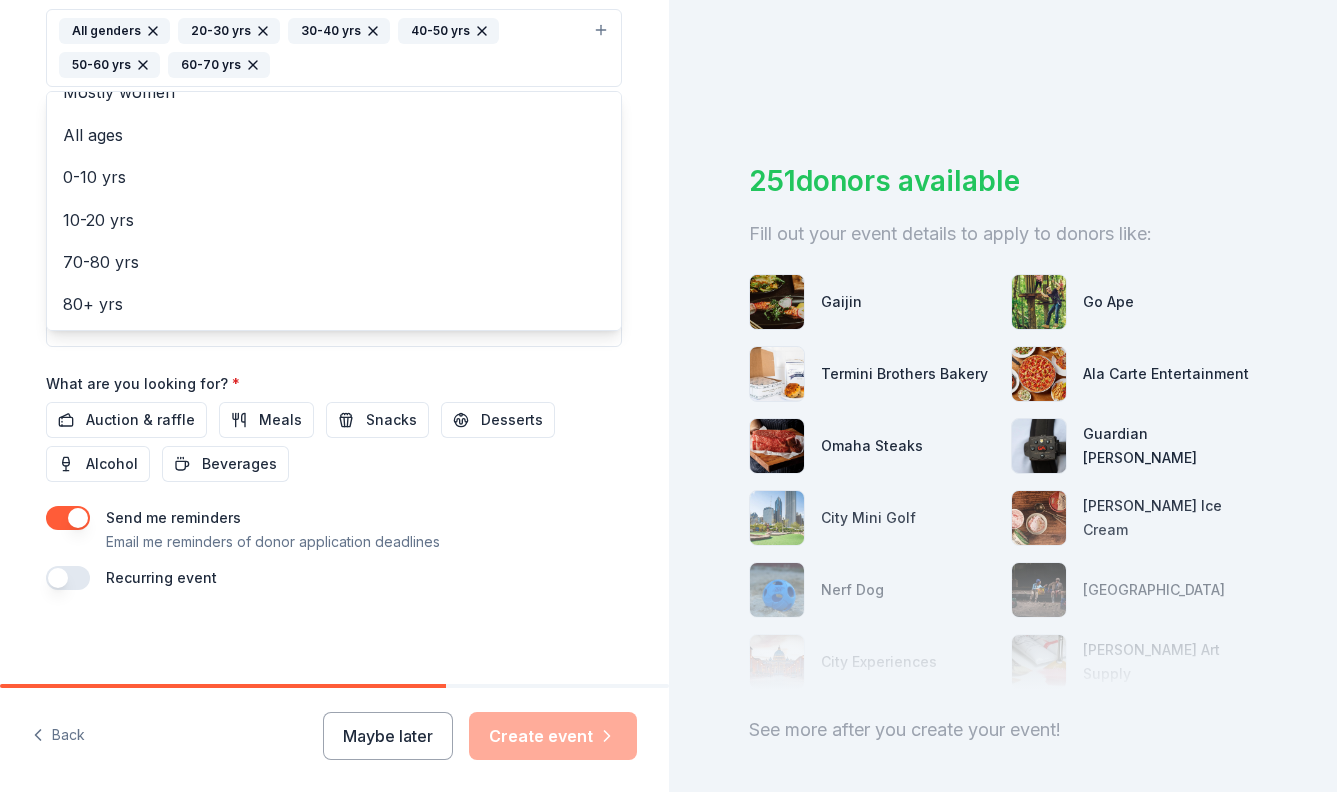 scroll, scrollTop: 713, scrollLeft: 0, axis: vertical 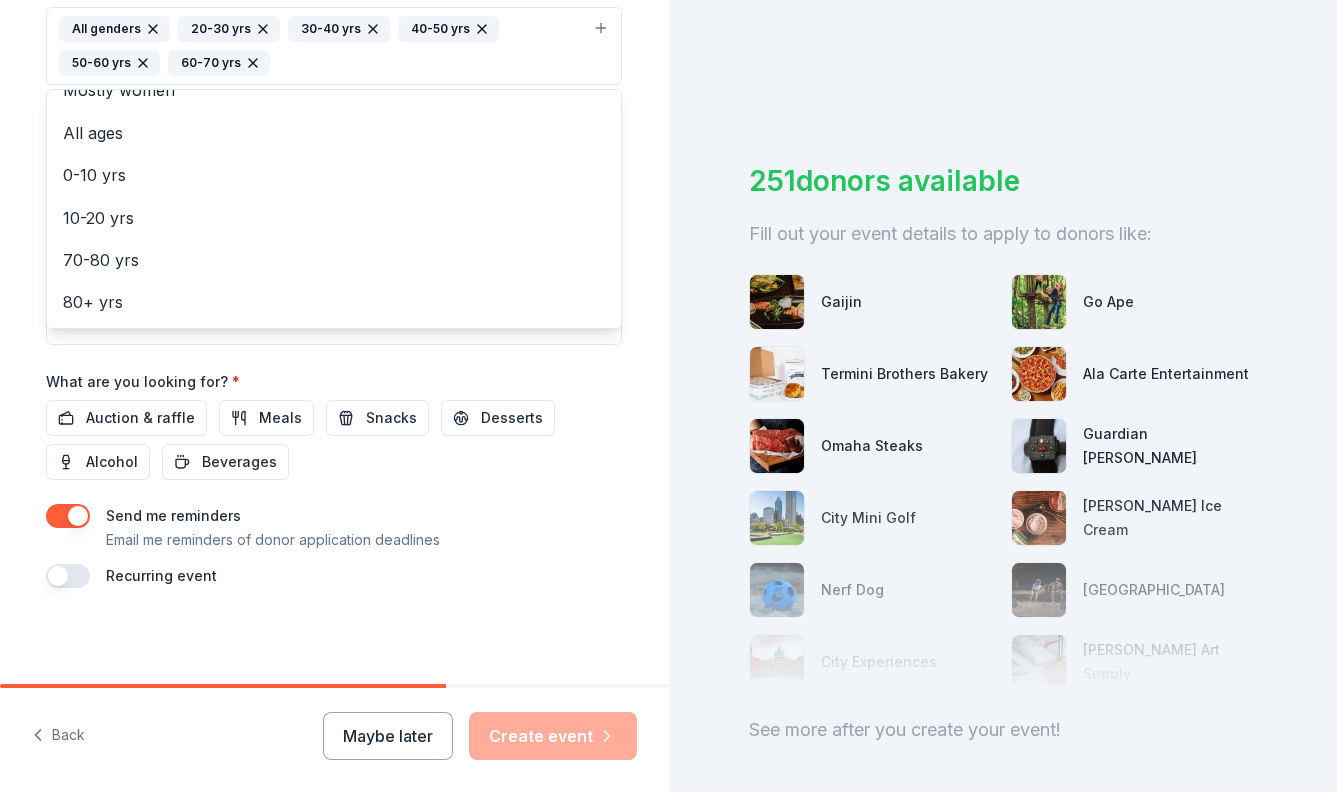 click on "Event name * Driving Change: Charity Golf Outing for Kids In Need 52 /100 Event website [URL][DOMAIN_NAME] URL is invalid Attendance * 120 Date * [DATE] ZIP code * 60074 Event type * Fundraiser Demographic All genders 20-30 yrs 30-40 yrs 40-50 yrs 50-60 yrs 60-70 yrs Mostly men Mostly women All ages [DEMOGRAPHIC_DATA] yrs 10-20 yrs 70-80 yrs 80+ yrs We use this information to help brands find events with their target demographic to sponsor their products. Mailing address Apt/unit Description What are you looking for? * Auction & raffle Meals Snacks Desserts Alcohol Beverages Send me reminders Email me reminders of donor application deadlines Recurring event" at bounding box center (334, 93) 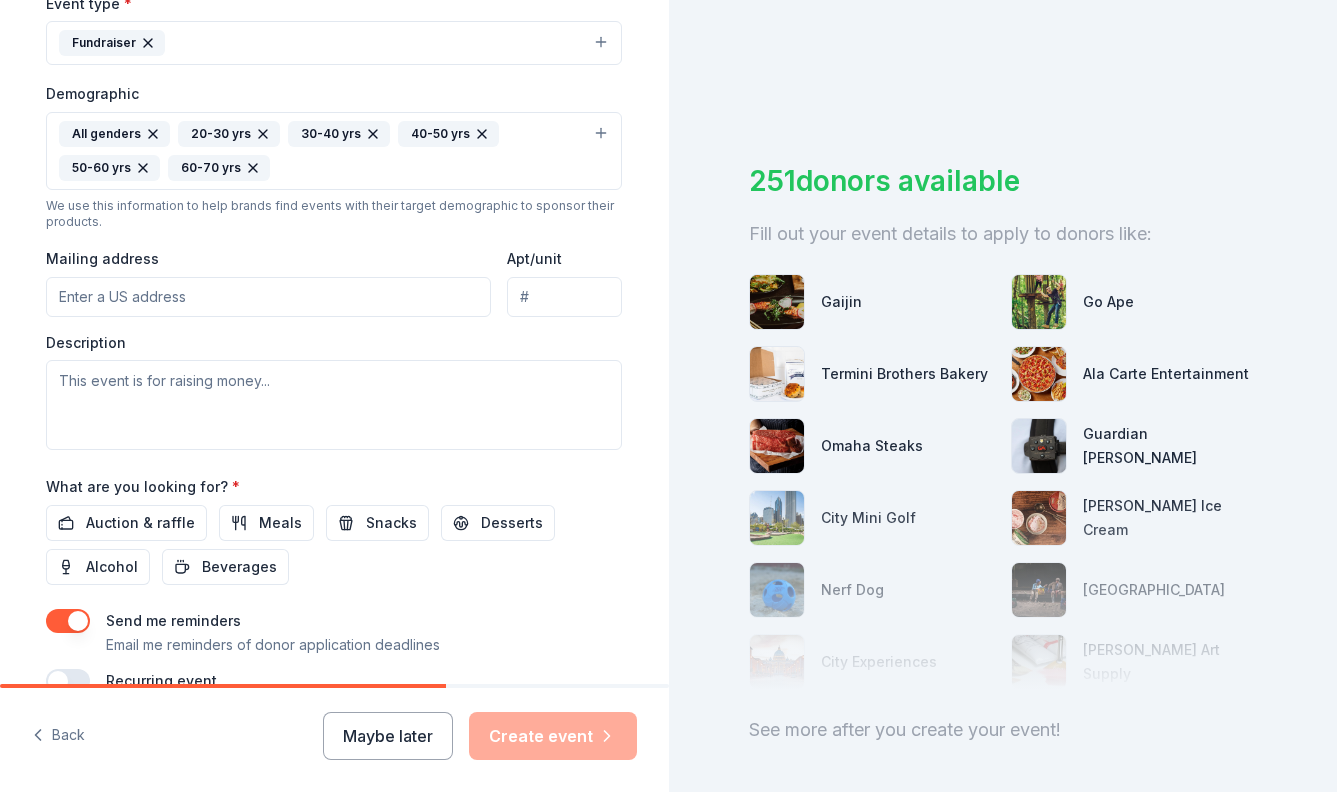 scroll, scrollTop: 607, scrollLeft: 0, axis: vertical 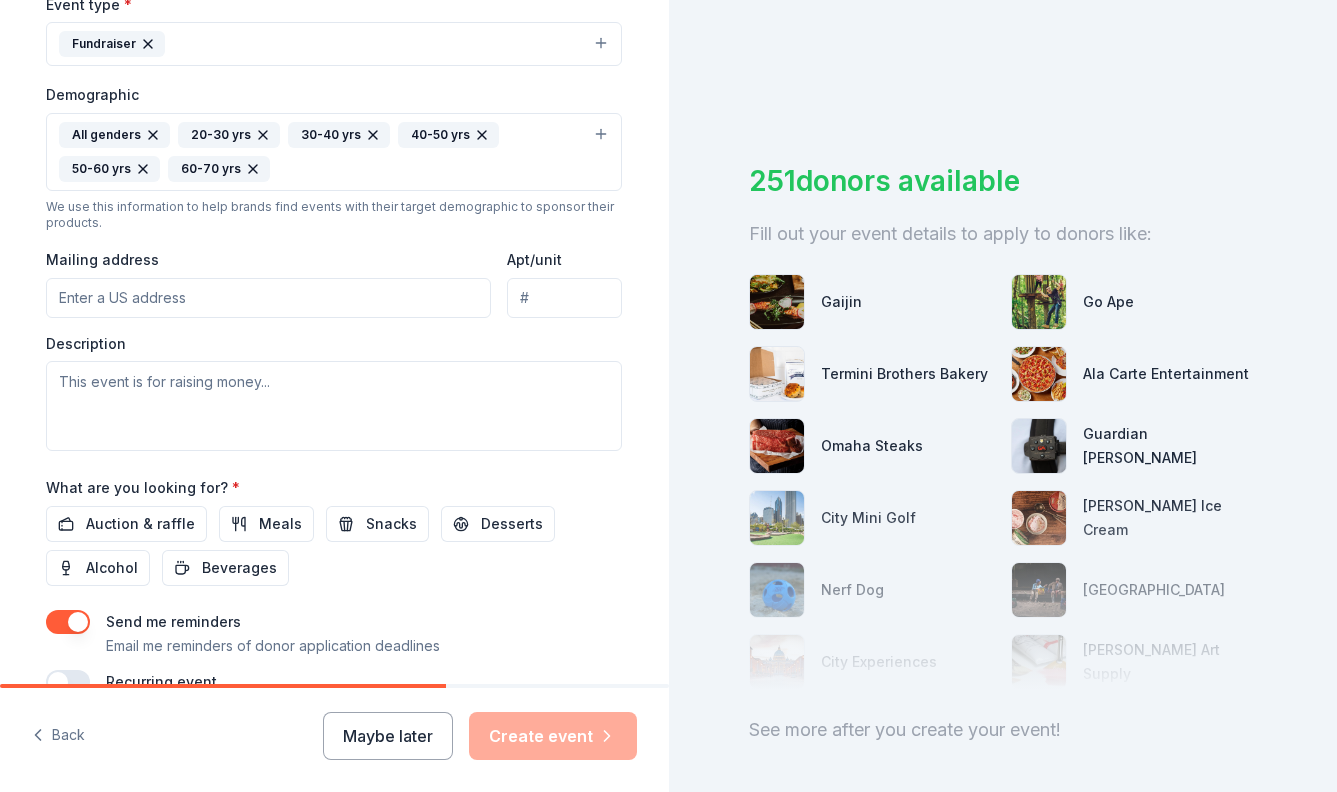click on "Mailing address" at bounding box center [268, 298] 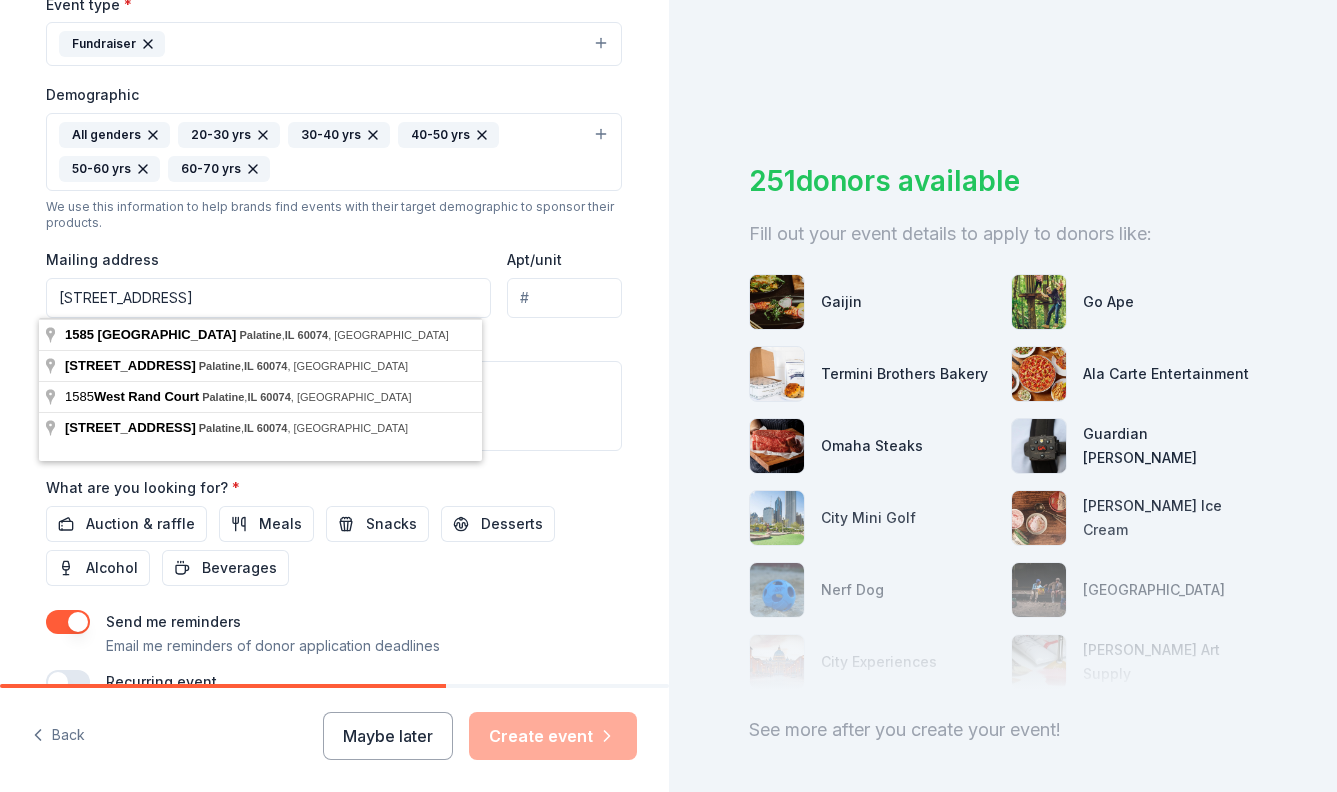 type on "[STREET_ADDRESS]" 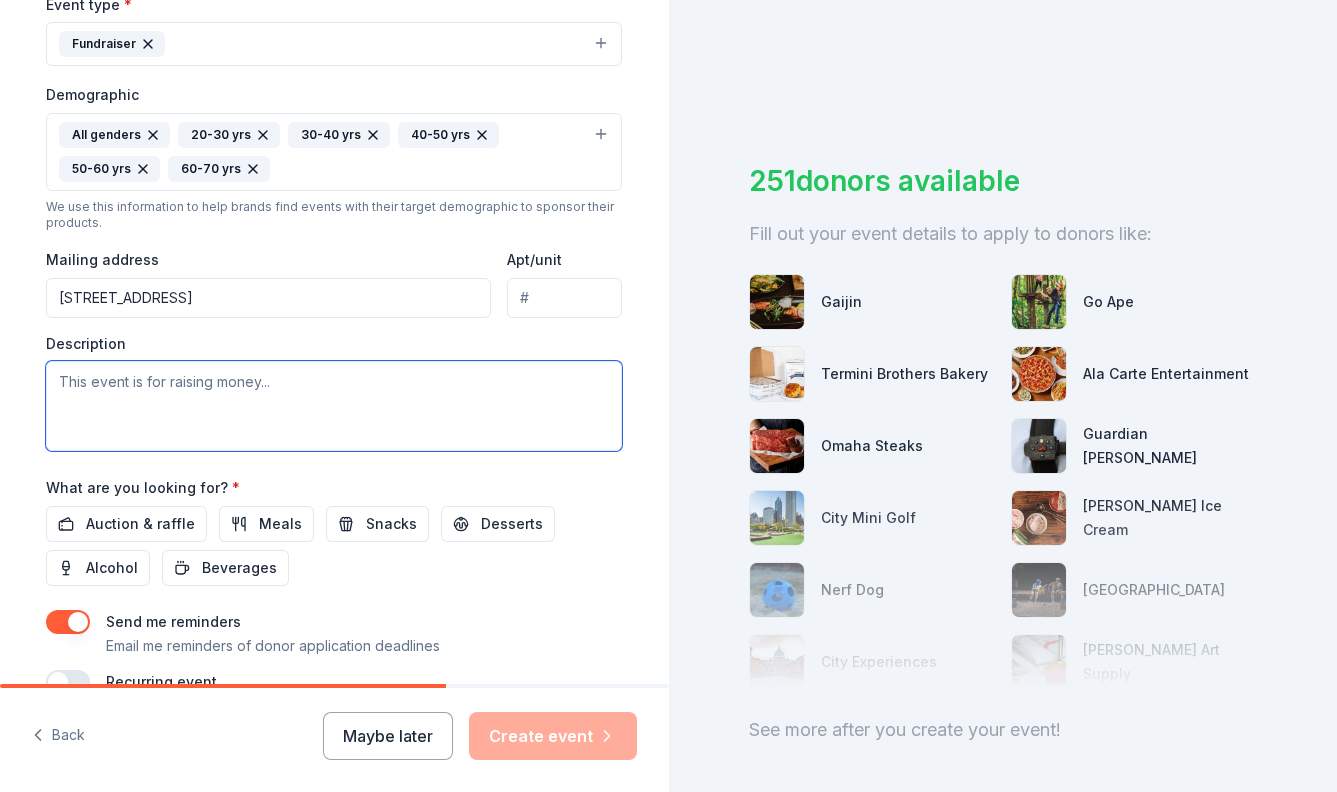 click at bounding box center (334, 406) 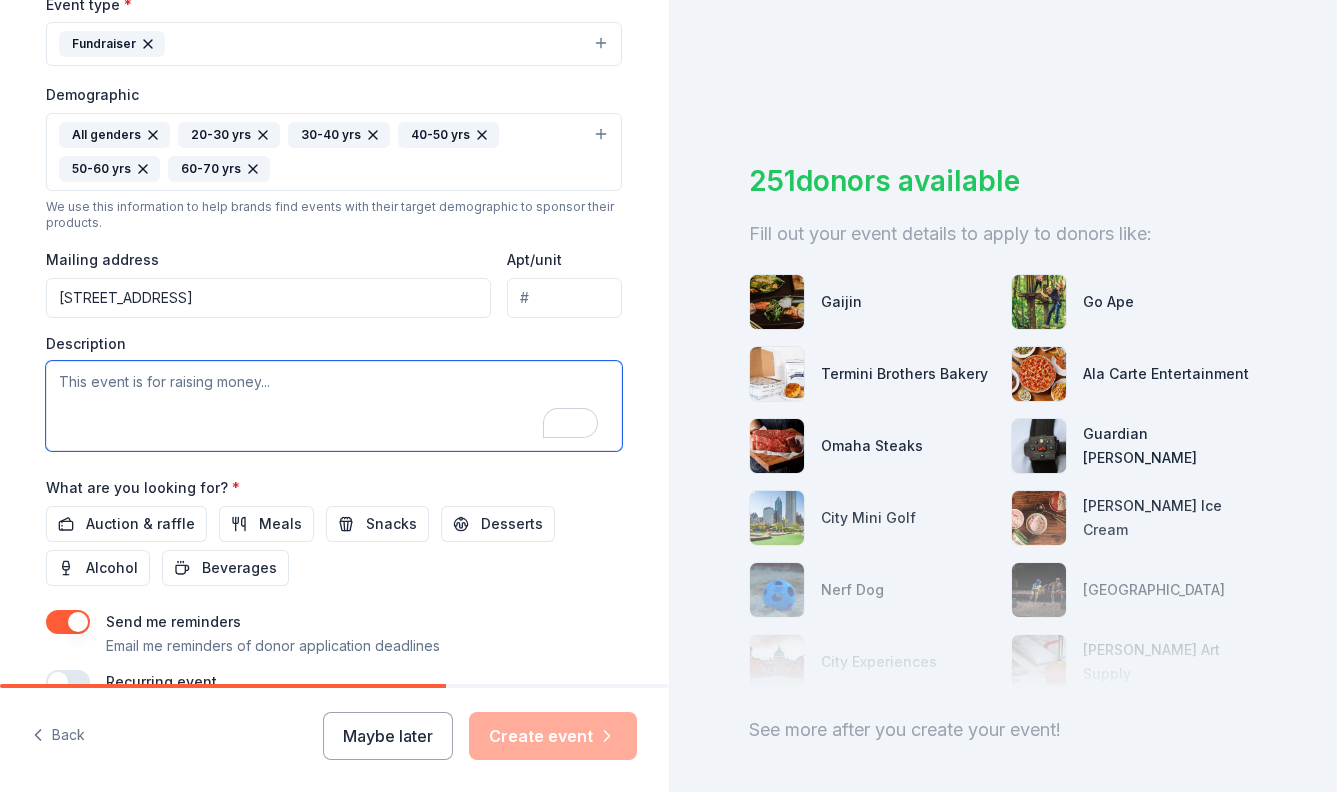 scroll, scrollTop: 607, scrollLeft: 0, axis: vertical 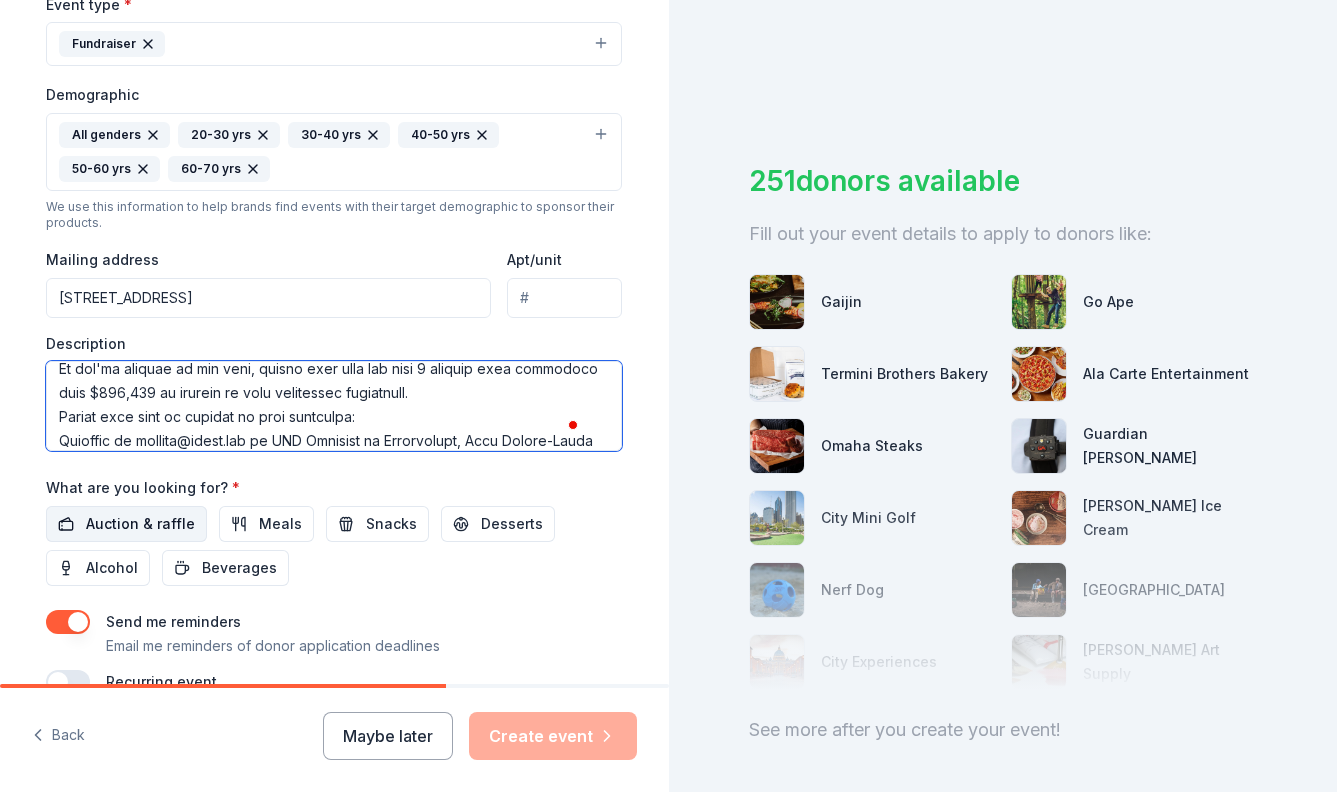 type on "Dear [PERSON_NAME],
[PERSON_NAME]'s mission is to empower people and change lives, with a vision for a community of healthy families and vibrant neighborhoods. We build leaders from within the community served to educate neighbors and help them earn a better education and secure living wage employment. POC gives marginalized folks a voice and empowers them to help themselves by providing access to resources, community building, supportive partnerships, and overall wellness.
Our Golf Outing Chairperson, [PERSON_NAME] lives in [GEOGRAPHIC_DATA] and strongly believes in POC's mission. Your donation will support [MEDICAL_DATA] youth and families. We aim to raise $55,000 for activities such as movie nights, field trips, summer camps, after-school programs, and other resources for the whole family
- activities these children would never experience without your support.
Please consider donating to the raffle prizes to help us generate money at the outing [DATE][DATE], at [GEOGRAPHIC_DATA].
If you've donated in t..." 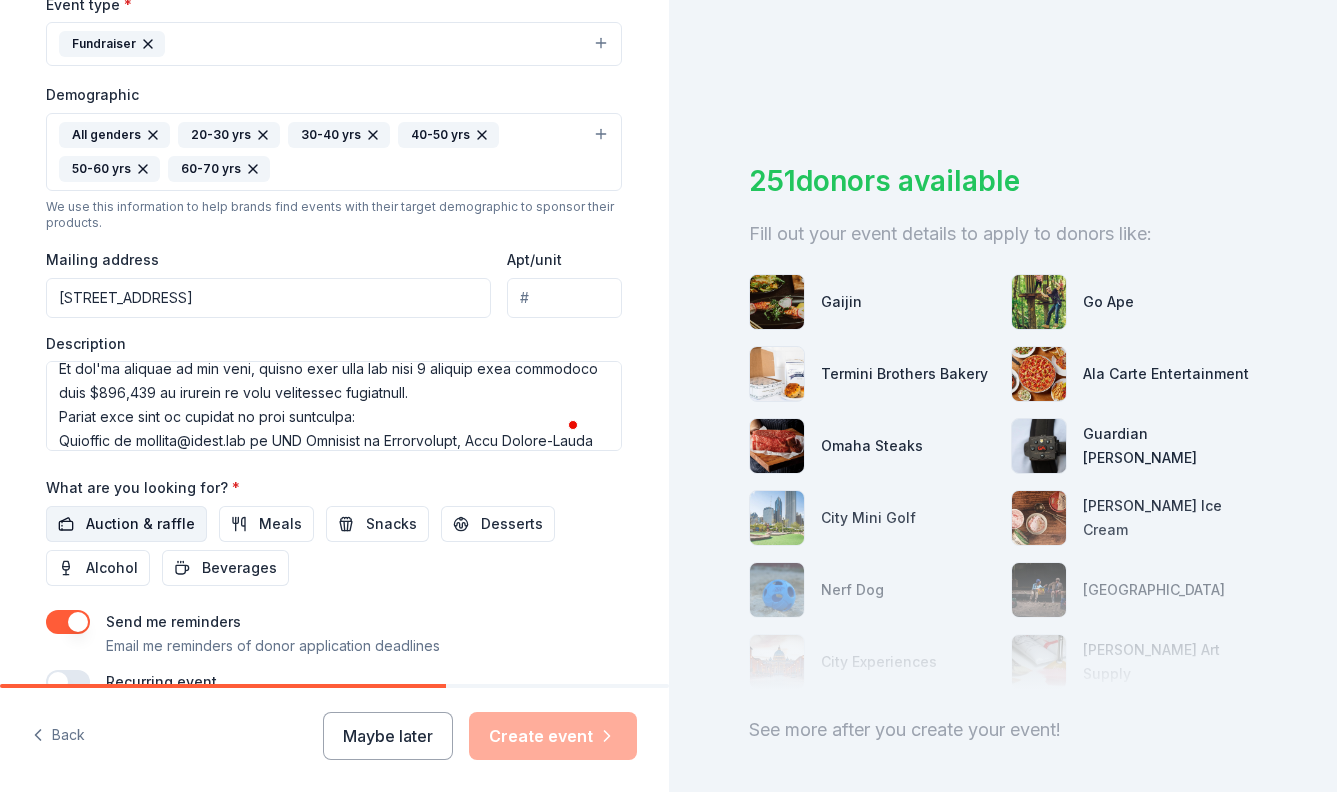 click on "Auction & raffle" at bounding box center (140, 524) 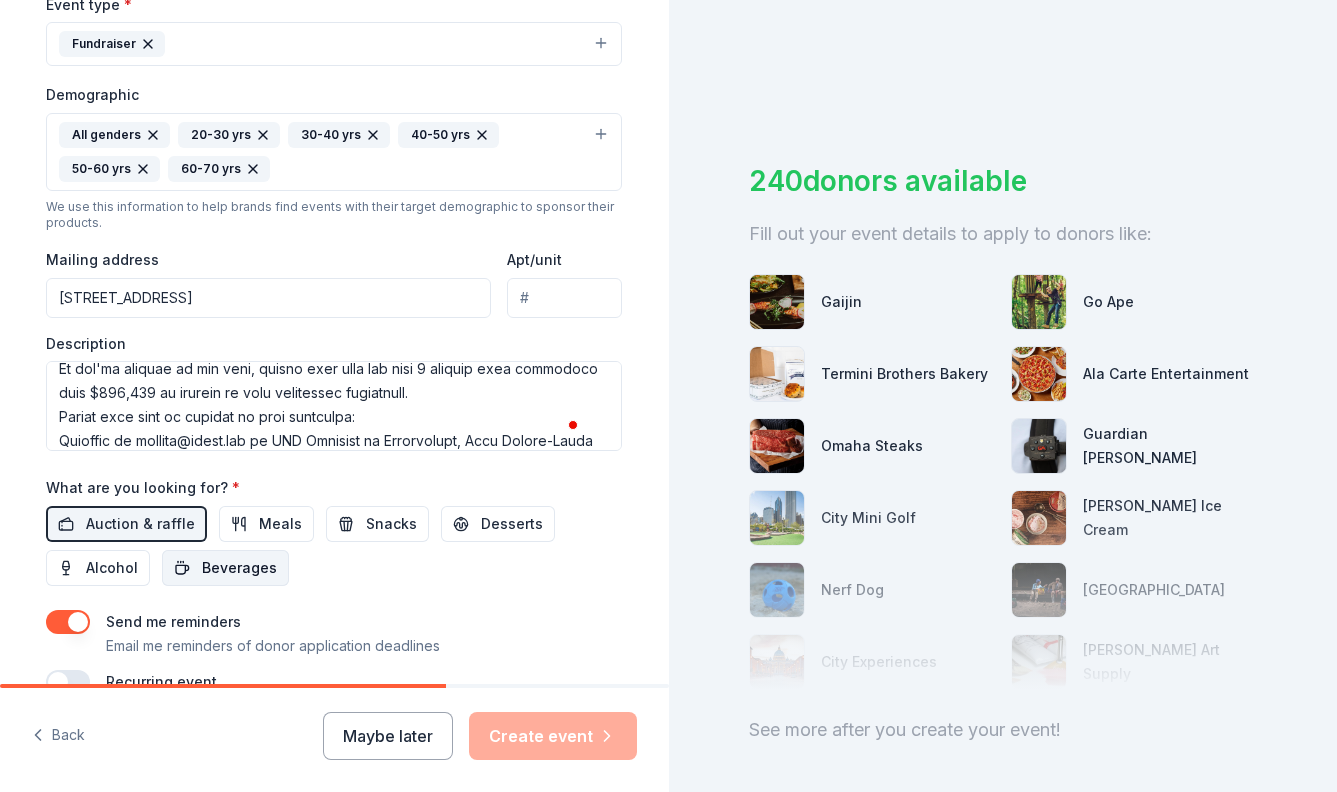 click on "Beverages" at bounding box center [239, 568] 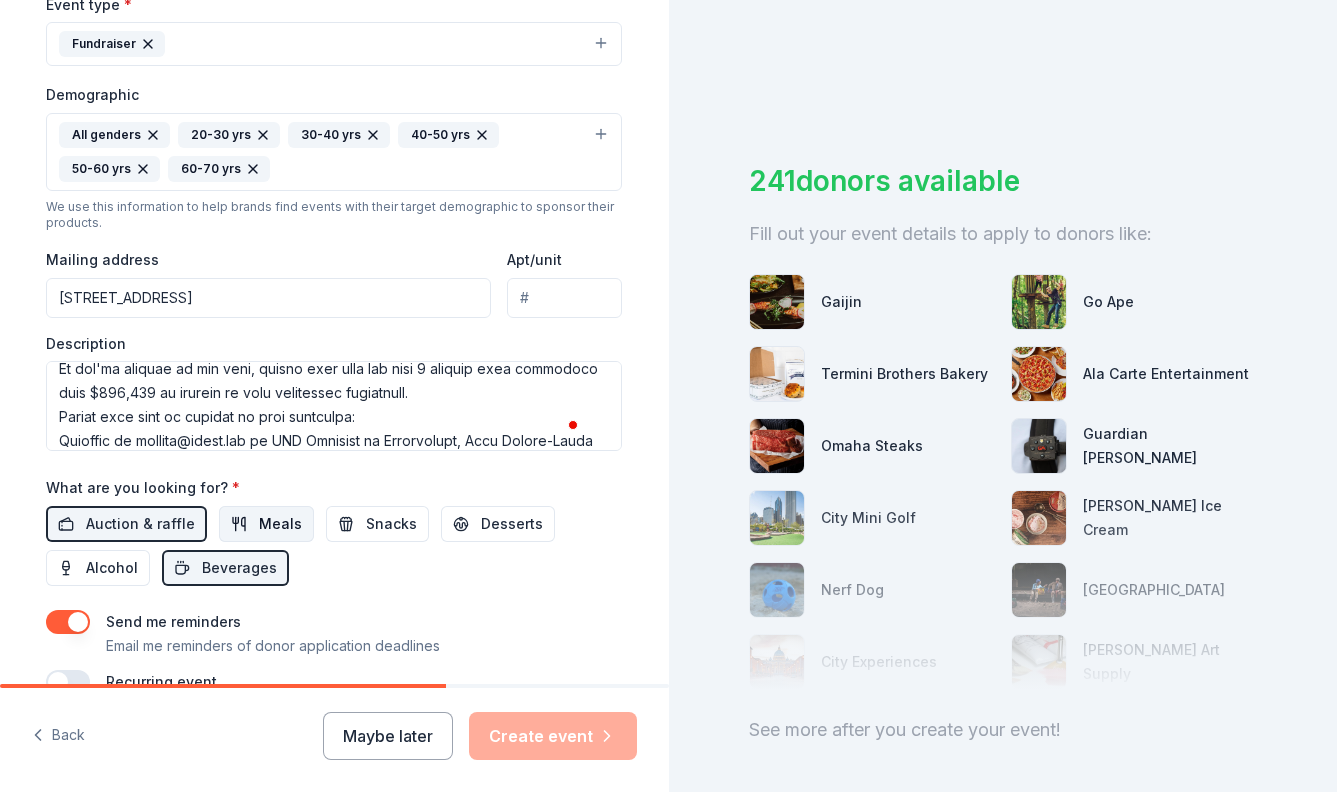 click on "Meals" at bounding box center [280, 524] 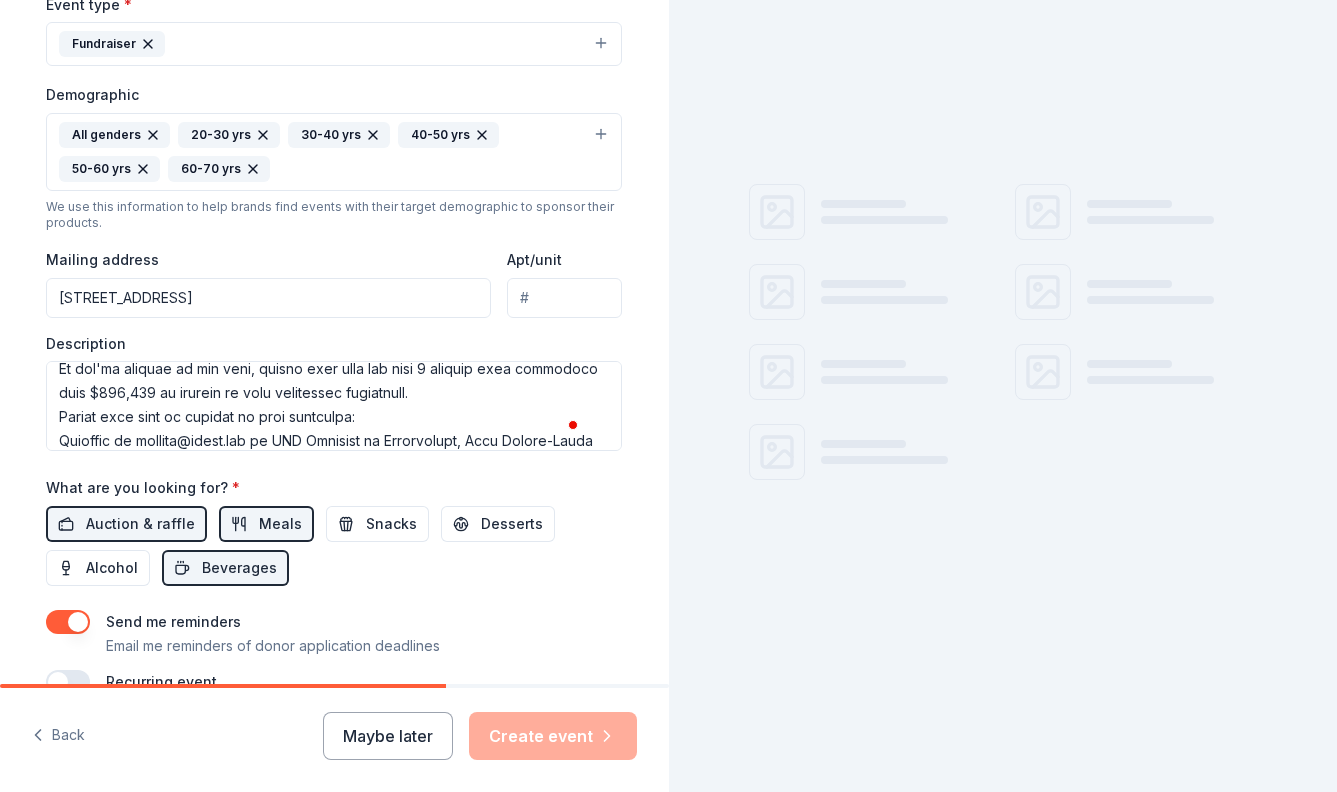 scroll, scrollTop: 700, scrollLeft: 0, axis: vertical 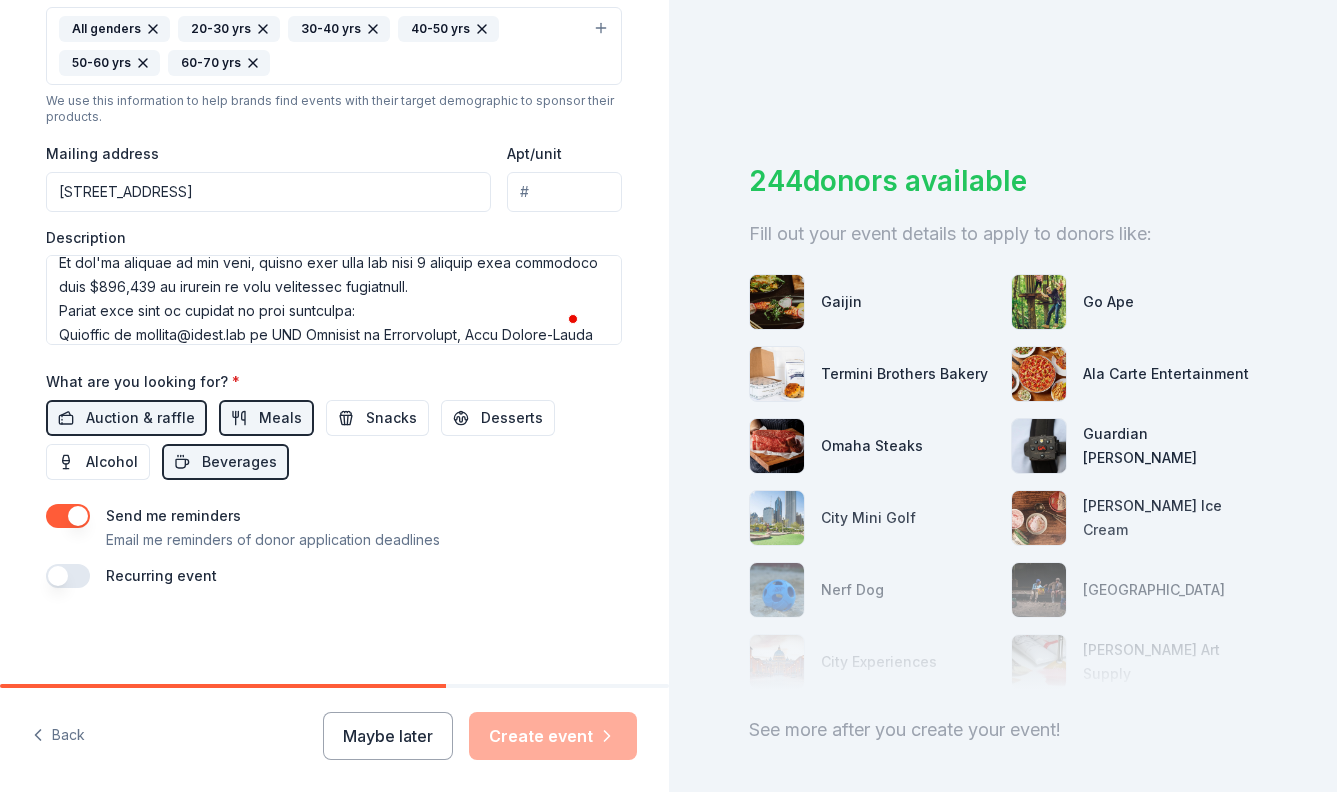 click on "Recurring event" at bounding box center (334, 576) 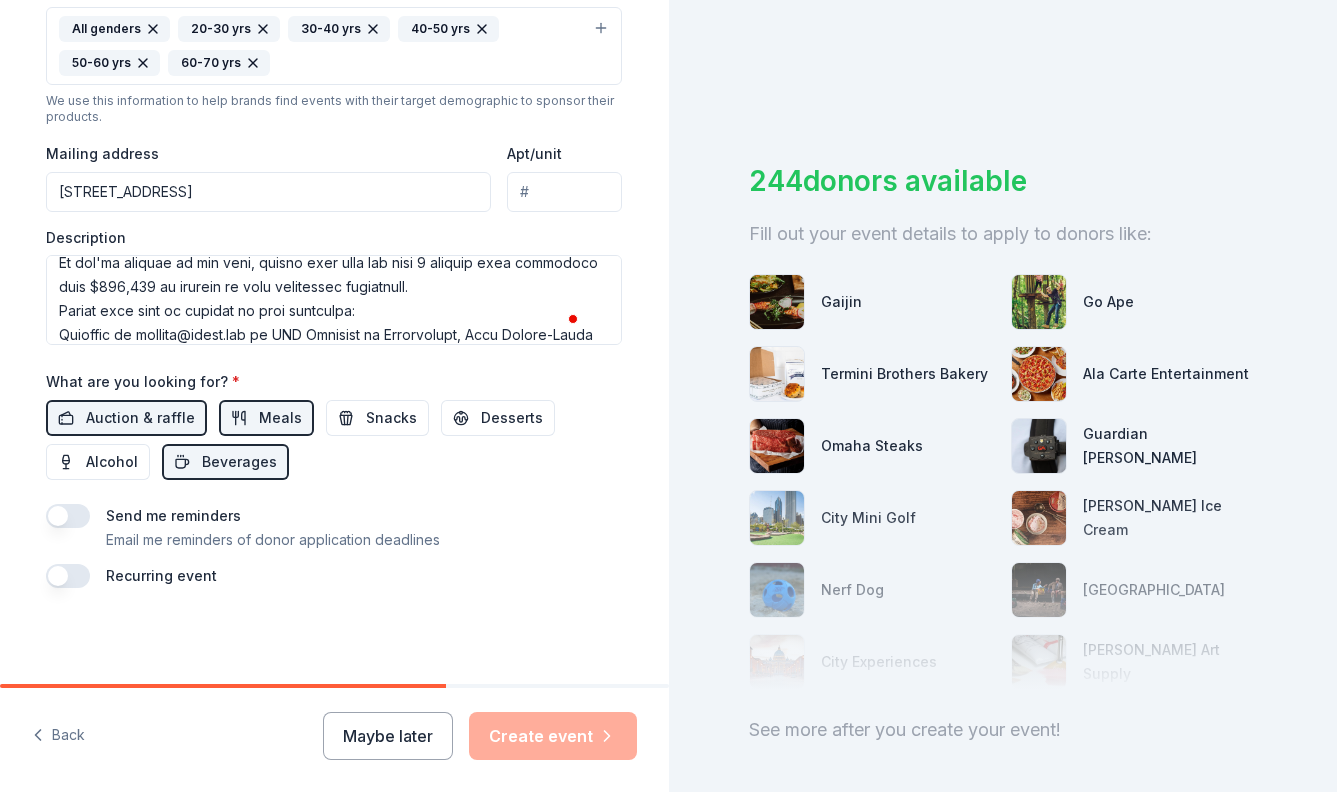 click at bounding box center (68, 516) 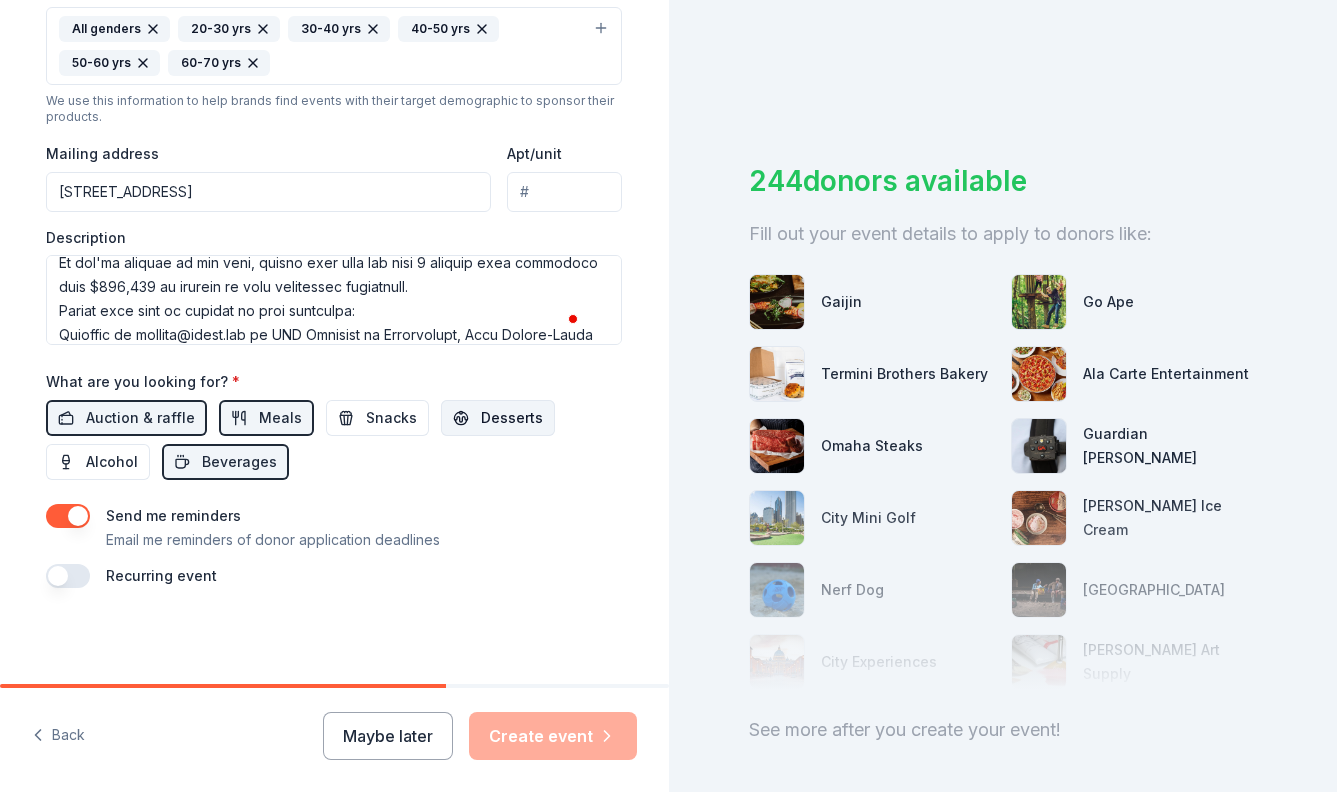 scroll, scrollTop: 683, scrollLeft: 0, axis: vertical 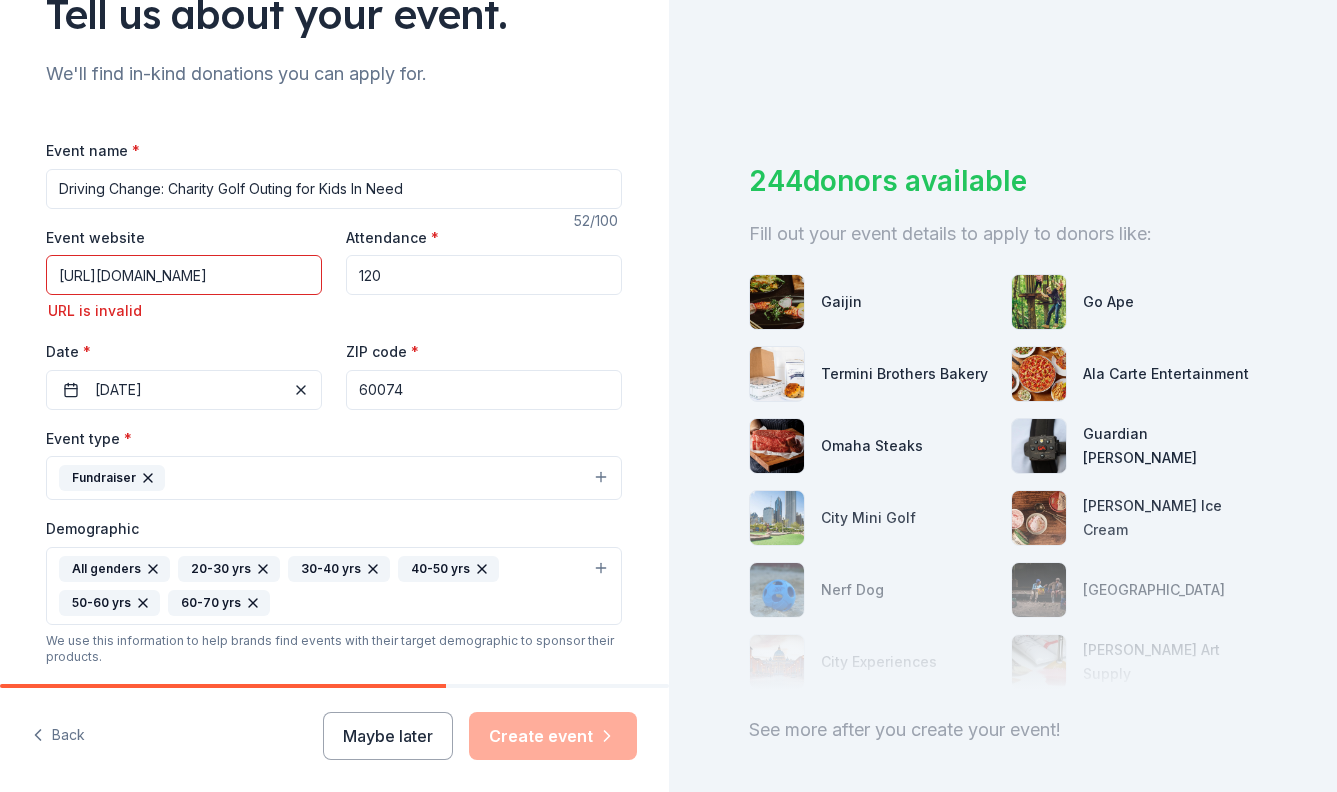click on "[URL][DOMAIN_NAME]" at bounding box center [184, 275] 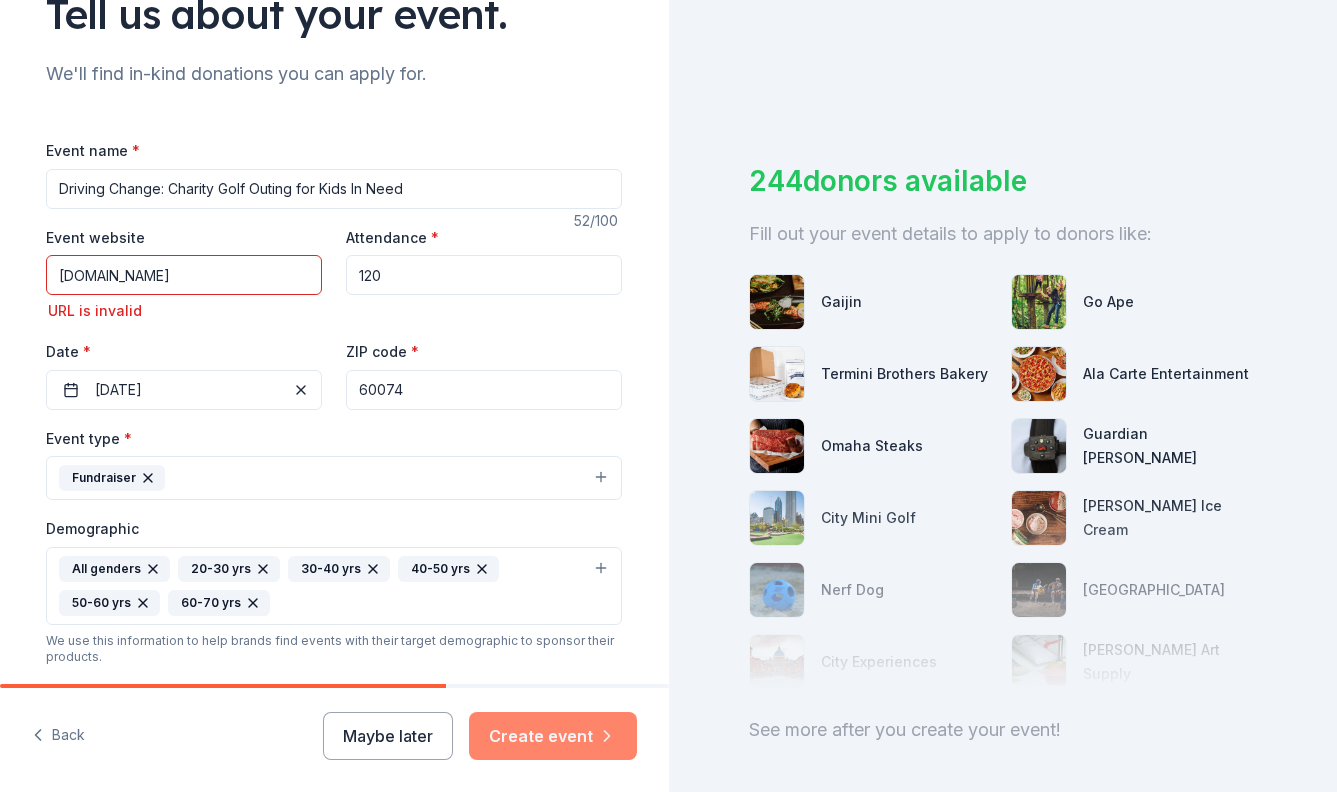 type on "[DOMAIN_NAME]" 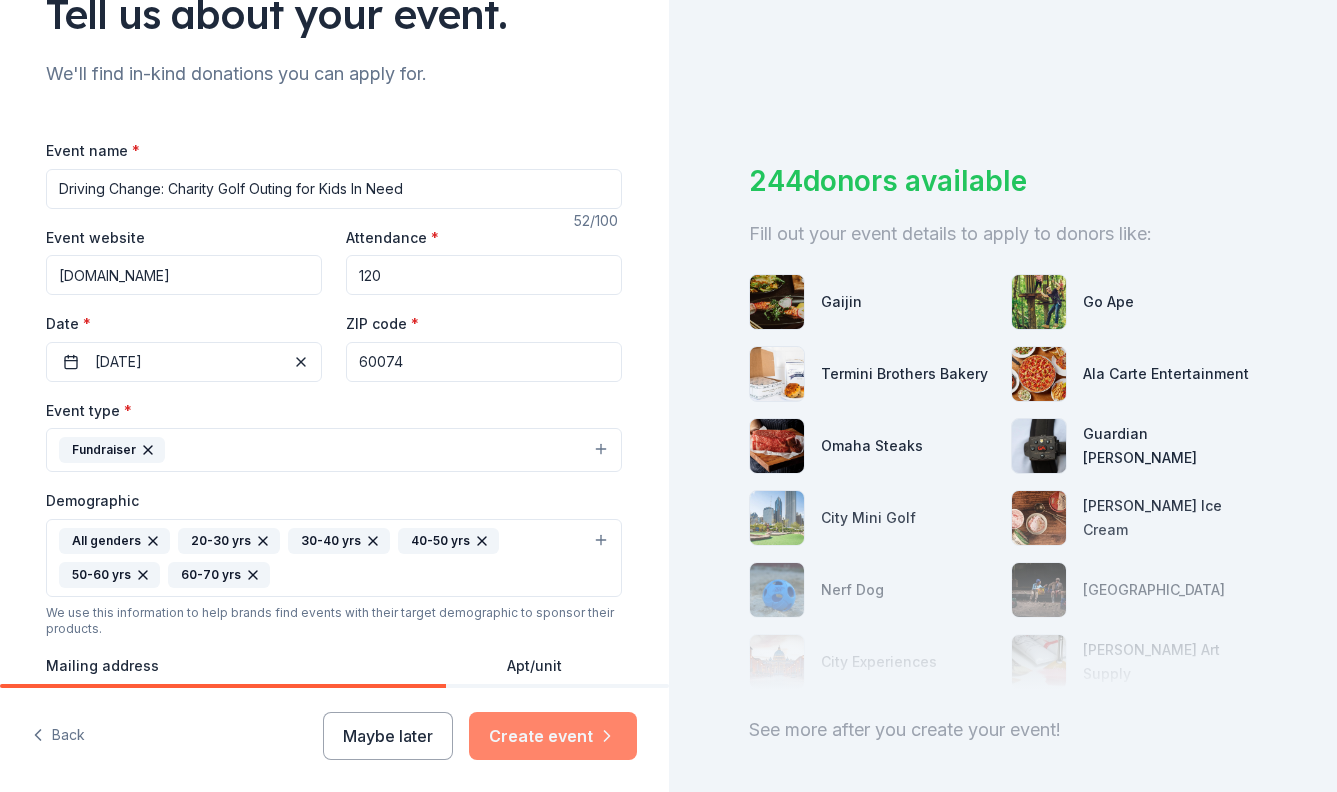 click on "Create event" at bounding box center (553, 736) 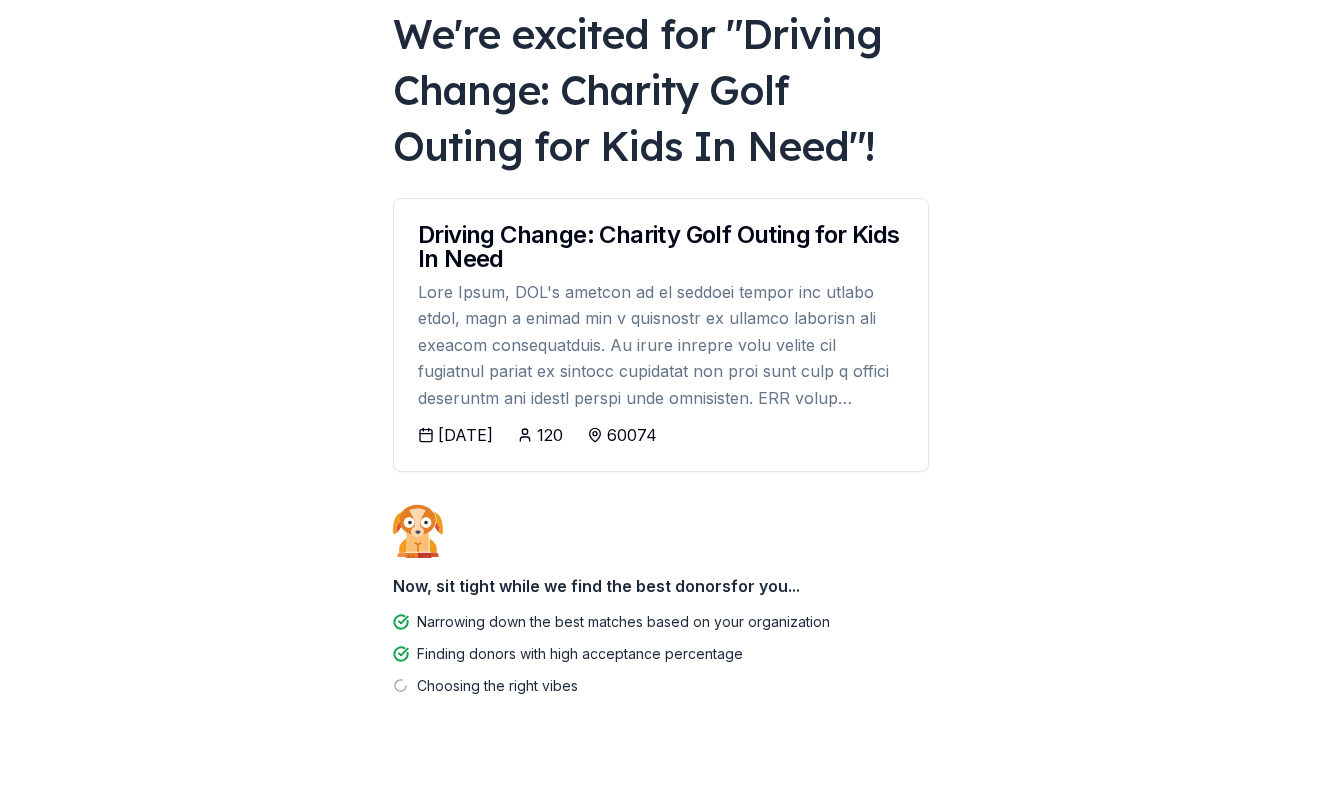 scroll, scrollTop: 138, scrollLeft: 0, axis: vertical 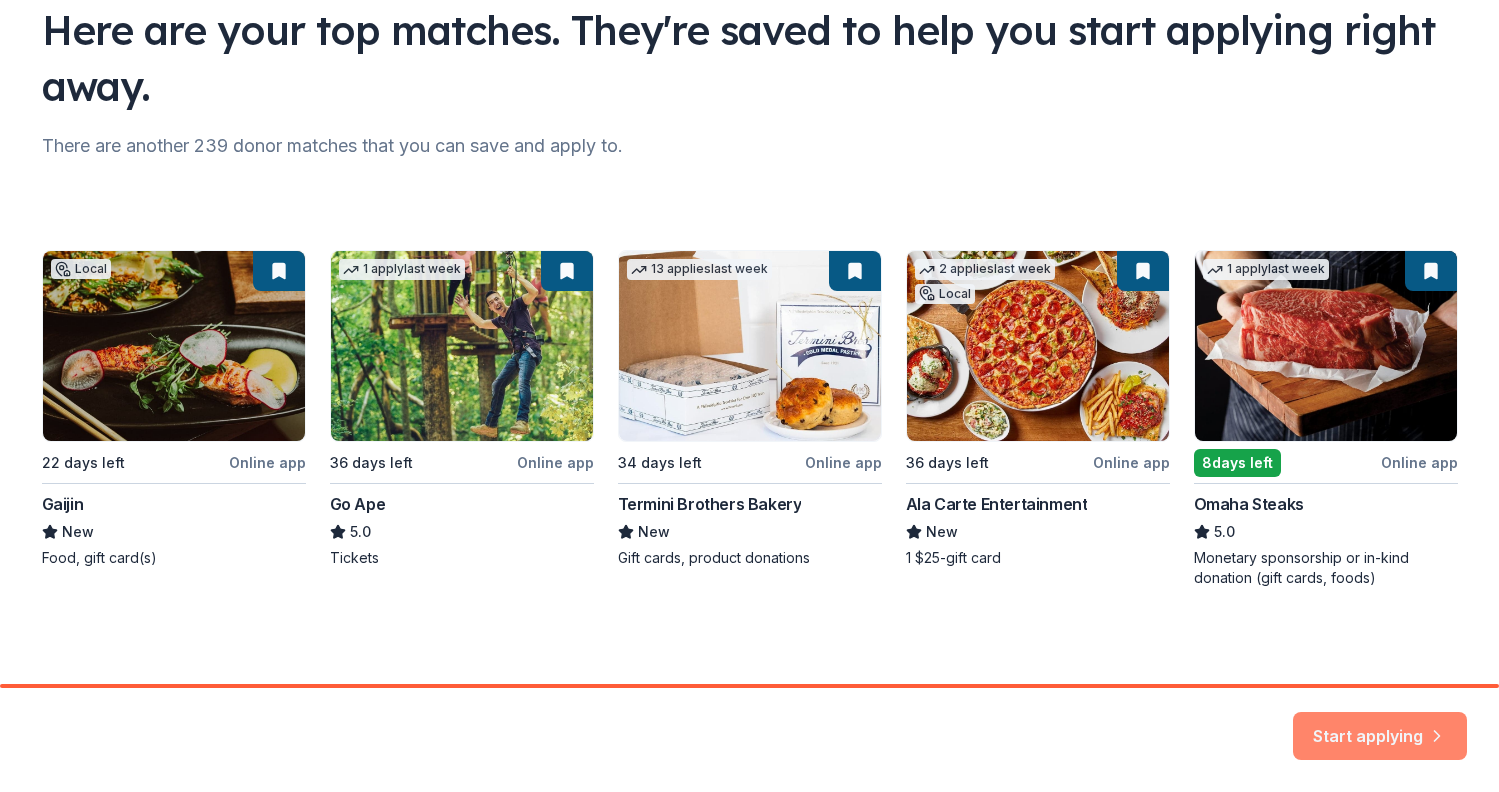 click on "Start applying" at bounding box center (1380, 724) 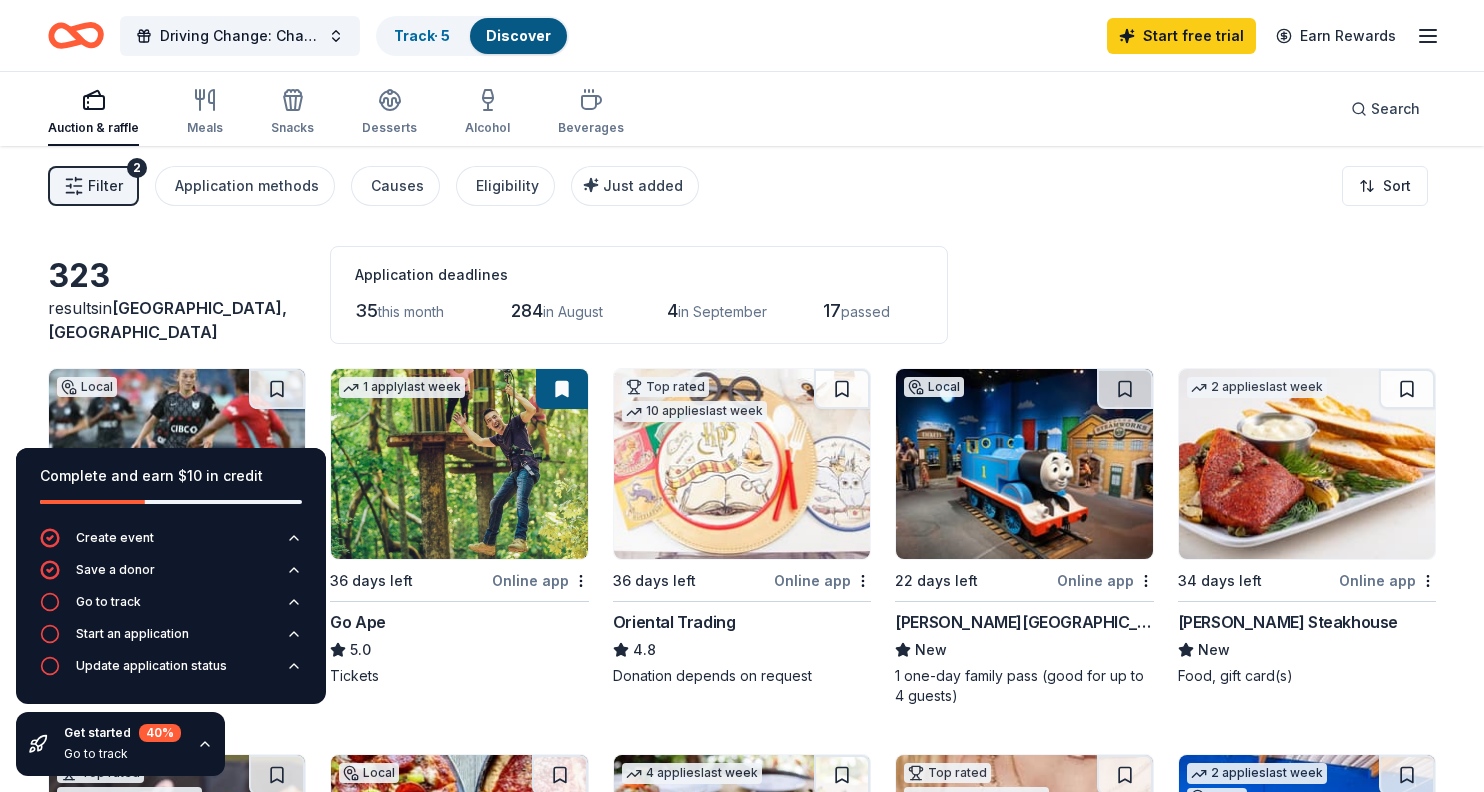 click on "Filter" at bounding box center (105, 186) 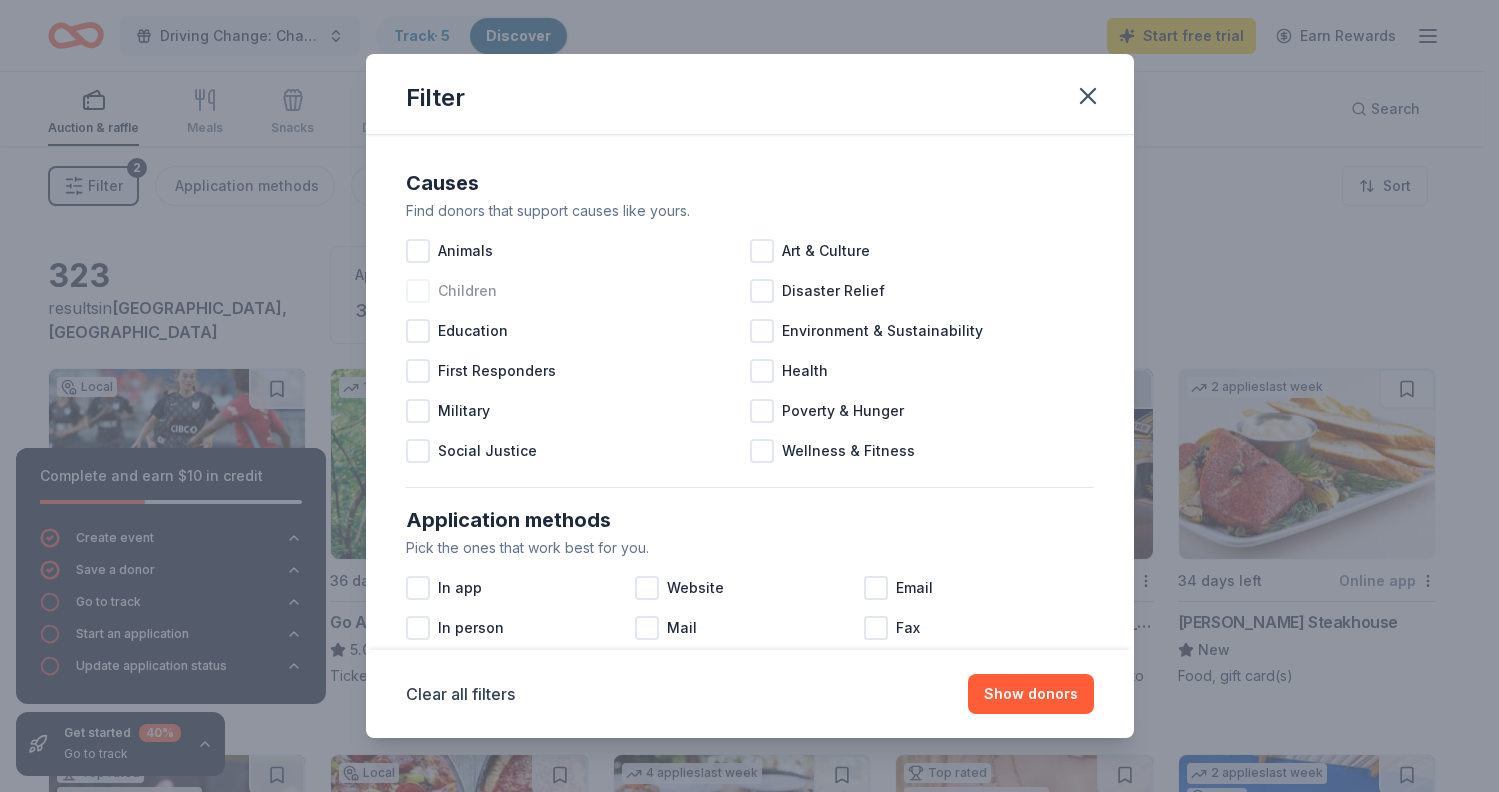 click at bounding box center [418, 291] 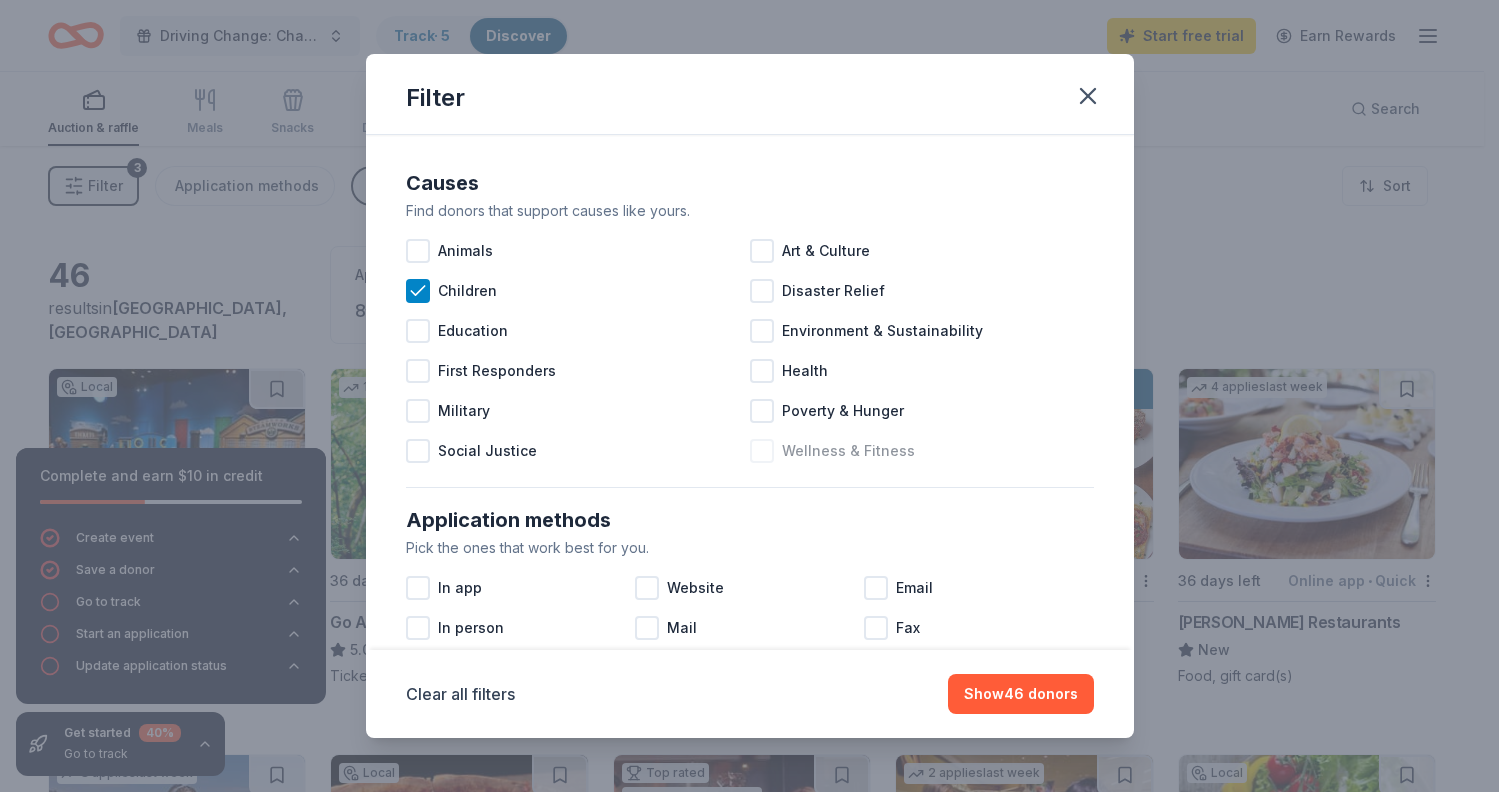 click at bounding box center [762, 451] 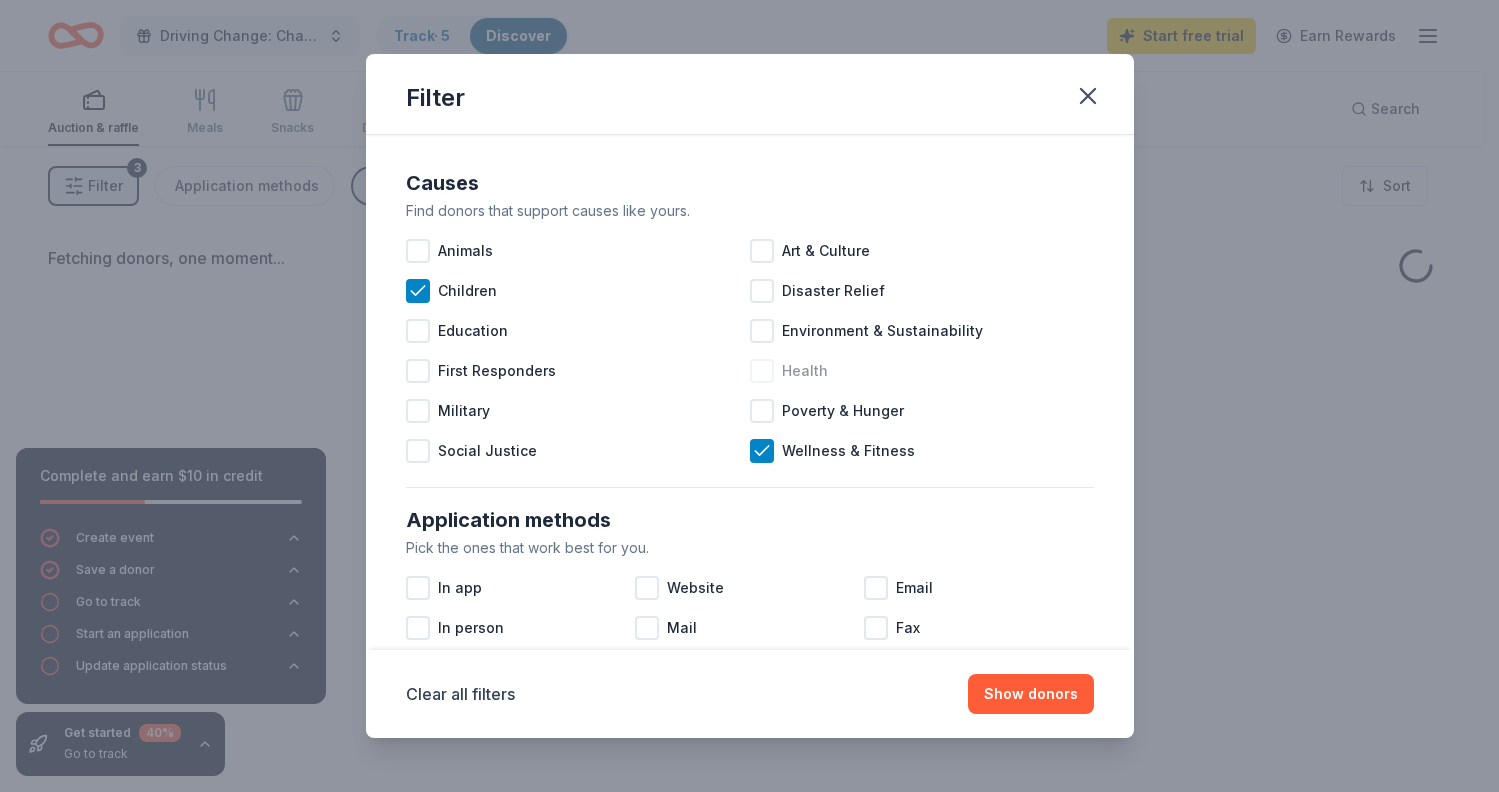 drag, startPoint x: 751, startPoint y: 370, endPoint x: 682, endPoint y: 271, distance: 120.67311 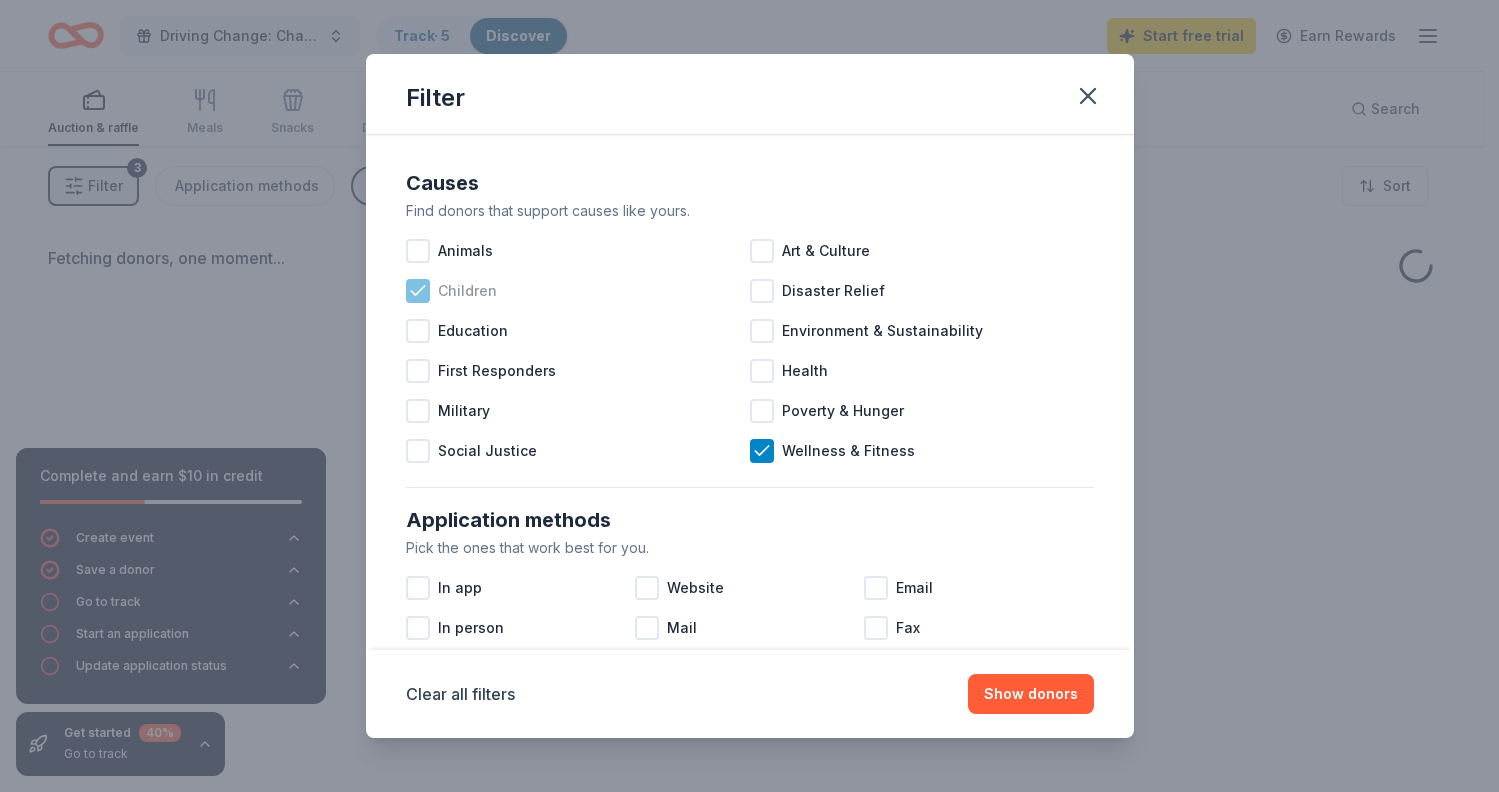 click at bounding box center [762, 371] 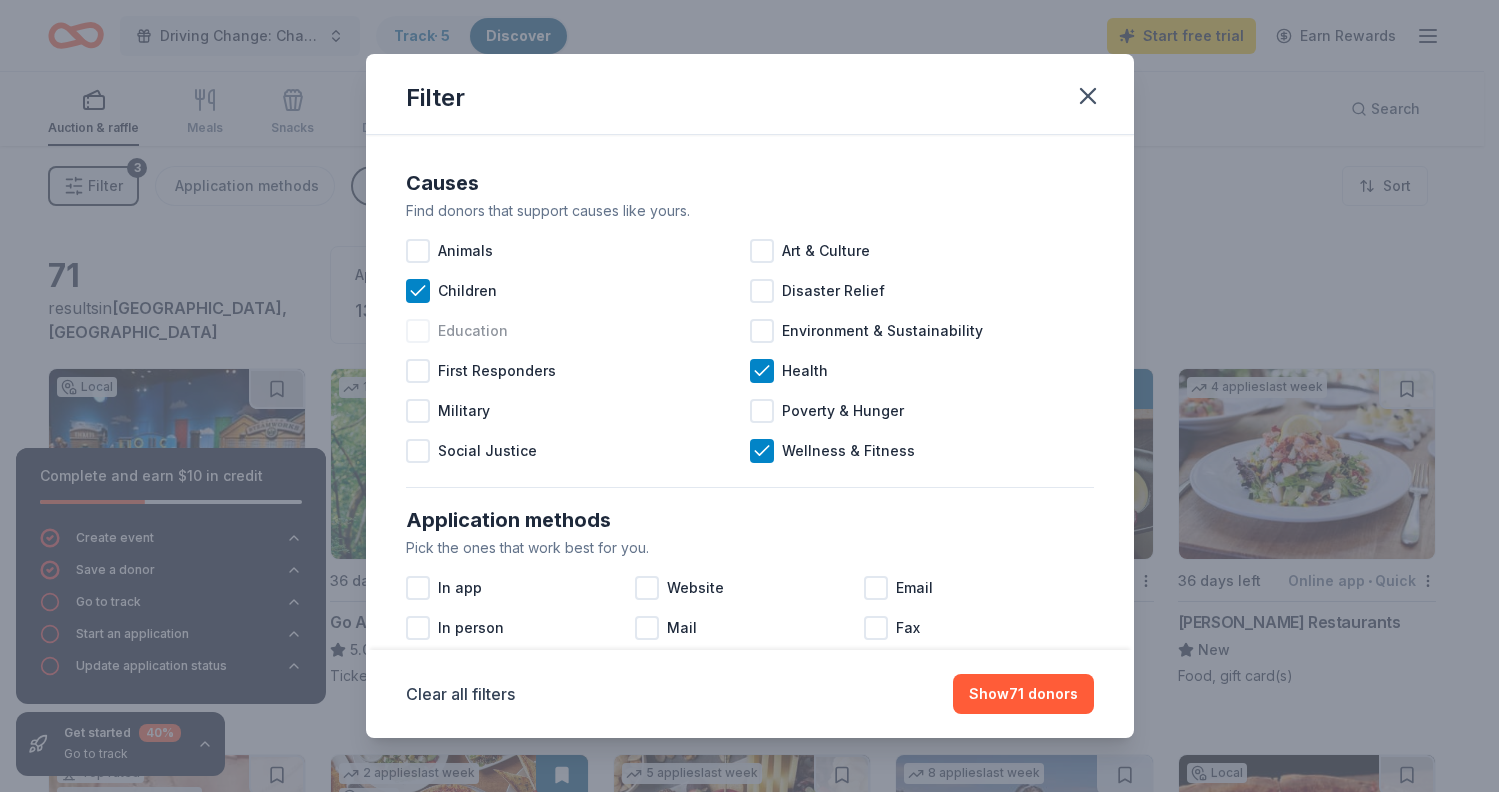 click at bounding box center [418, 331] 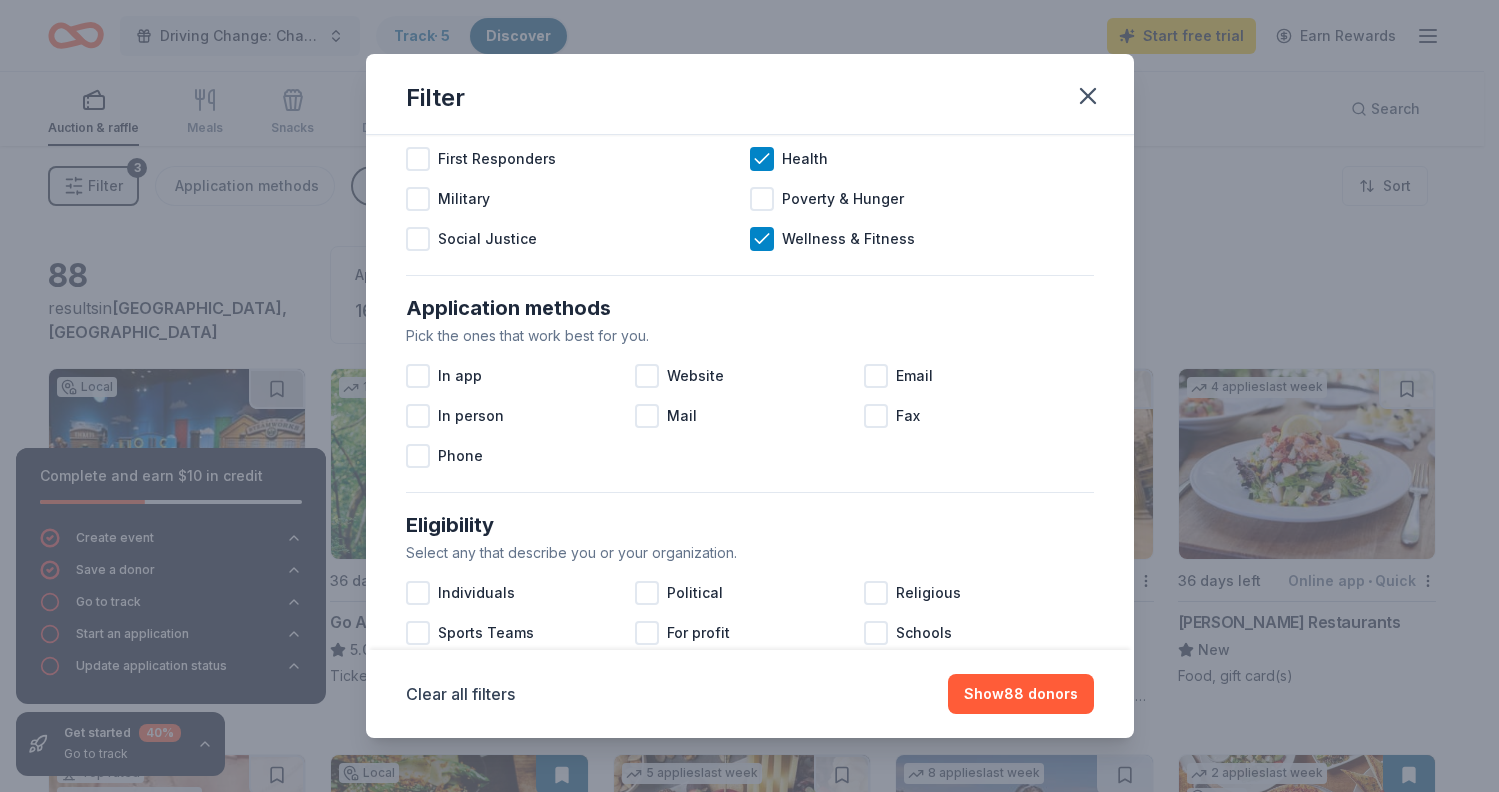 scroll, scrollTop: 215, scrollLeft: 0, axis: vertical 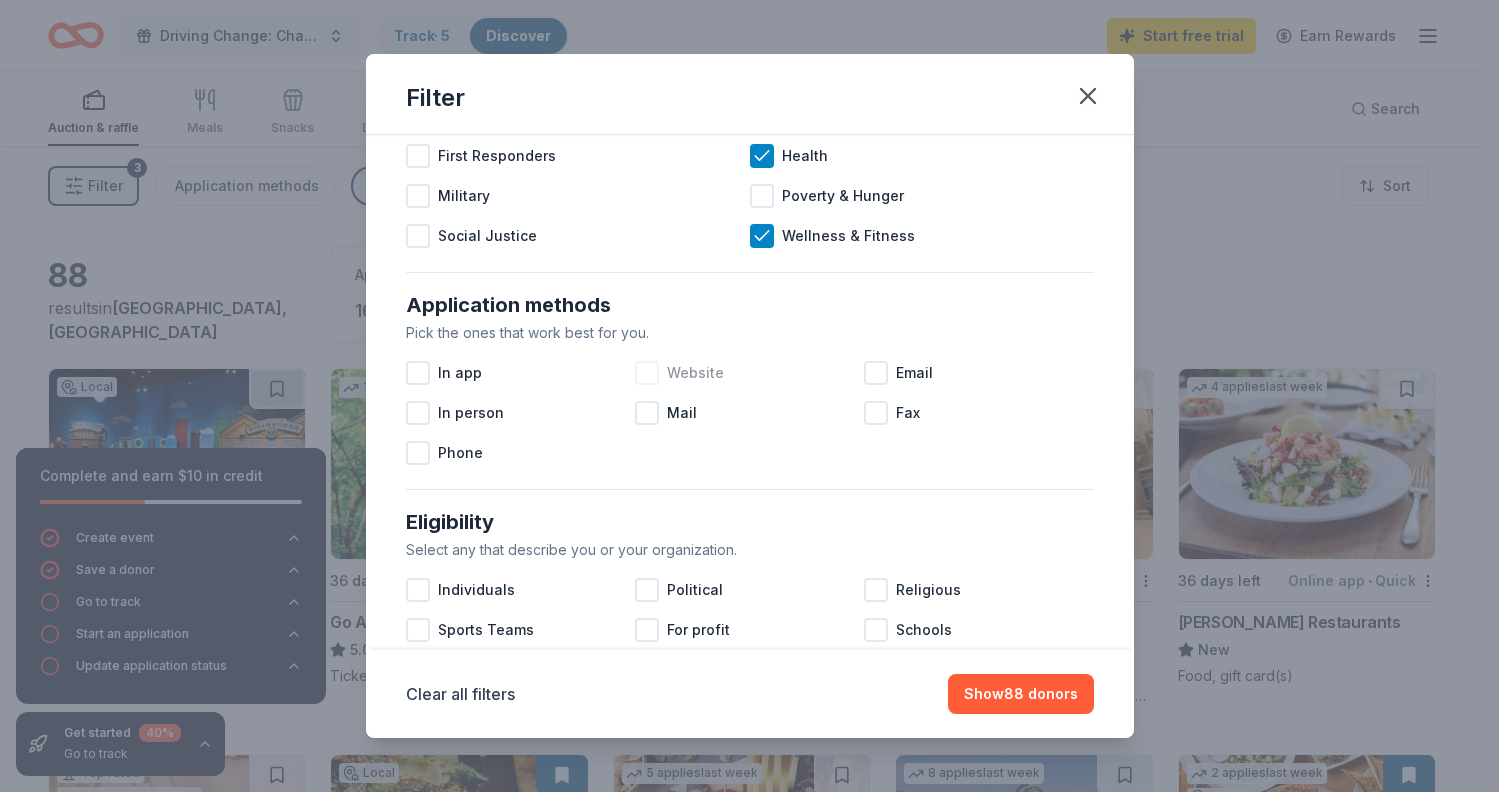 click at bounding box center (647, 373) 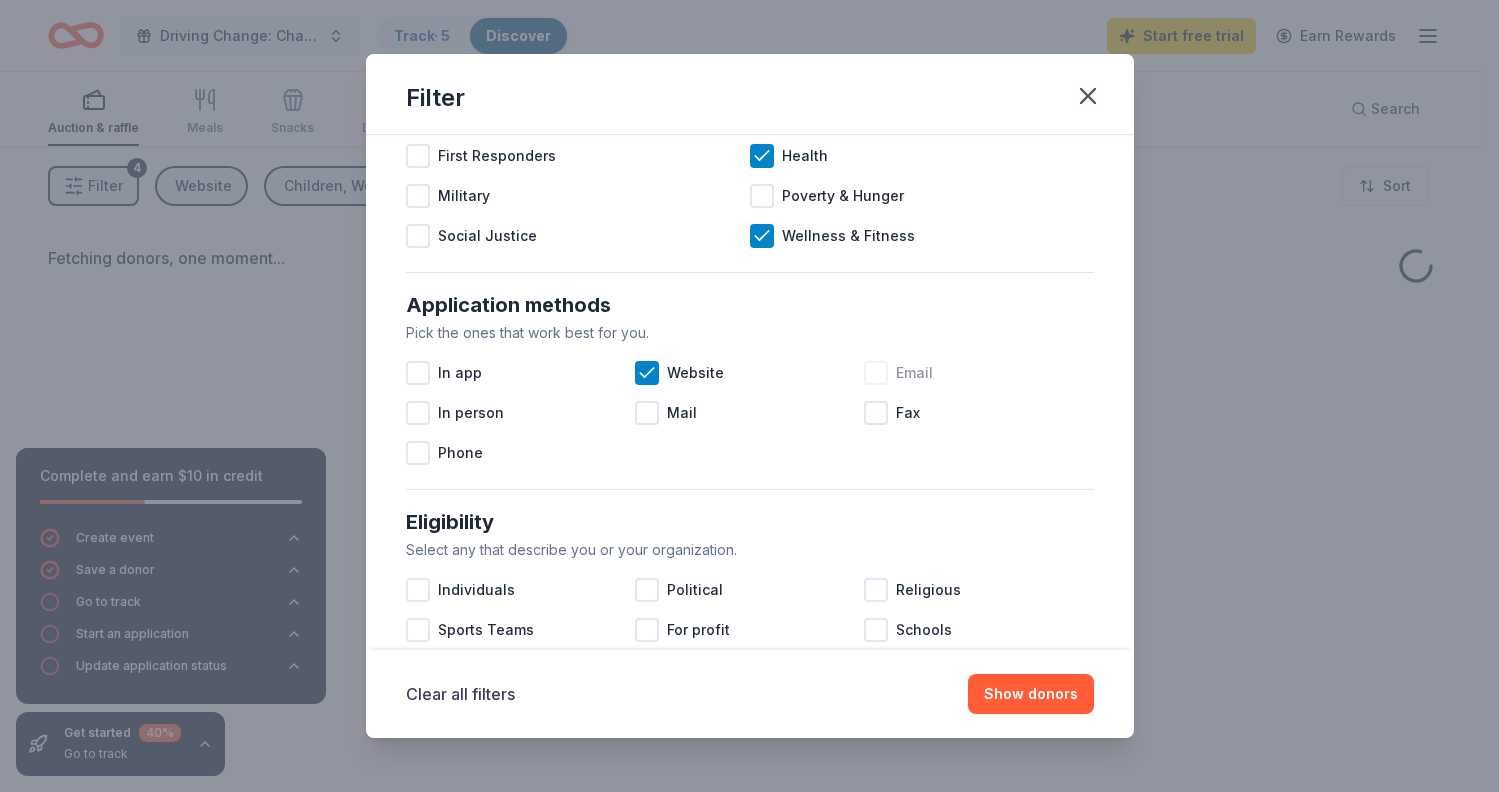 click on "Email" at bounding box center (914, 373) 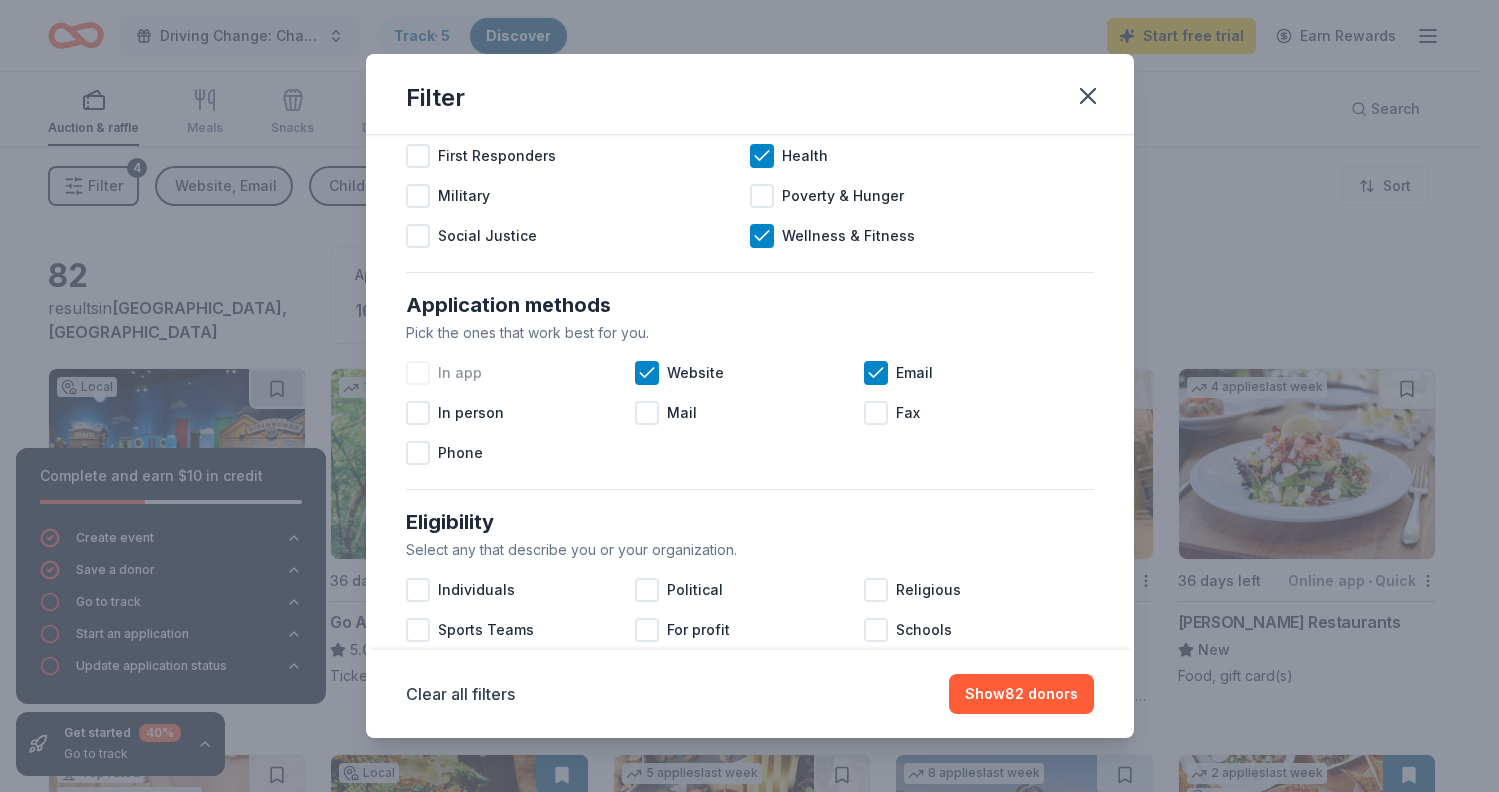 click at bounding box center [418, 373] 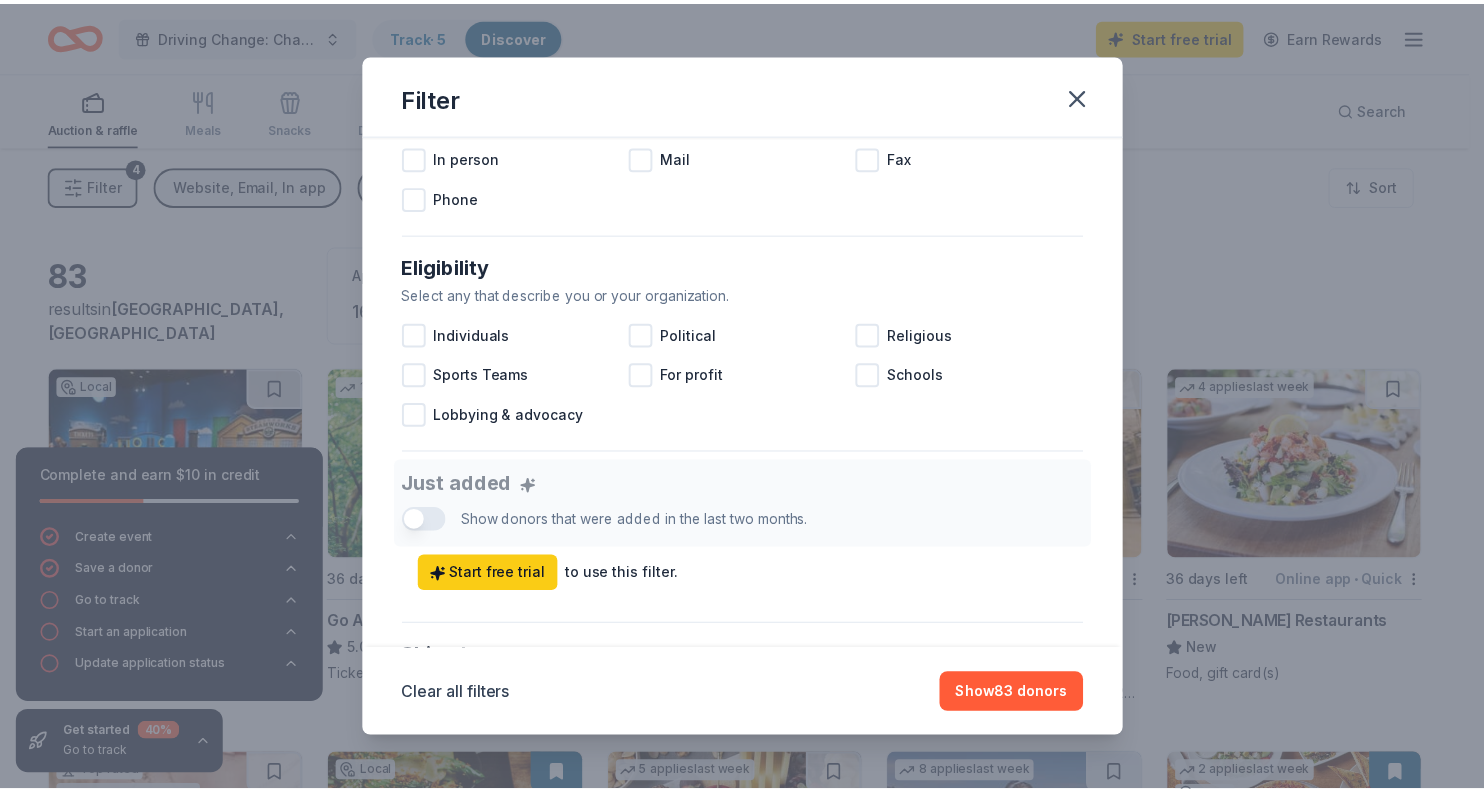 scroll, scrollTop: 471, scrollLeft: 0, axis: vertical 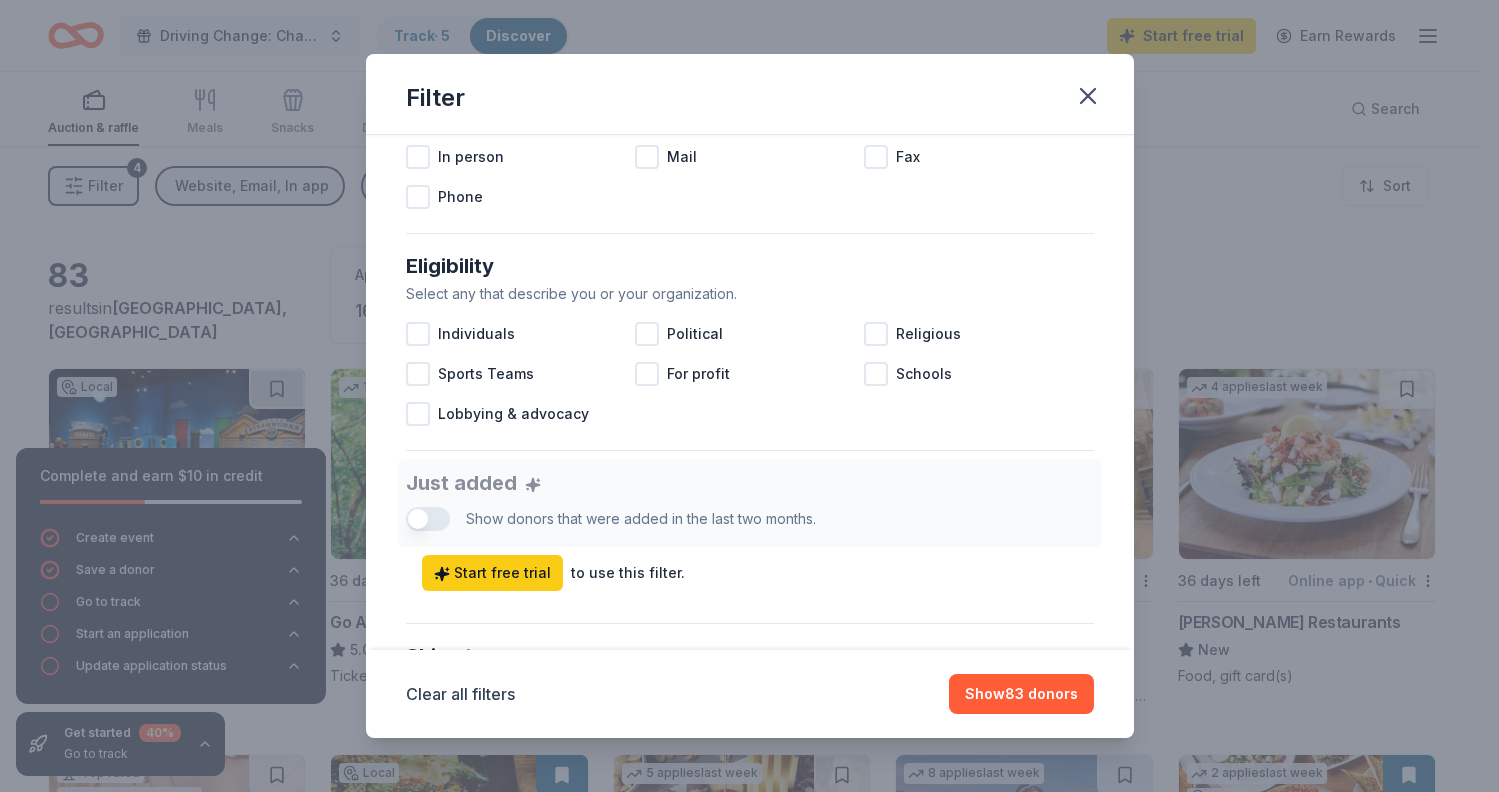 click on "Just added Show donors that were added in the last two months.   Start free  trial to use this filter." at bounding box center [750, 525] 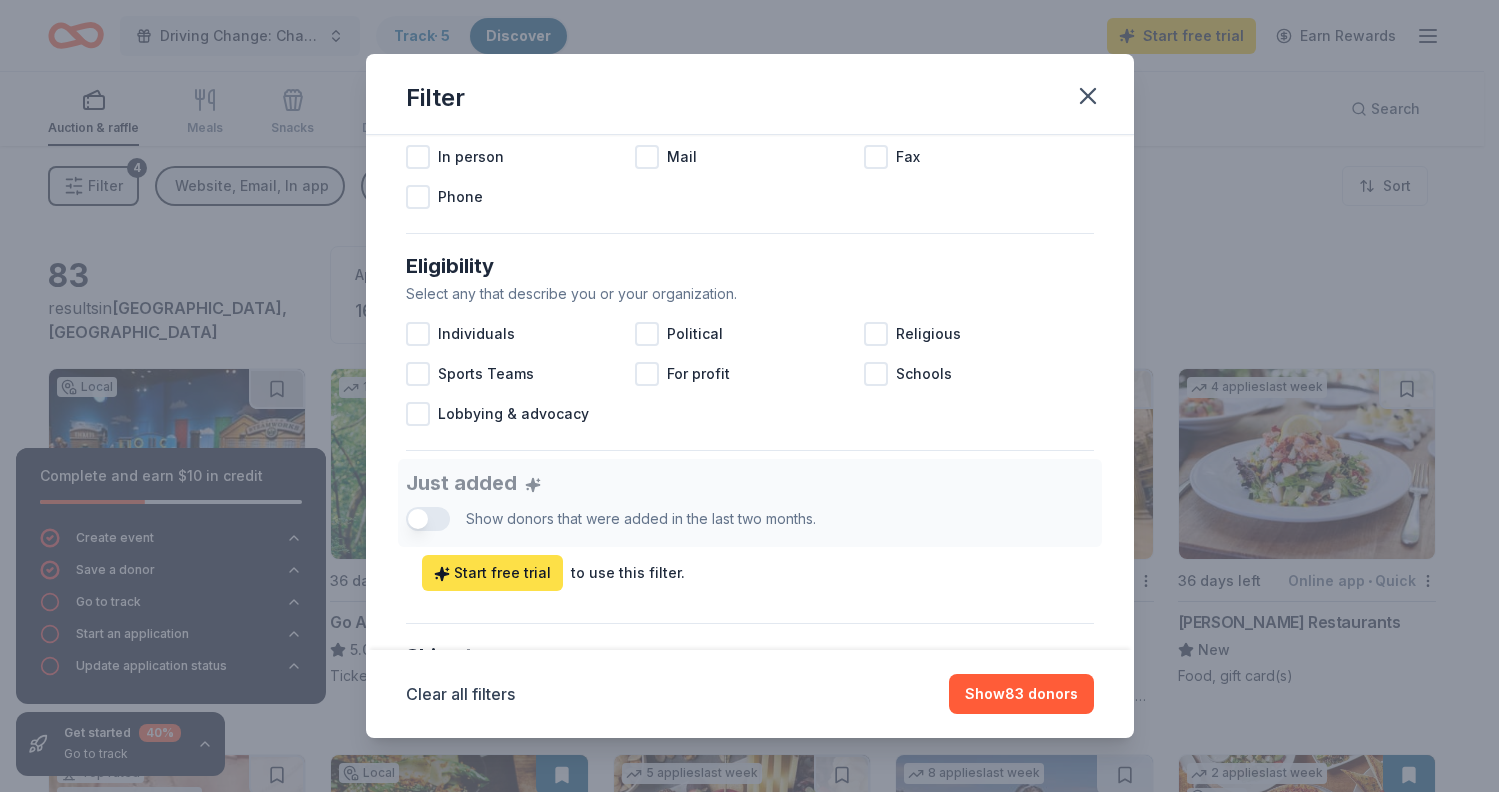 click on "Start free  trial" at bounding box center (492, 573) 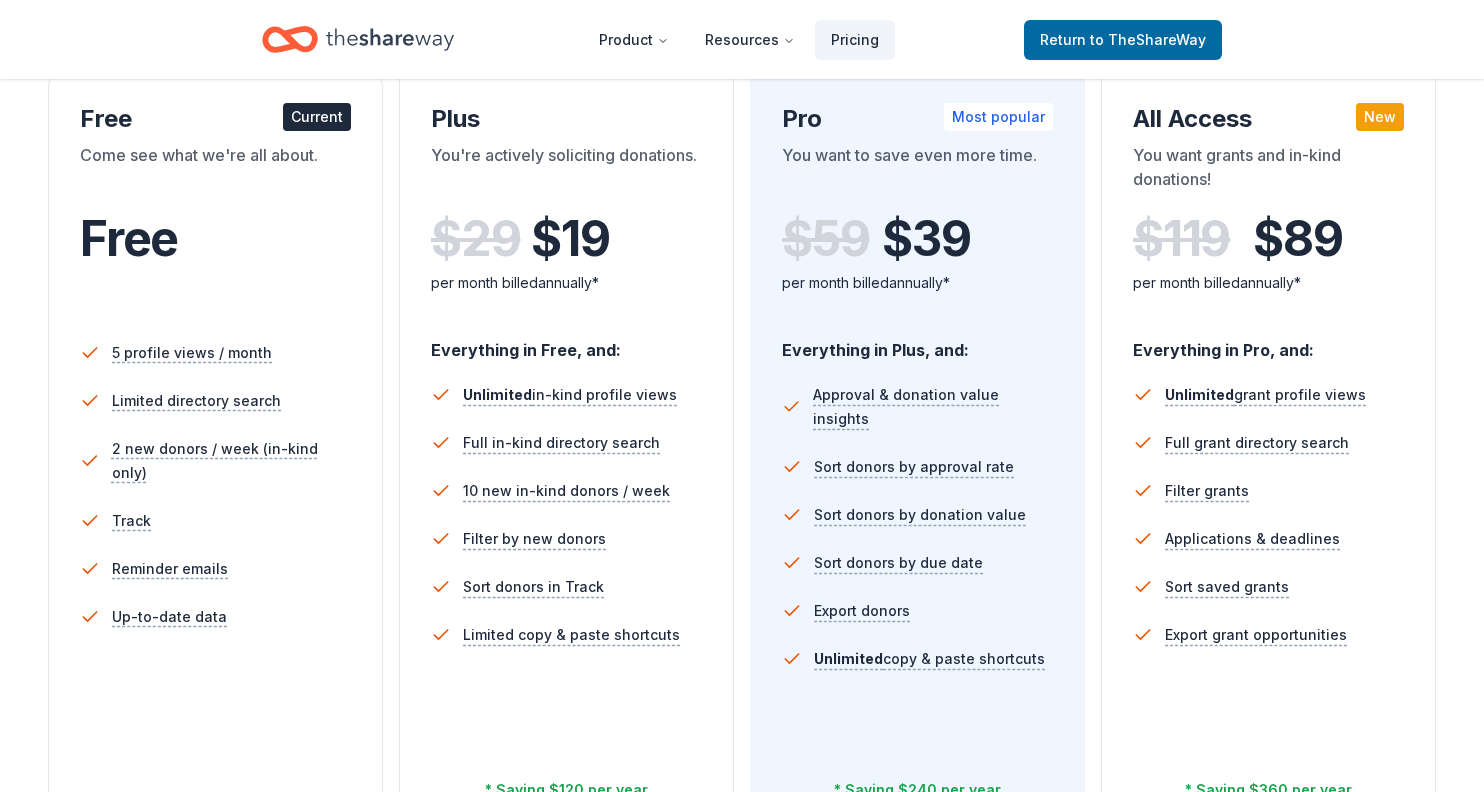 scroll, scrollTop: 561, scrollLeft: 0, axis: vertical 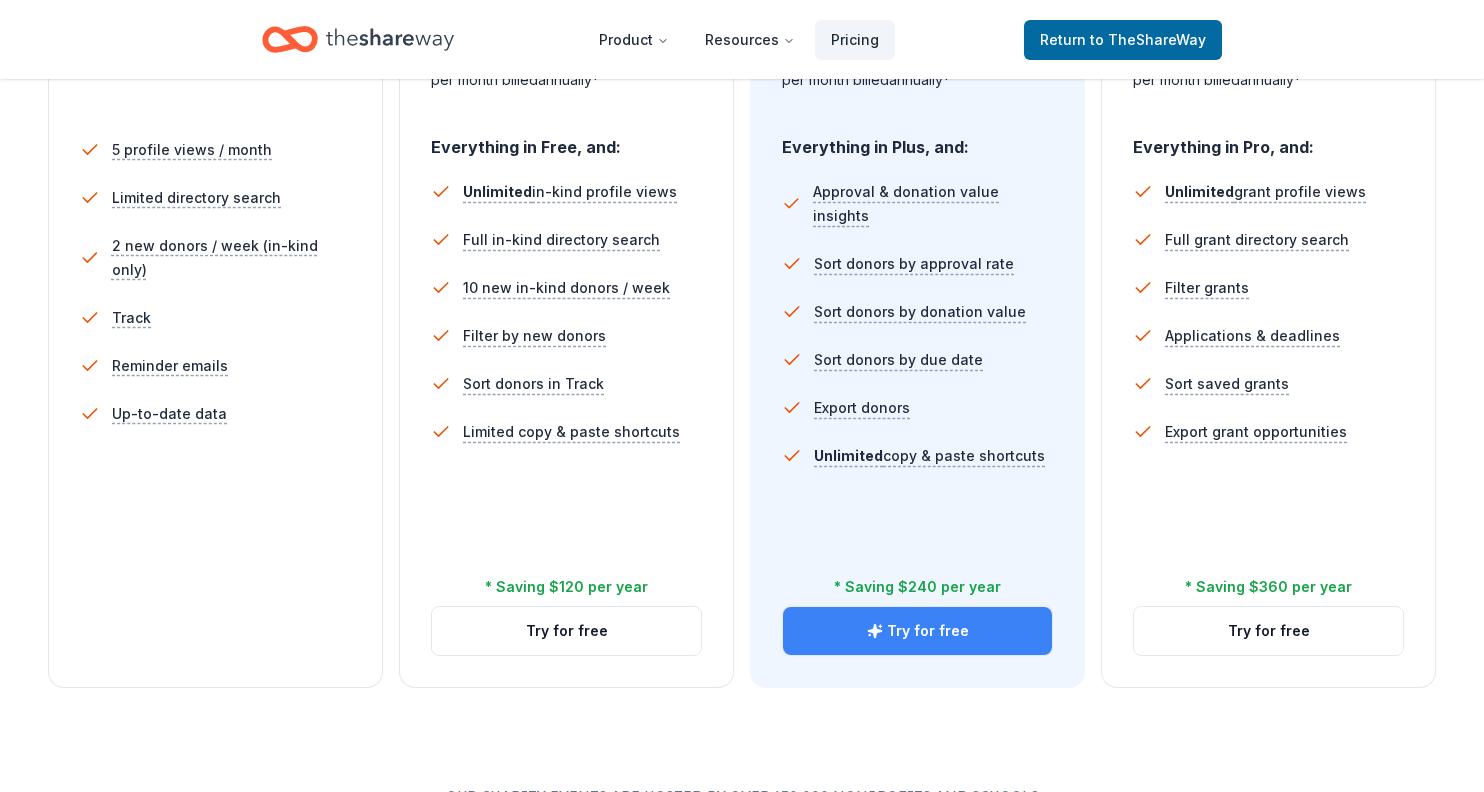 click on "Try for free" at bounding box center [917, 631] 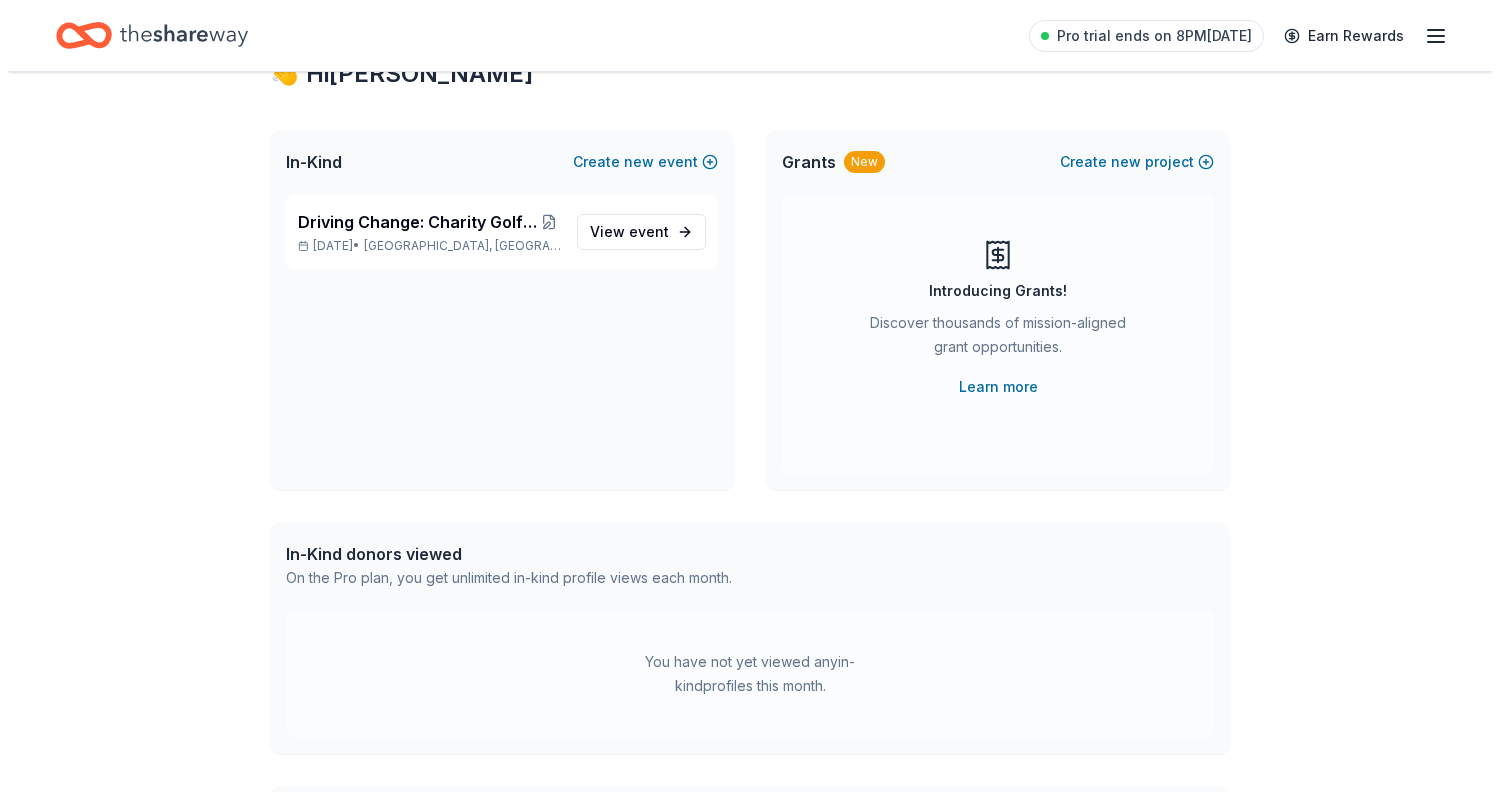 scroll, scrollTop: 41, scrollLeft: 0, axis: vertical 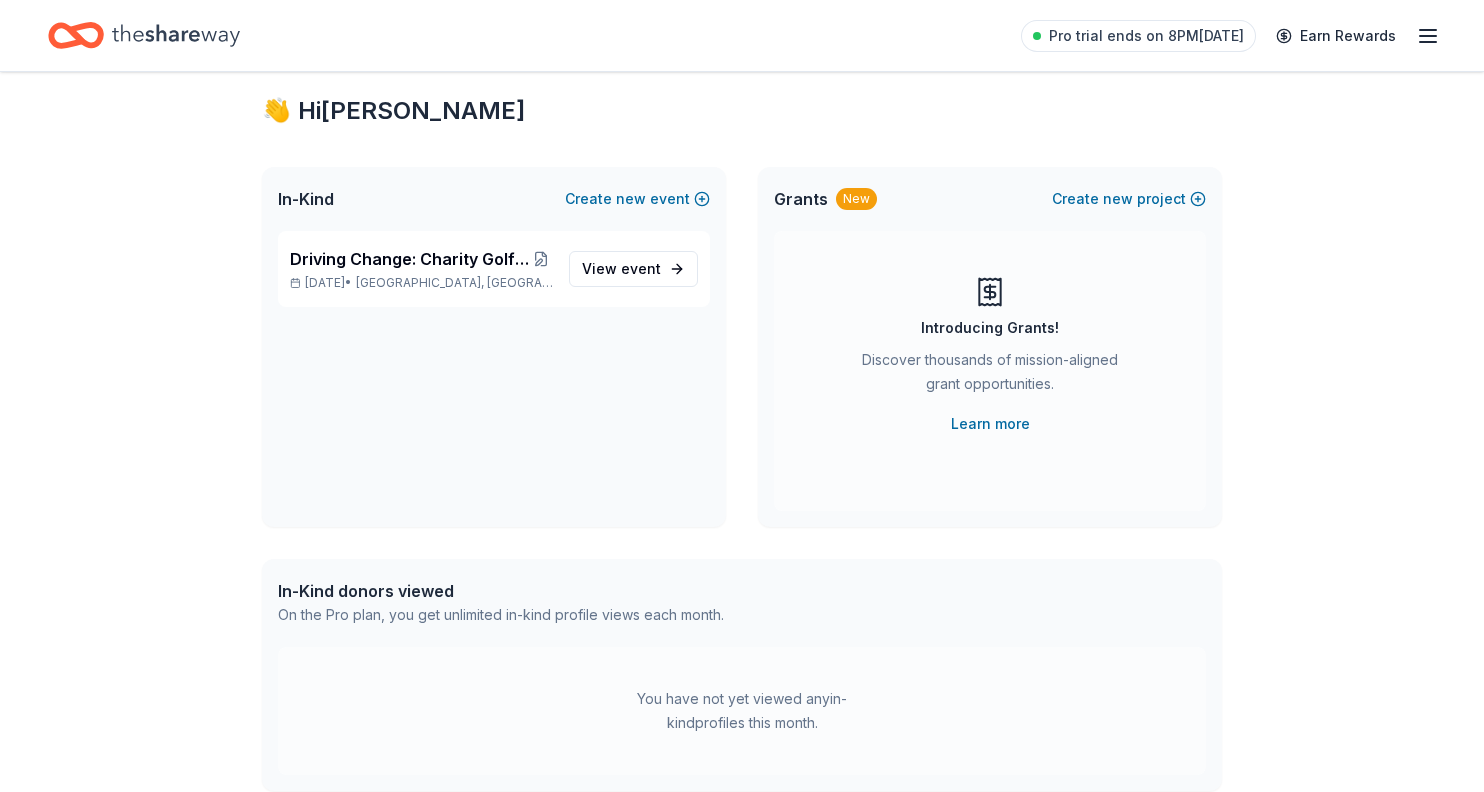 click on "Introducing Grants! Discover thousands of mission-aligned grant opportunities. Learn more" at bounding box center [990, 356] 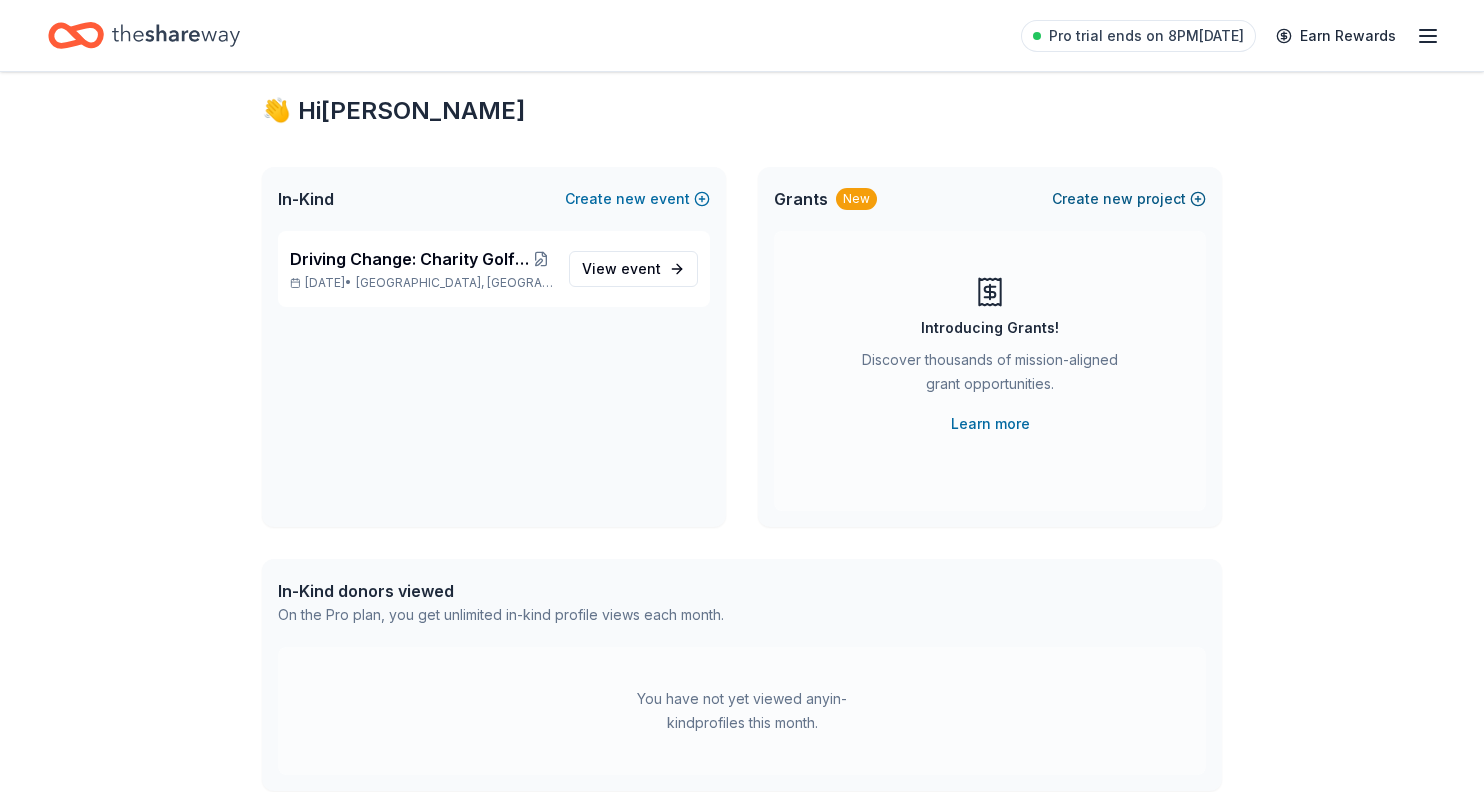 click on "Create  new  project" at bounding box center [1129, 199] 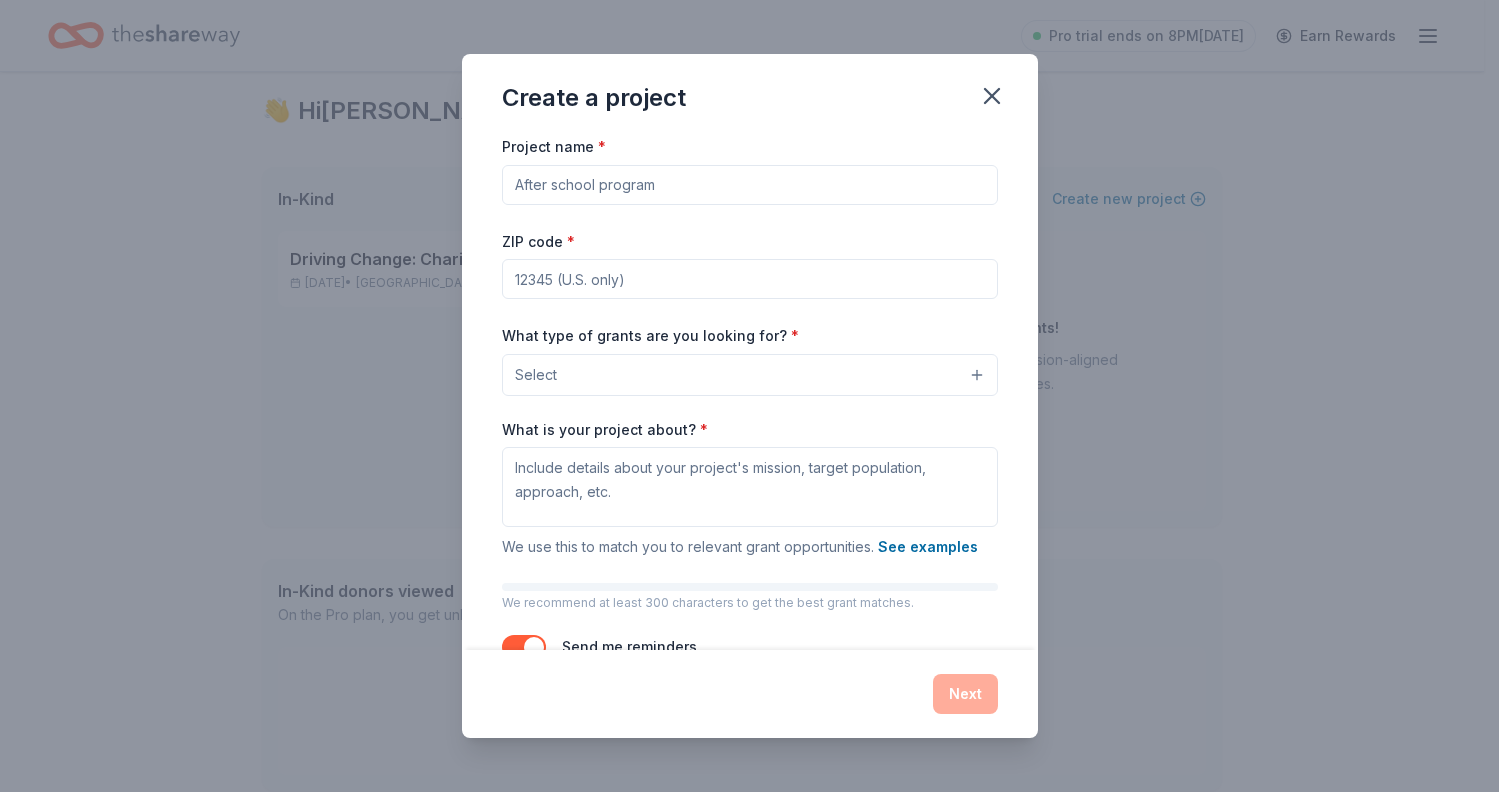 click on "Project name *" at bounding box center [750, 185] 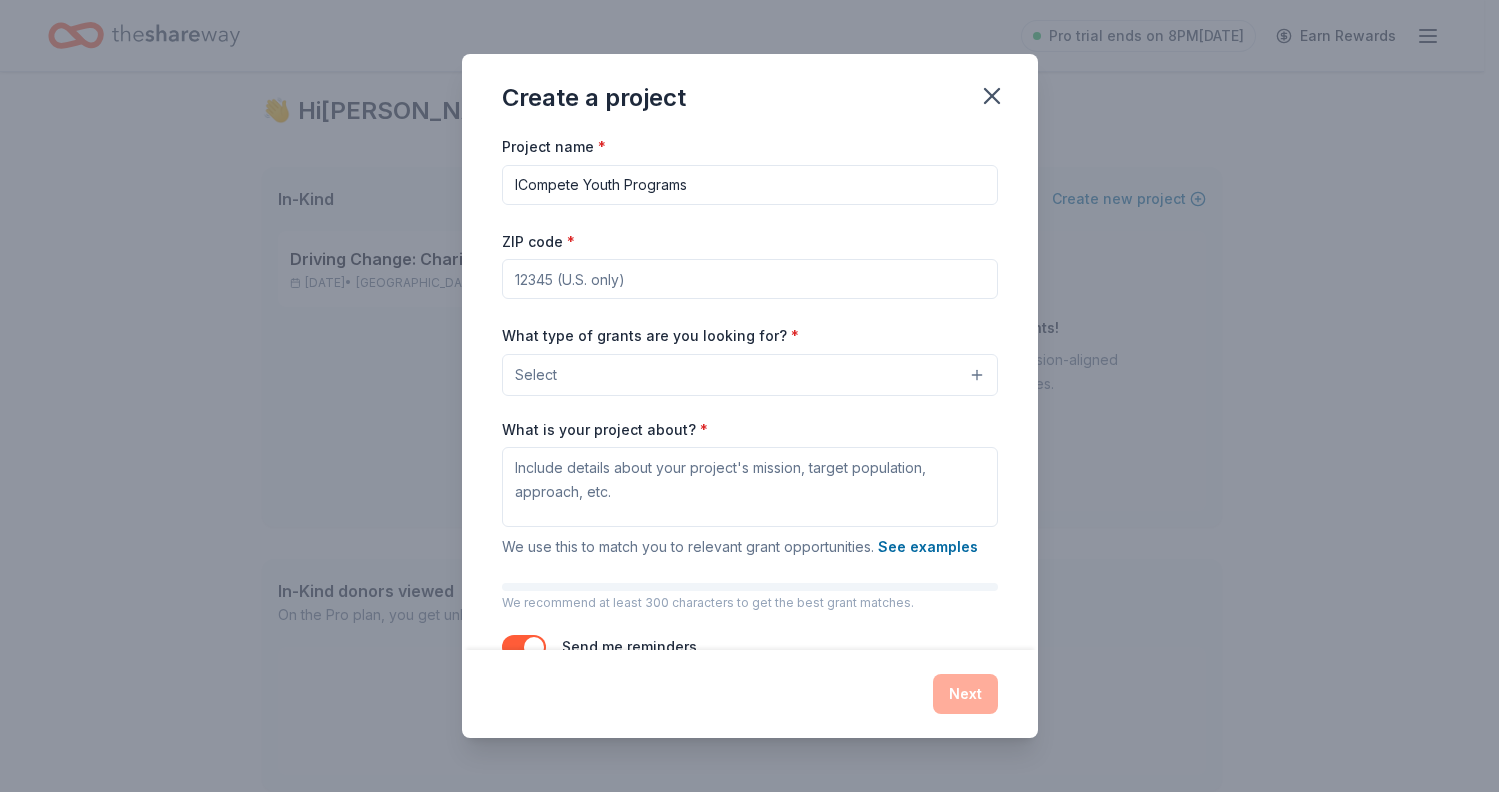 type on "ICompete Youth Programs" 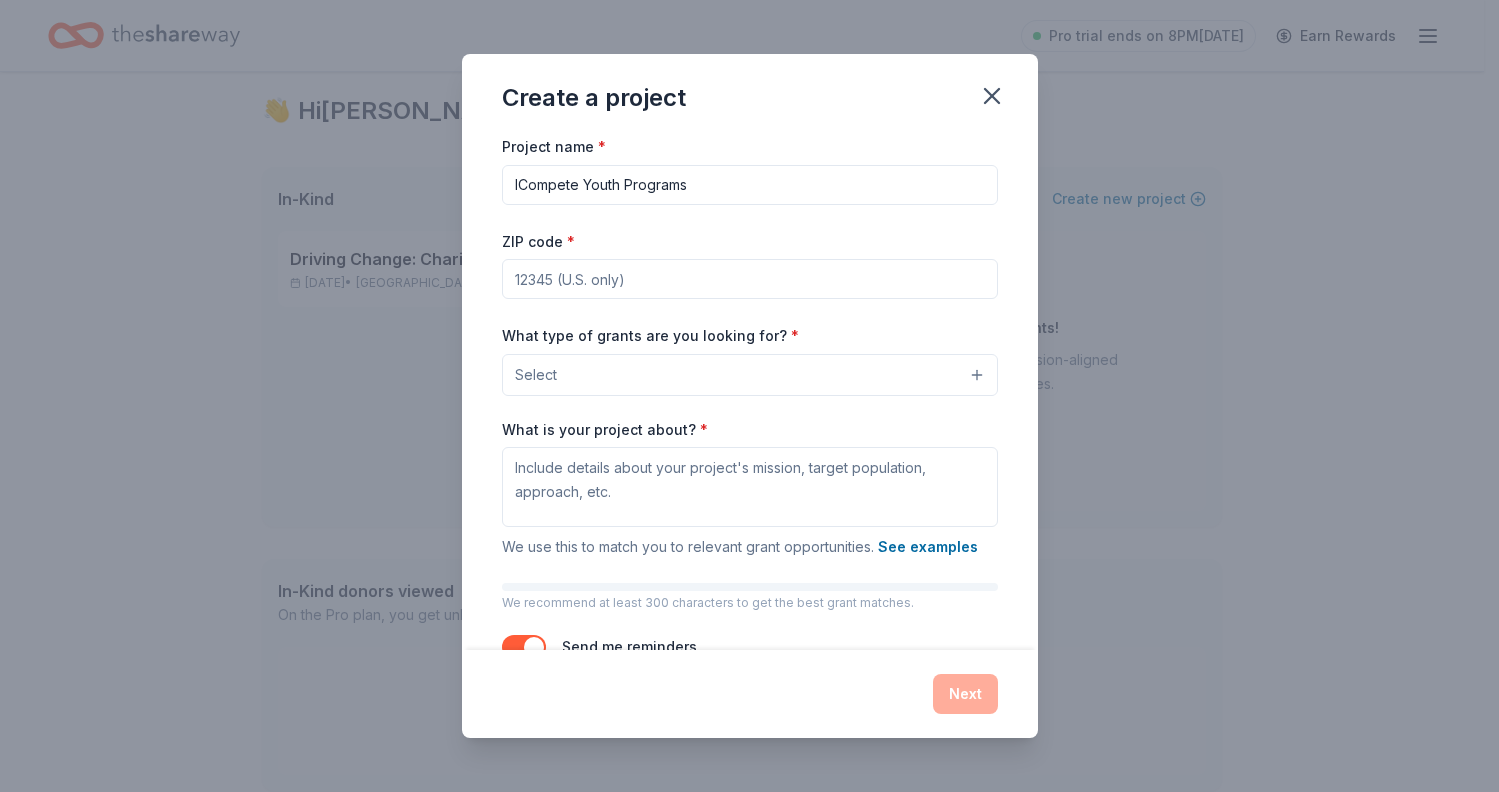 type on "60074" 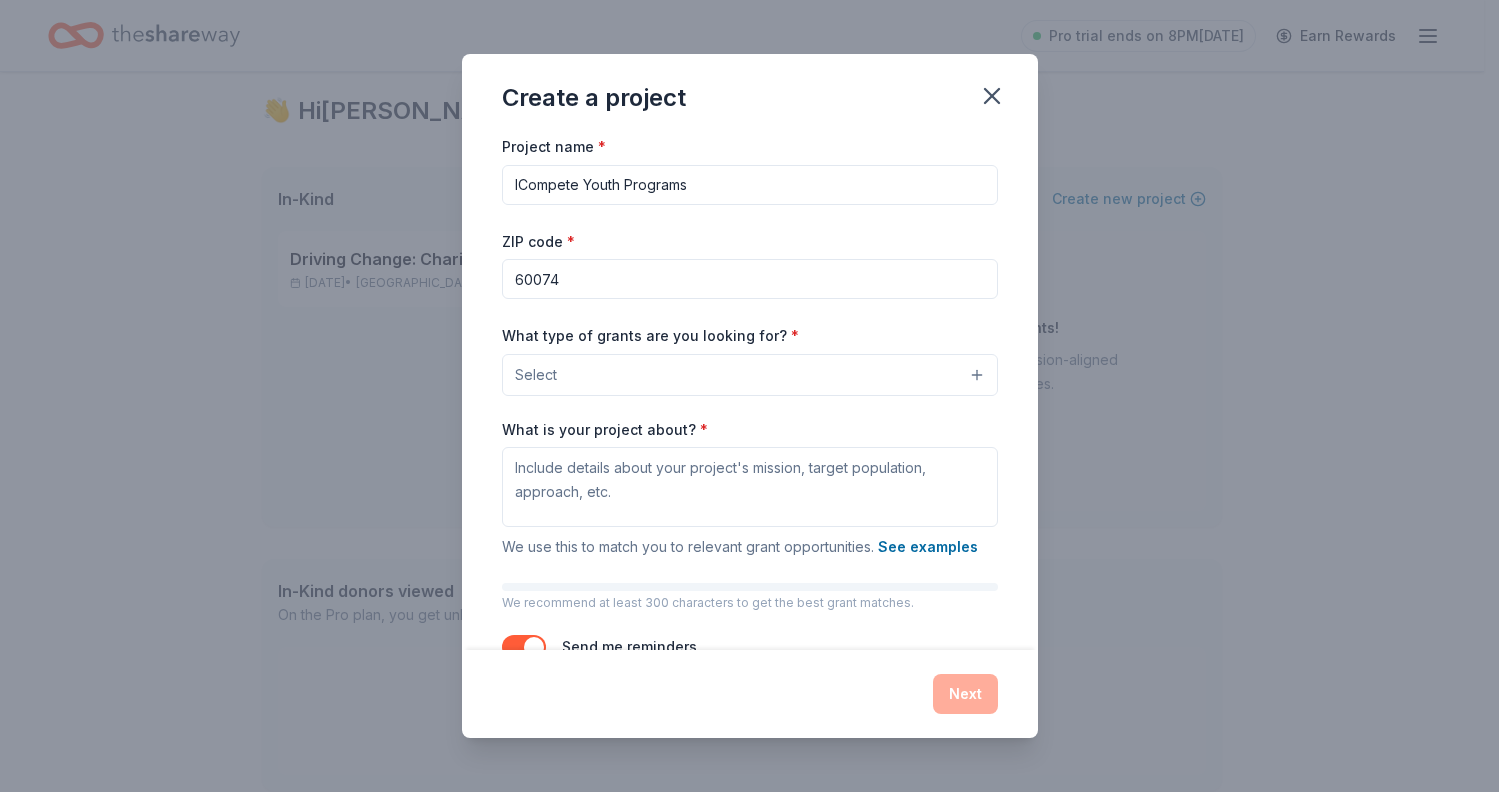 click on "Select" at bounding box center (750, 375) 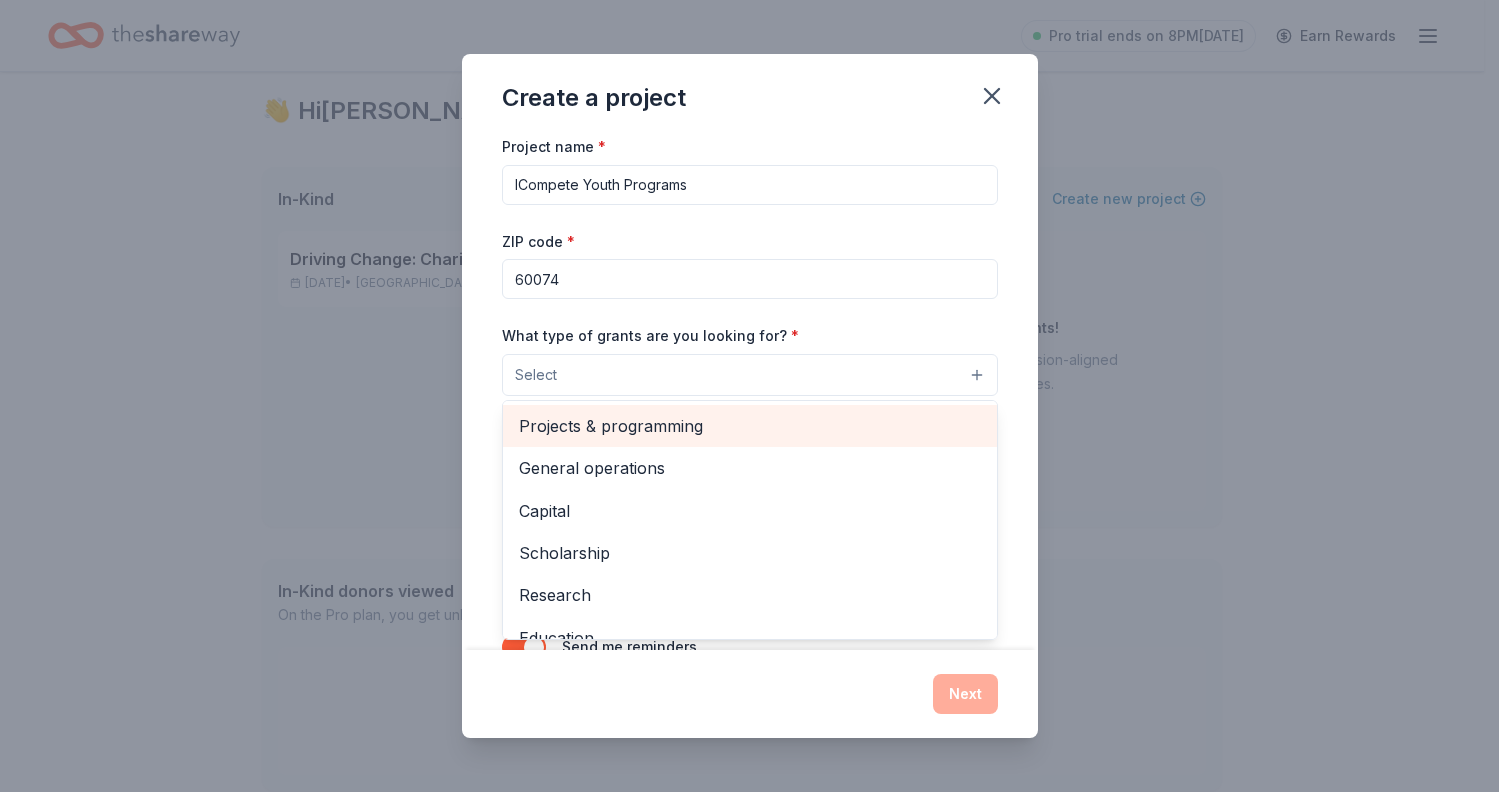 click on "Projects & programming" at bounding box center [750, 426] 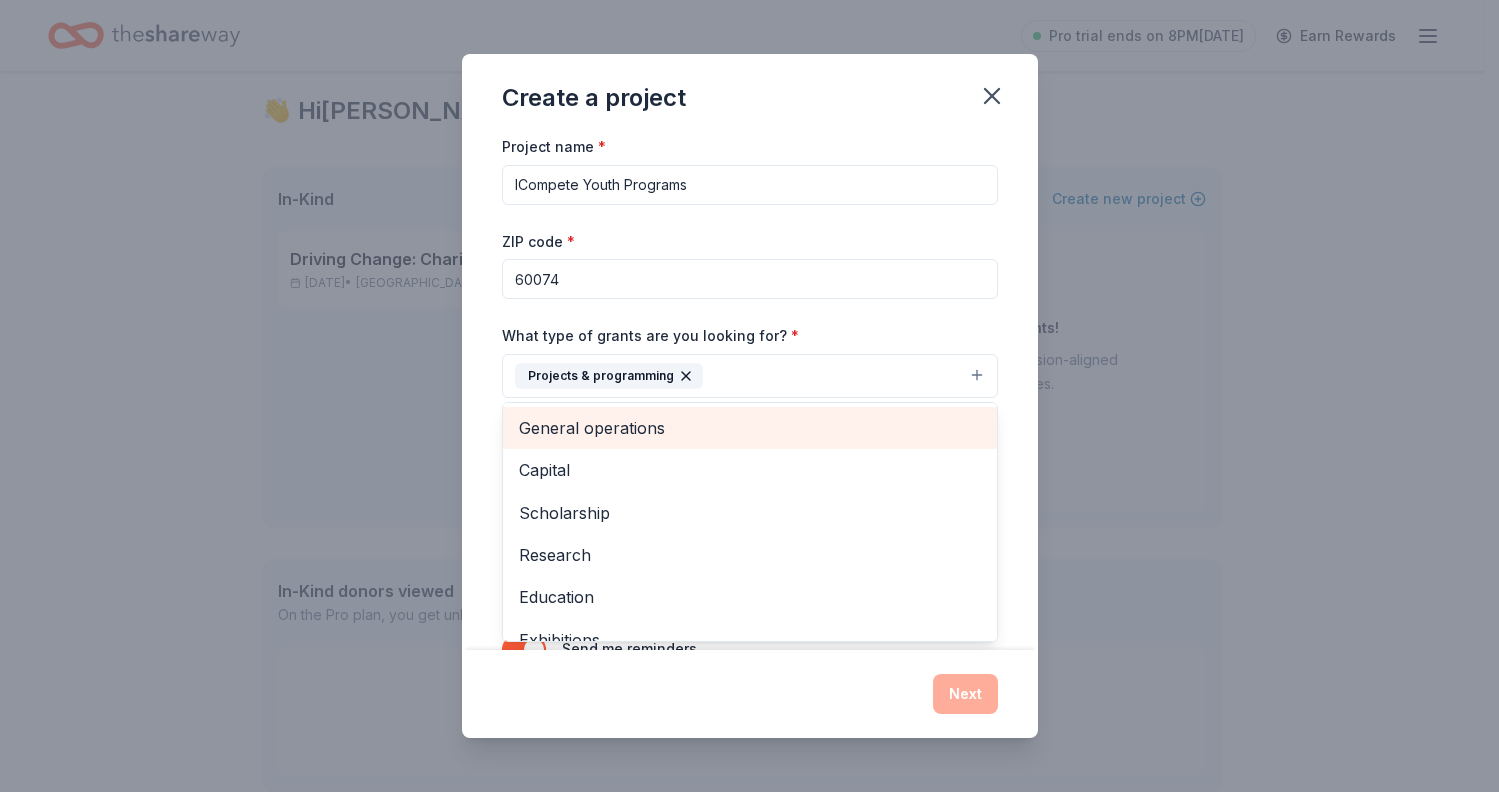 click on "General operations" at bounding box center [750, 428] 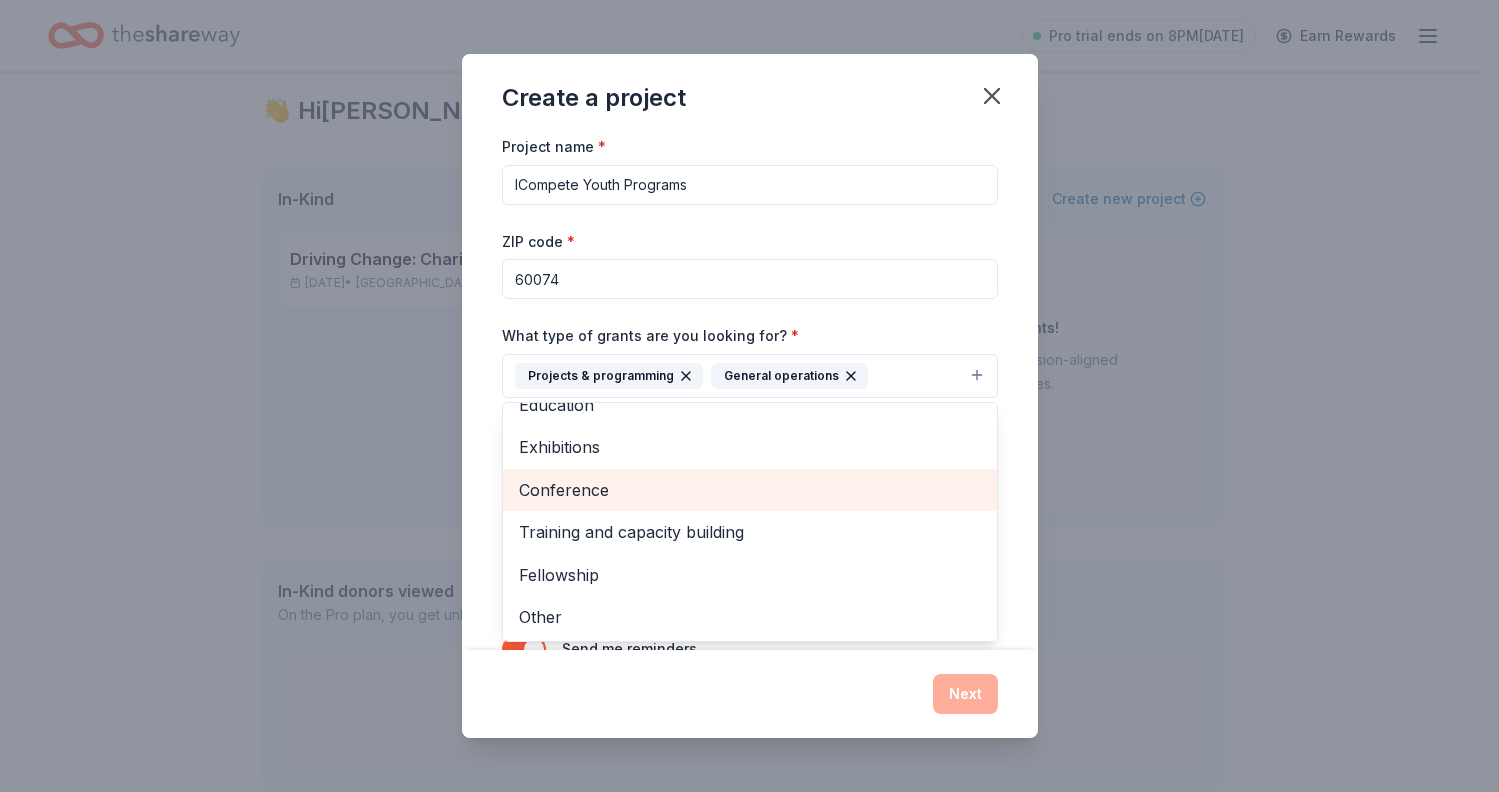 scroll, scrollTop: 151, scrollLeft: 0, axis: vertical 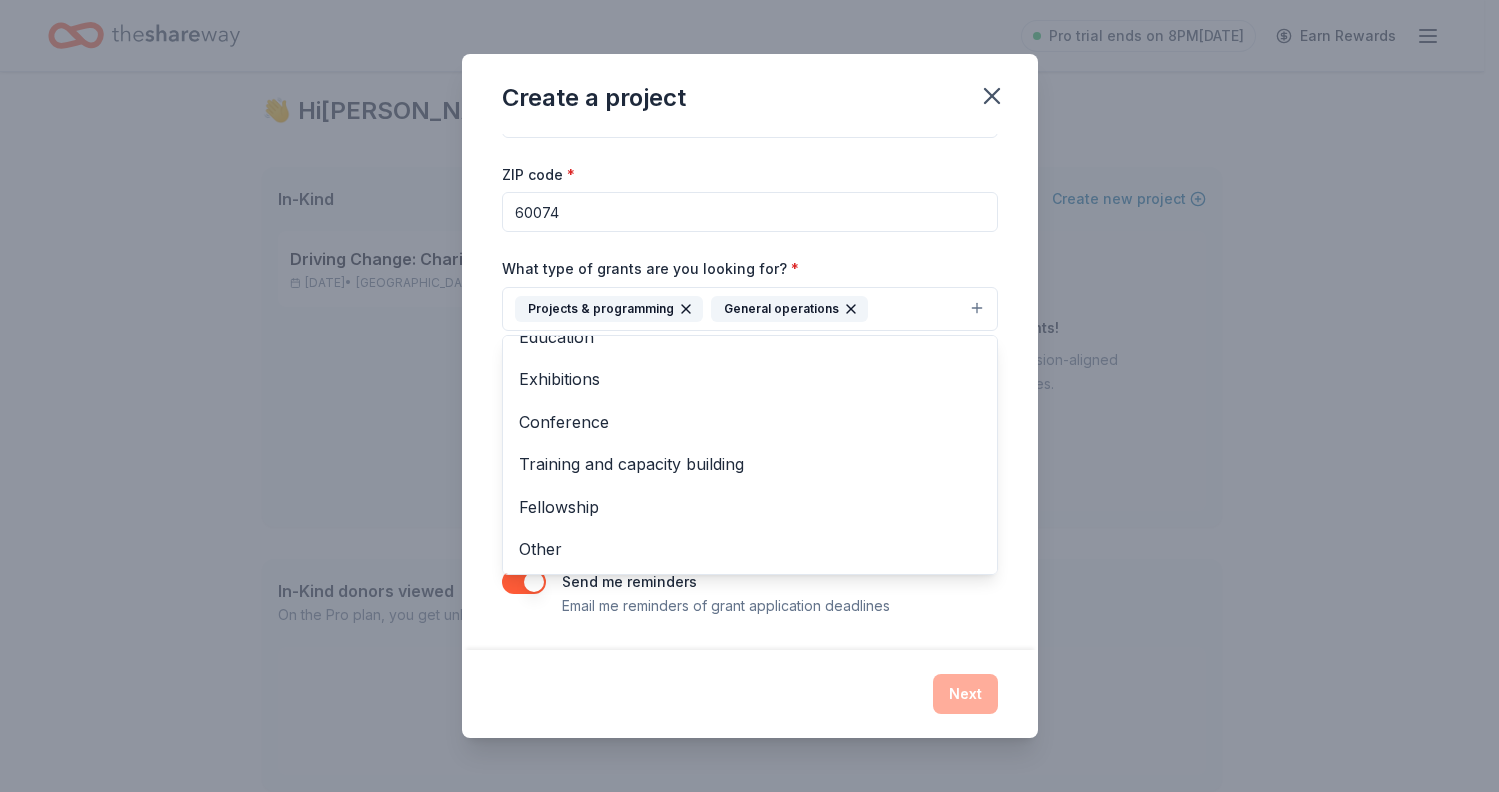 click on "Project name * ICompete Youth Programs ZIP code * 60074 What type of grants are you looking for? * Projects & programming General operations Capital Scholarship Research Education Exhibitions Conference Training and capacity building Fellowship Other What is your project about? * We use this to match you to relevant grant opportunities.   See examples We recommend at least 300 characters to get the best grant matches. Send me reminders Email me reminders of grant application deadlines" at bounding box center [750, 392] 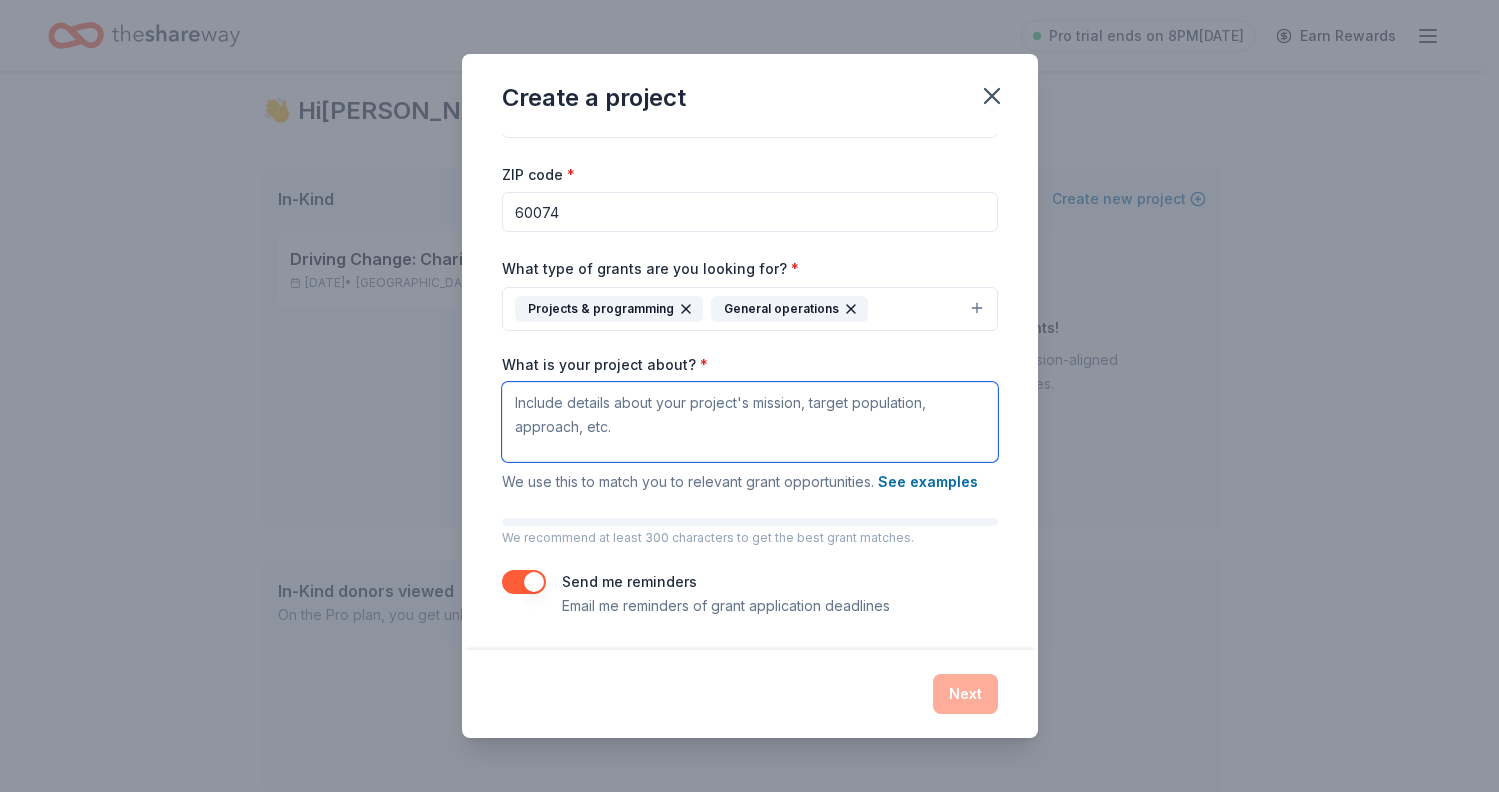 click on "What is your project about? *" at bounding box center (750, 422) 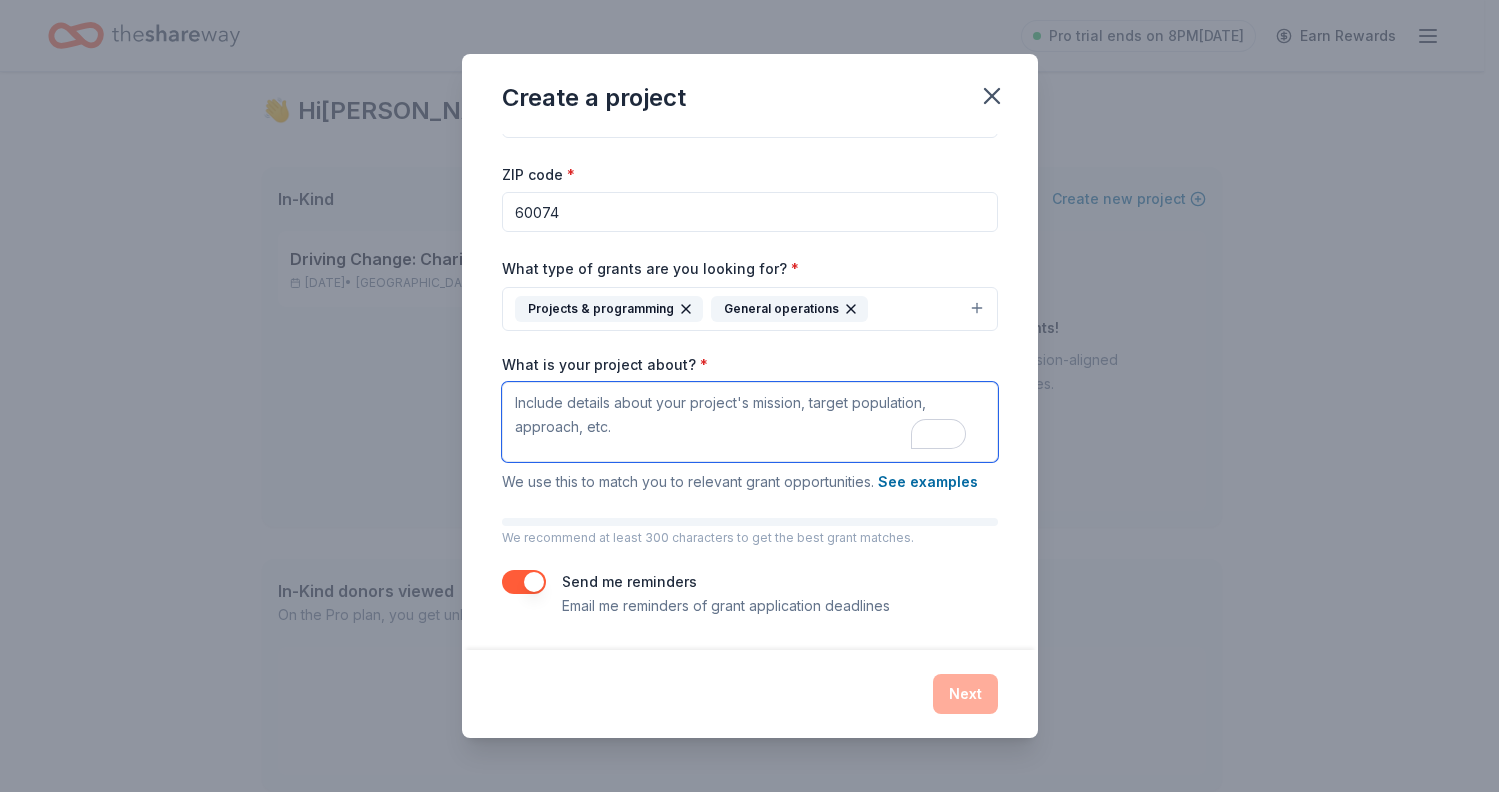 paste on "To introduce underserved families to athletics, arts, and academics by breaking down the barriers of access in order to stimulate interest, provide academic support, and increase opportunities for underserved families to participate in organized sports, clubs, or community programs." 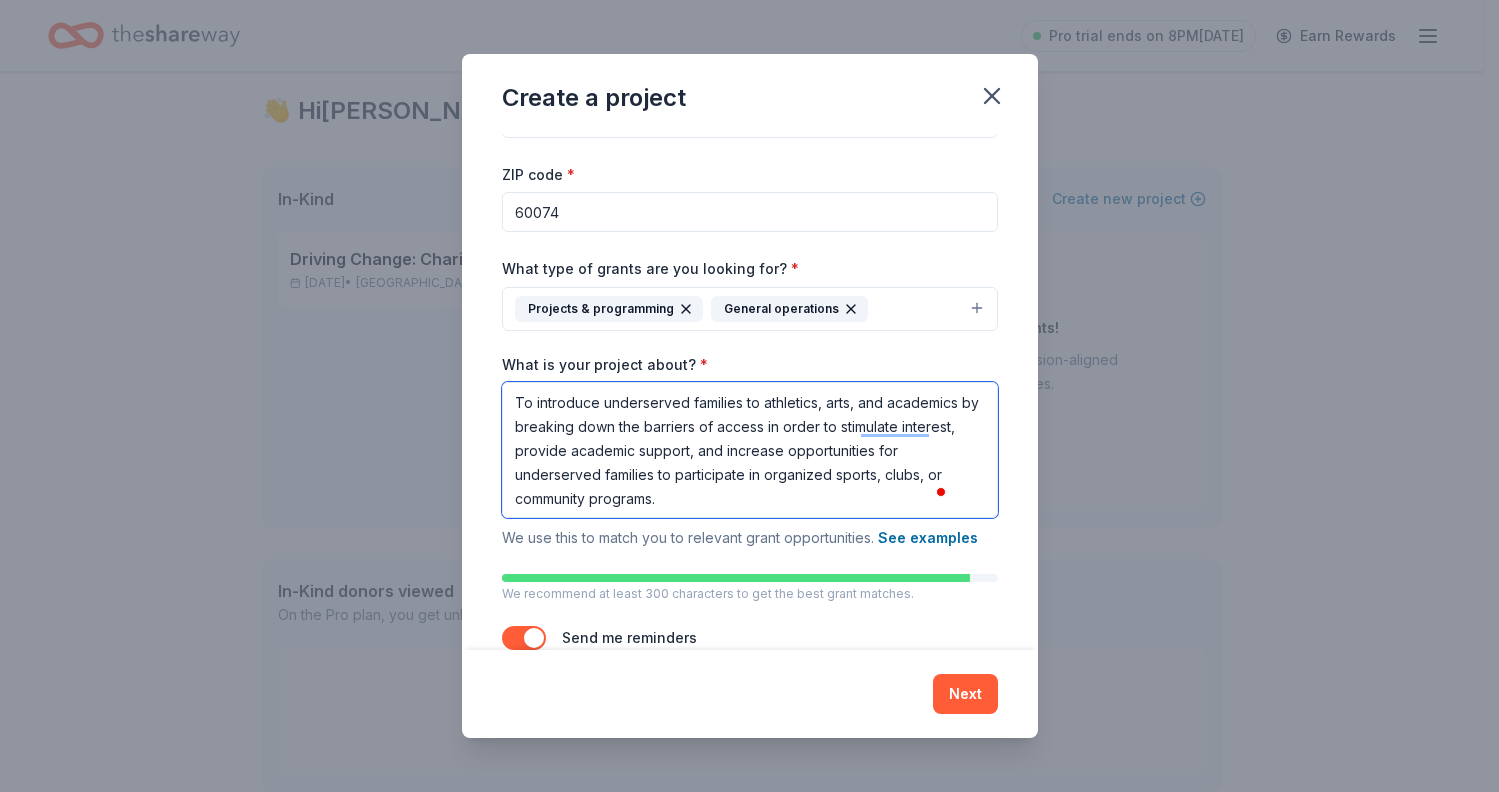 click on "To introduce underserved families to athletics, arts, and academics by breaking down the barriers of access in order to stimulate interest, provide academic support, and increase opportunities for underserved families to participate in organized sports, clubs, or community programs." at bounding box center [750, 450] 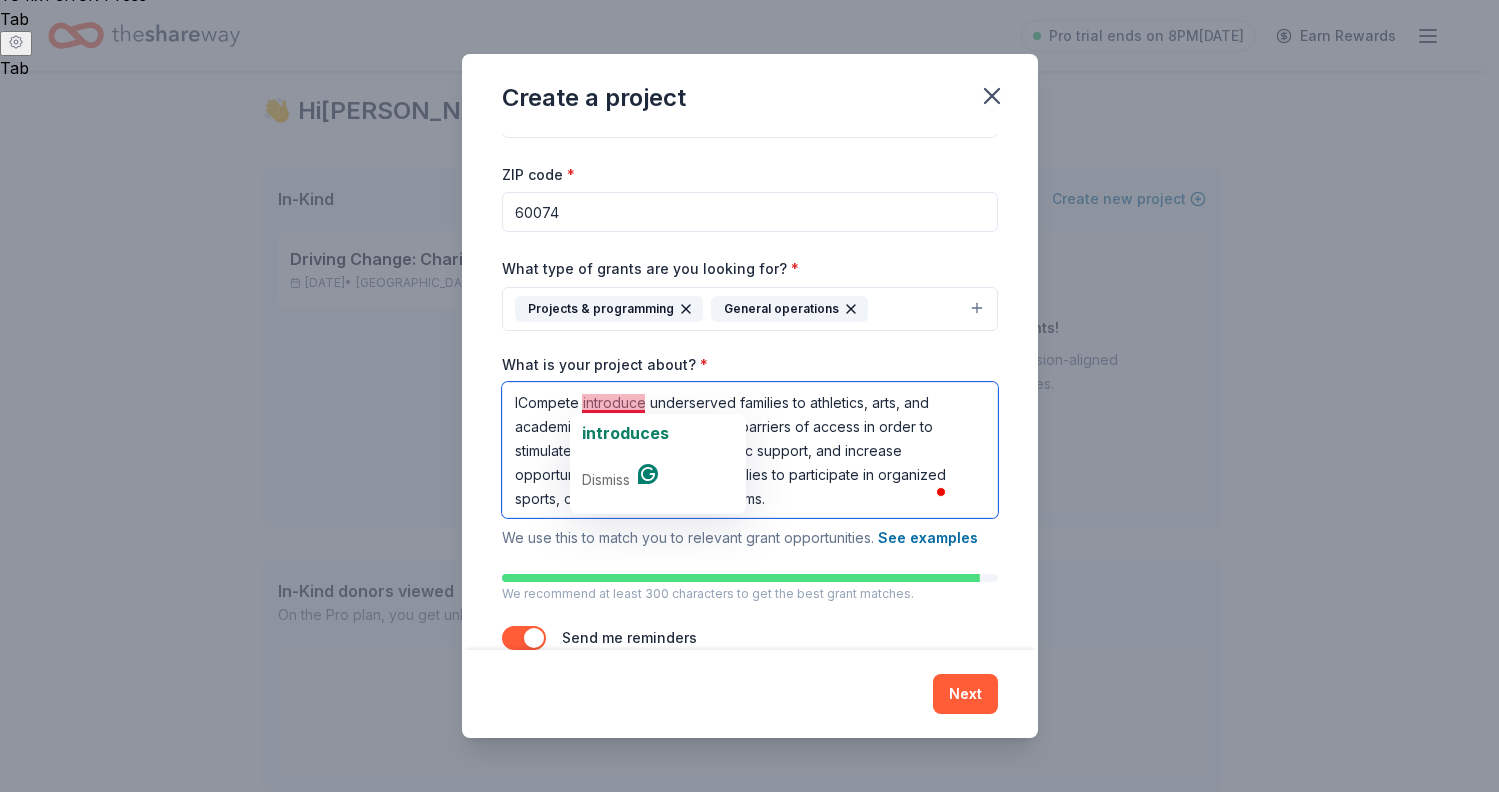 click on "ICompete introduce underserved families to athletics, arts, and academics by breaking down the barriers of access in order to stimulate interest, provide academic support, and increase opportunities for underserved families to participate in organized sports, clubs, or community programs." at bounding box center [750, 450] 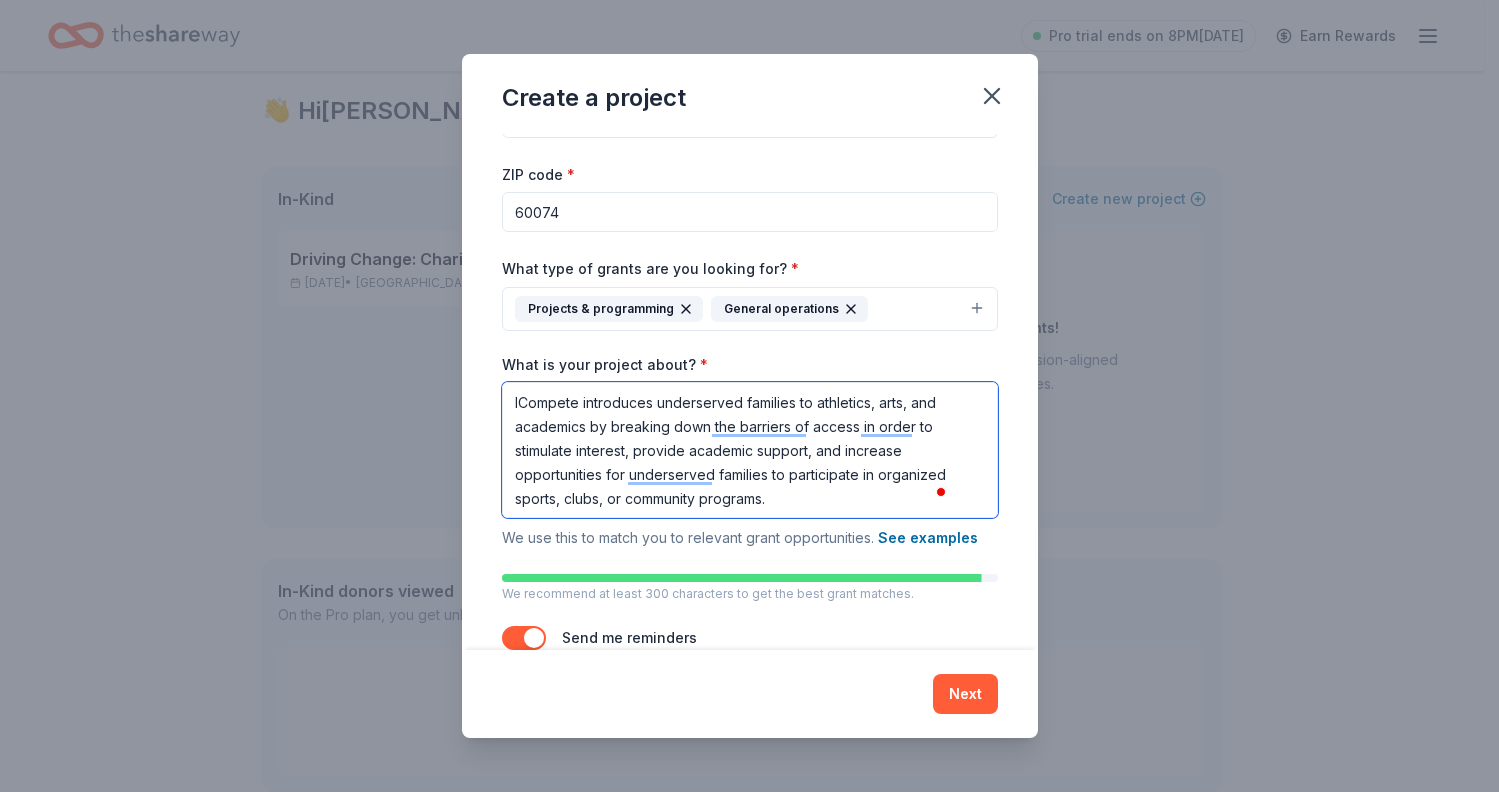 drag, startPoint x: 747, startPoint y: 400, endPoint x: 797, endPoint y: 405, distance: 50.24938 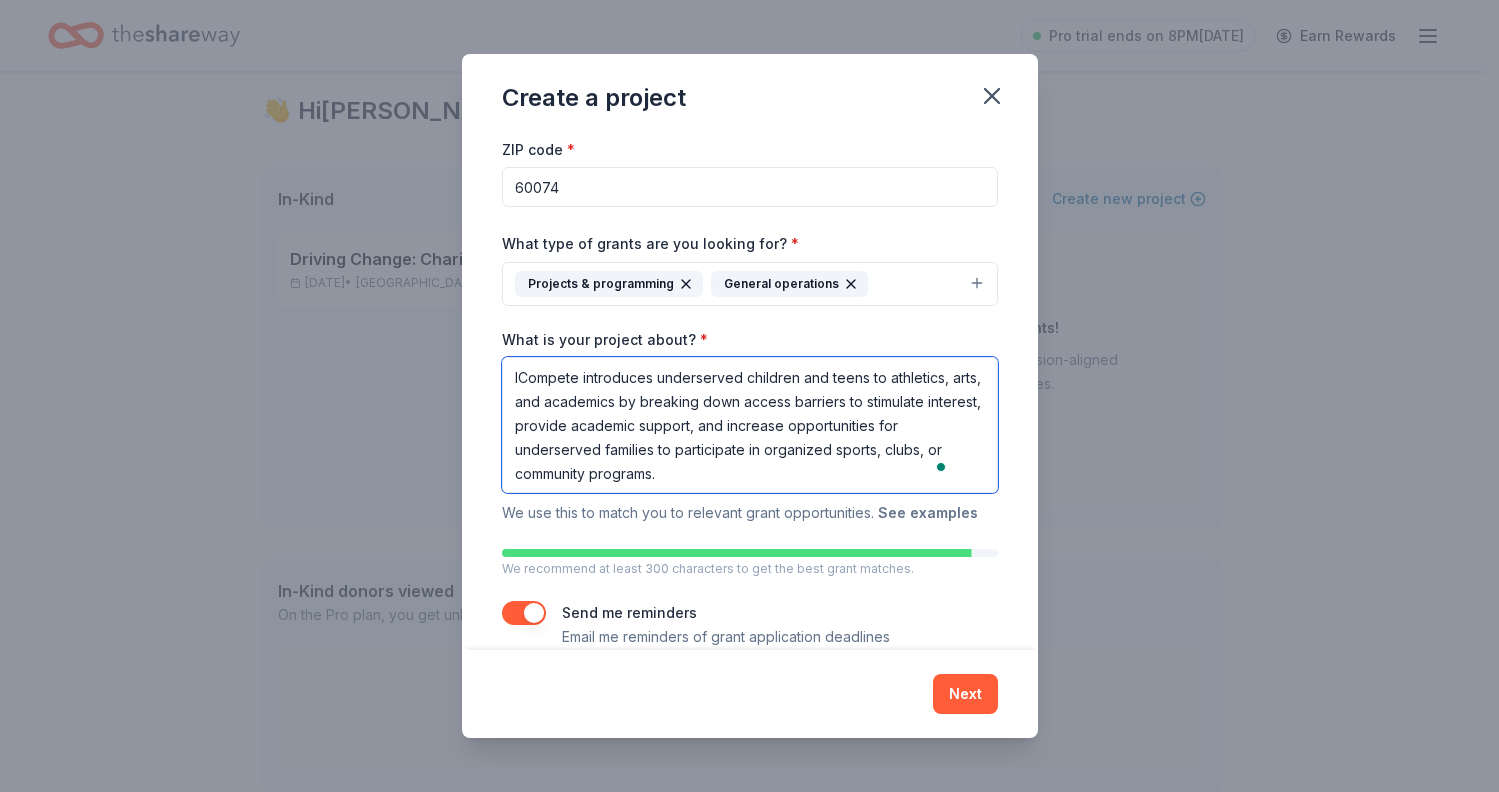 scroll, scrollTop: 123, scrollLeft: 0, axis: vertical 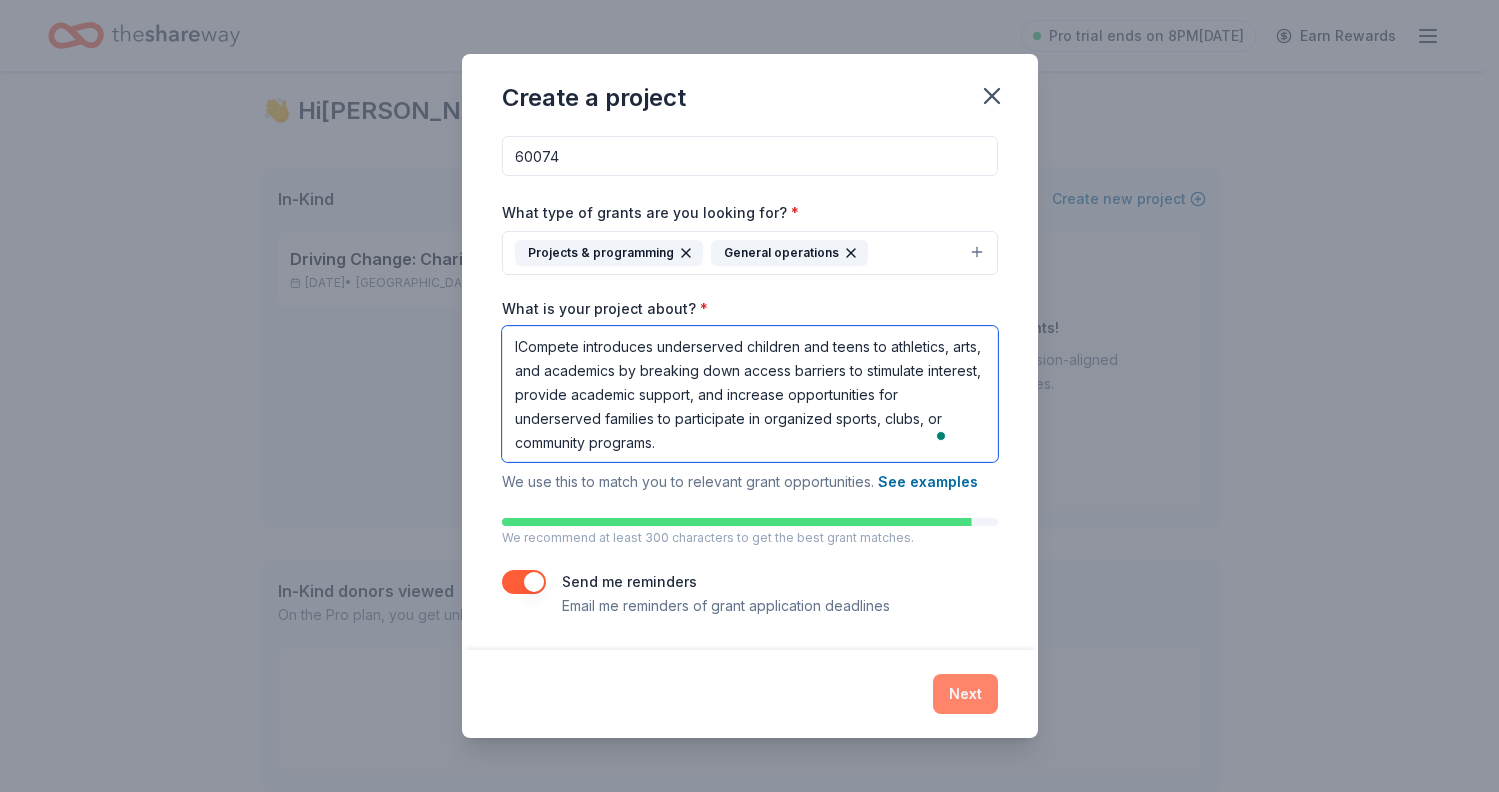 type on "ICompete introduces underserved children and teens to athletics, arts, and academics by breaking down access barriers to stimulate interest, provide academic support, and increase opportunities for underserved families to participate in organized sports, clubs, or community programs." 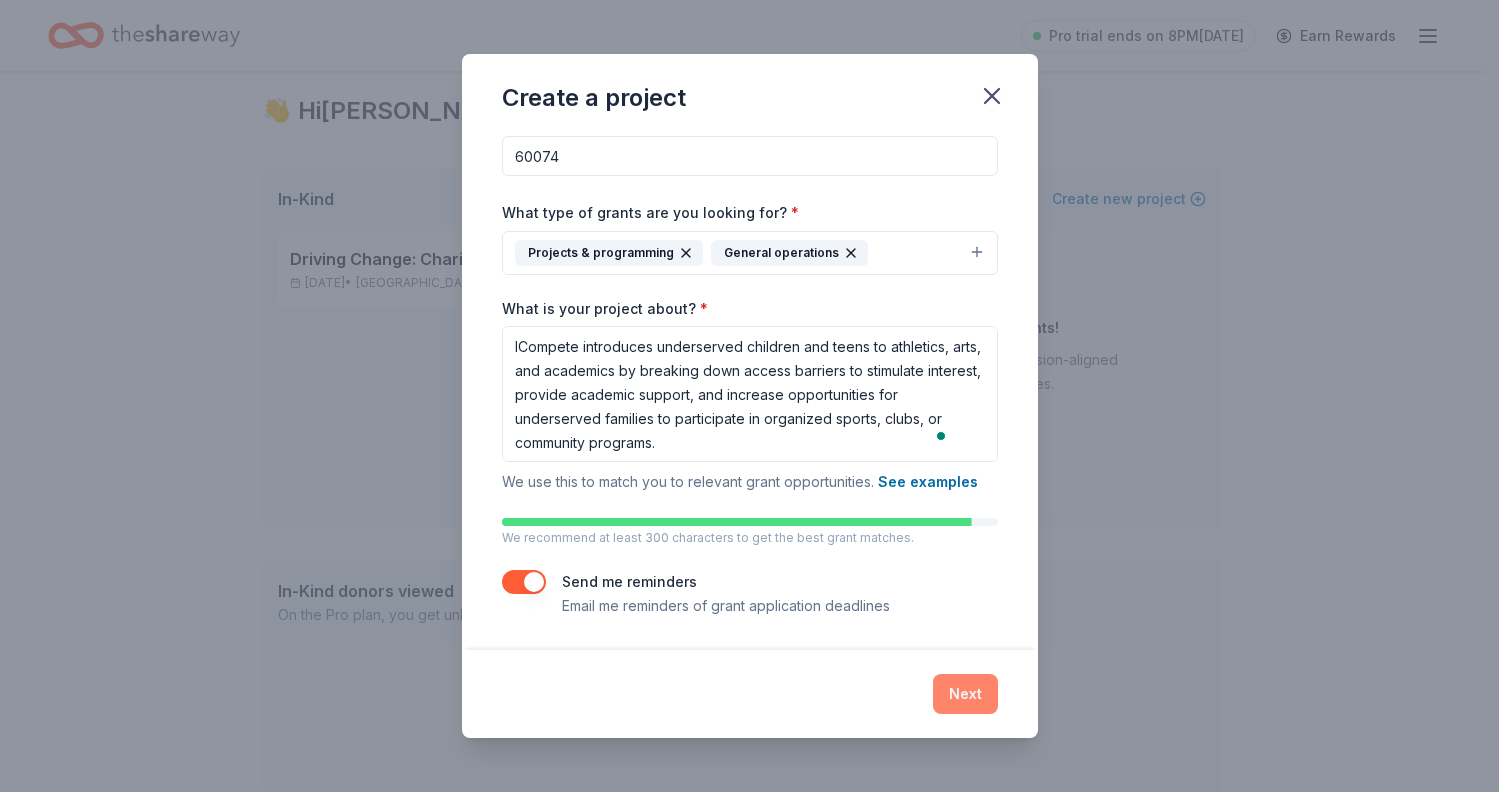 click on "Next" at bounding box center (965, 694) 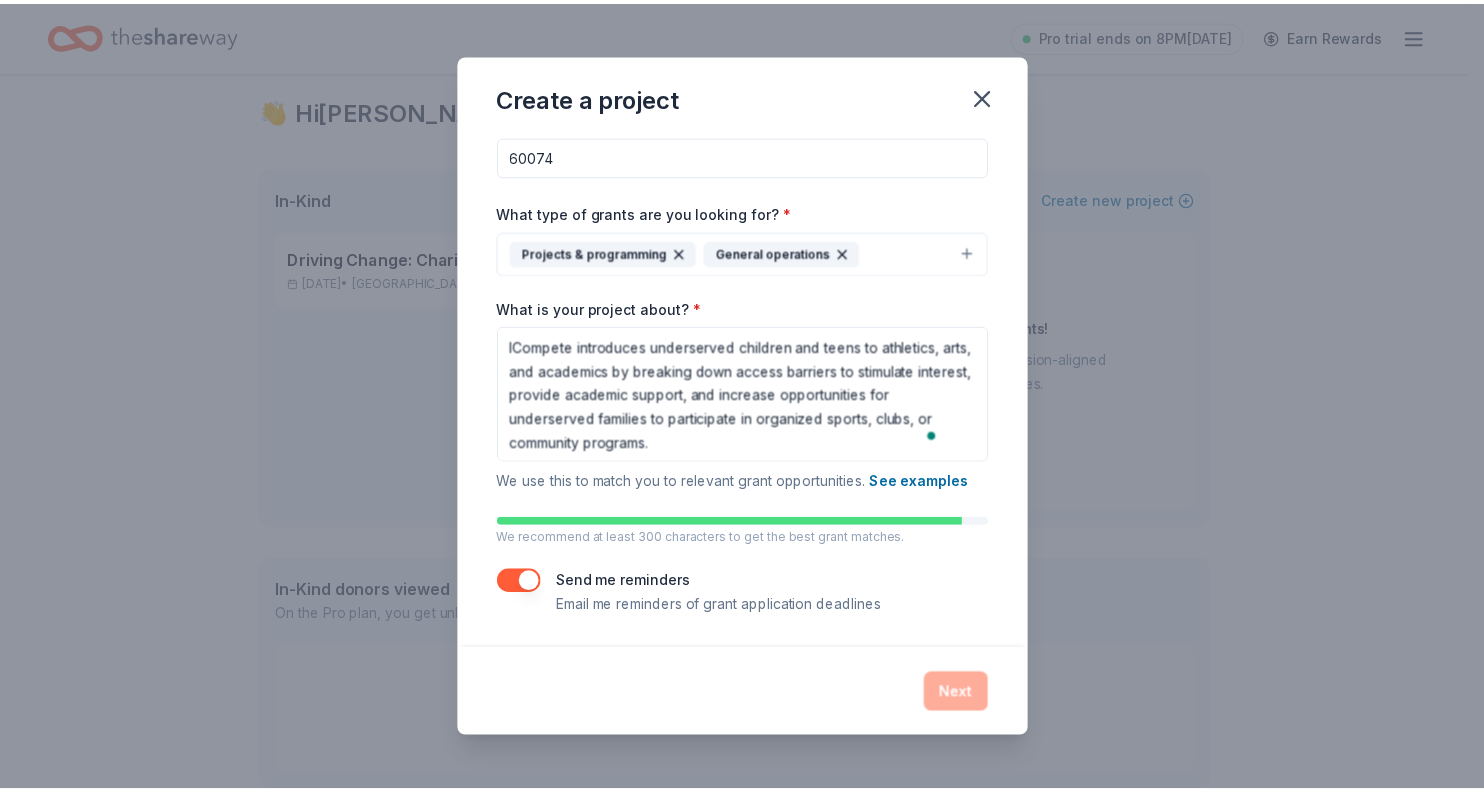 scroll, scrollTop: 0, scrollLeft: 0, axis: both 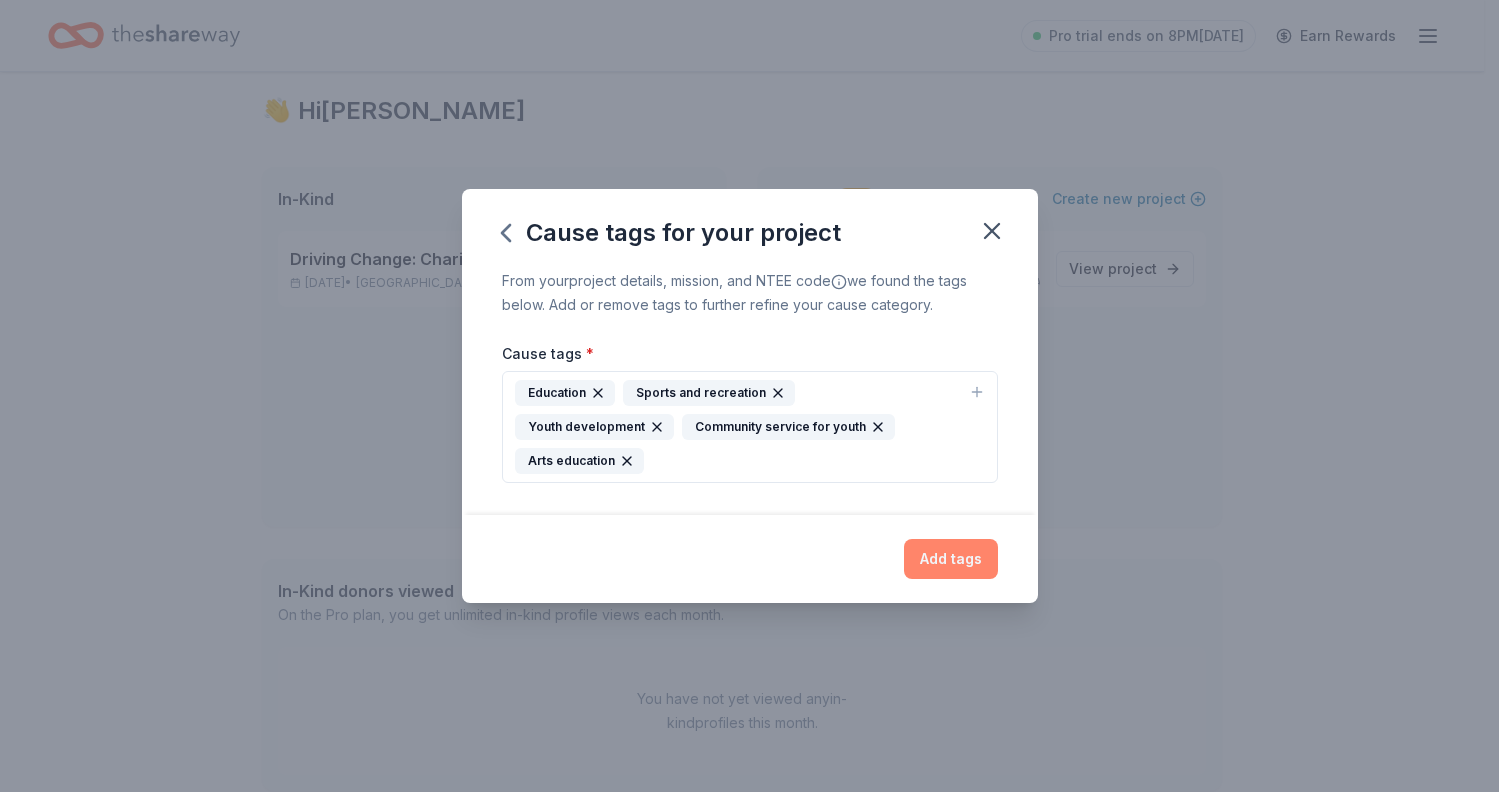 click on "Add tags" at bounding box center (951, 559) 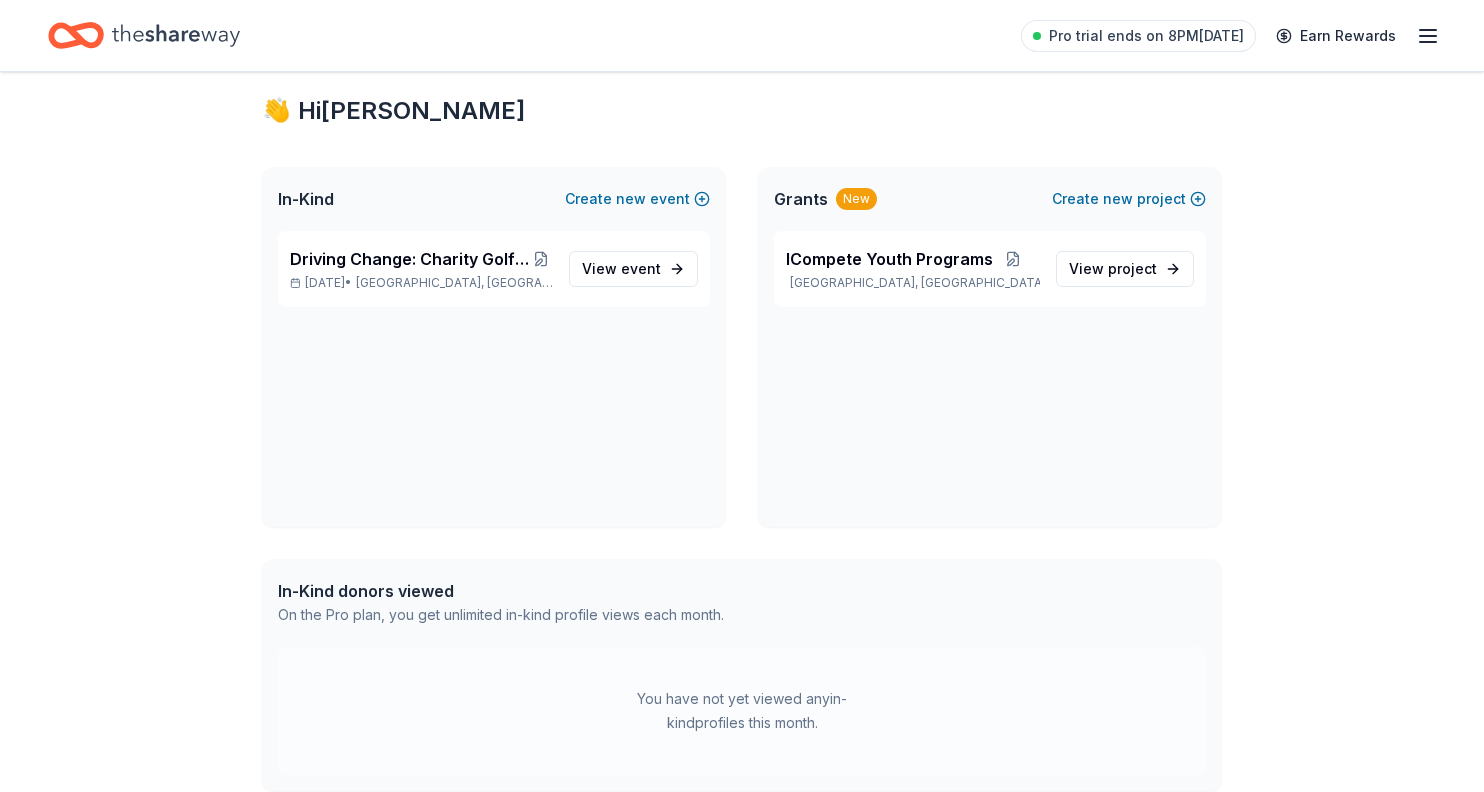 scroll, scrollTop: 0, scrollLeft: 0, axis: both 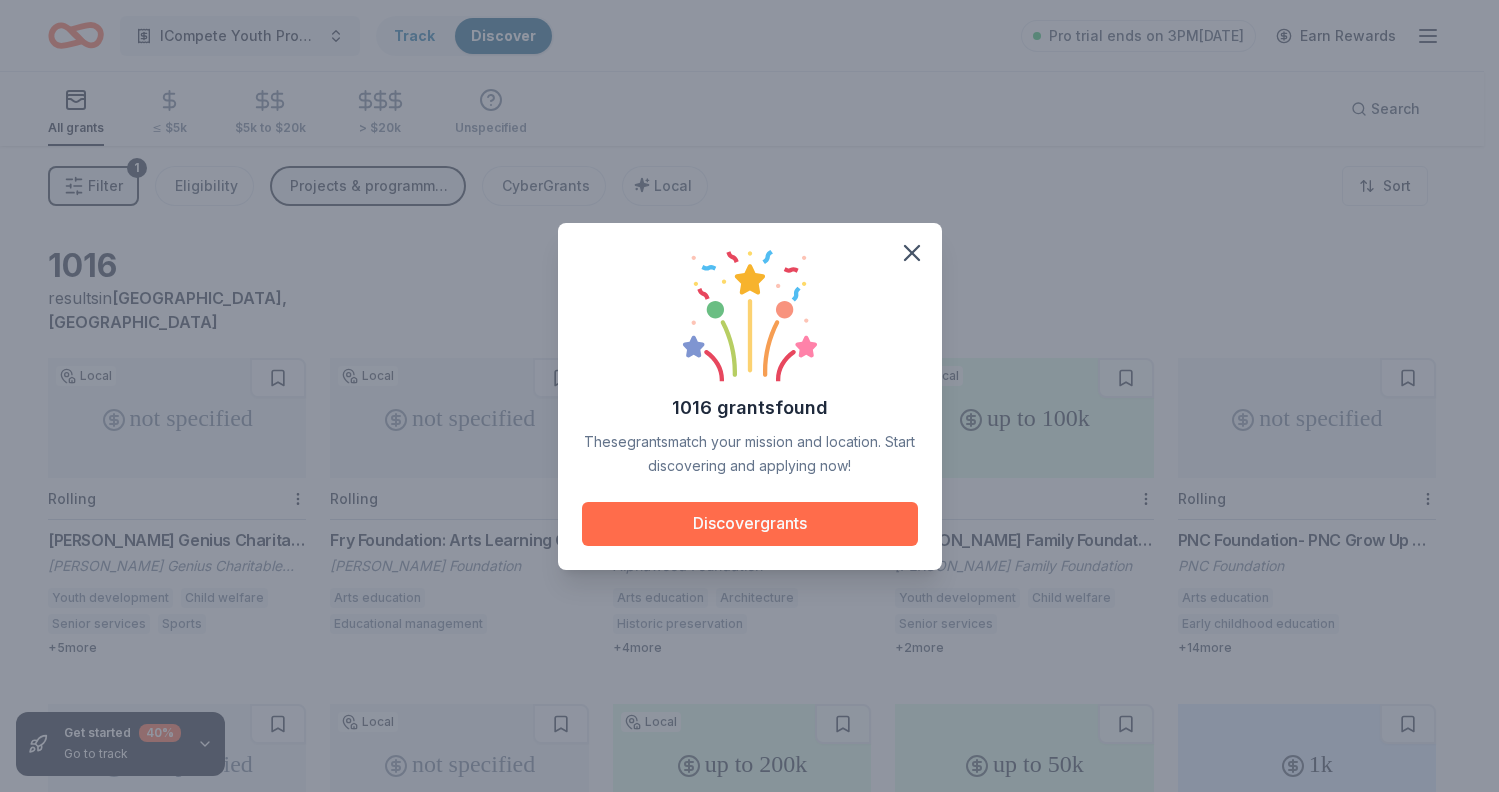 click on "Discover  grants" at bounding box center [750, 524] 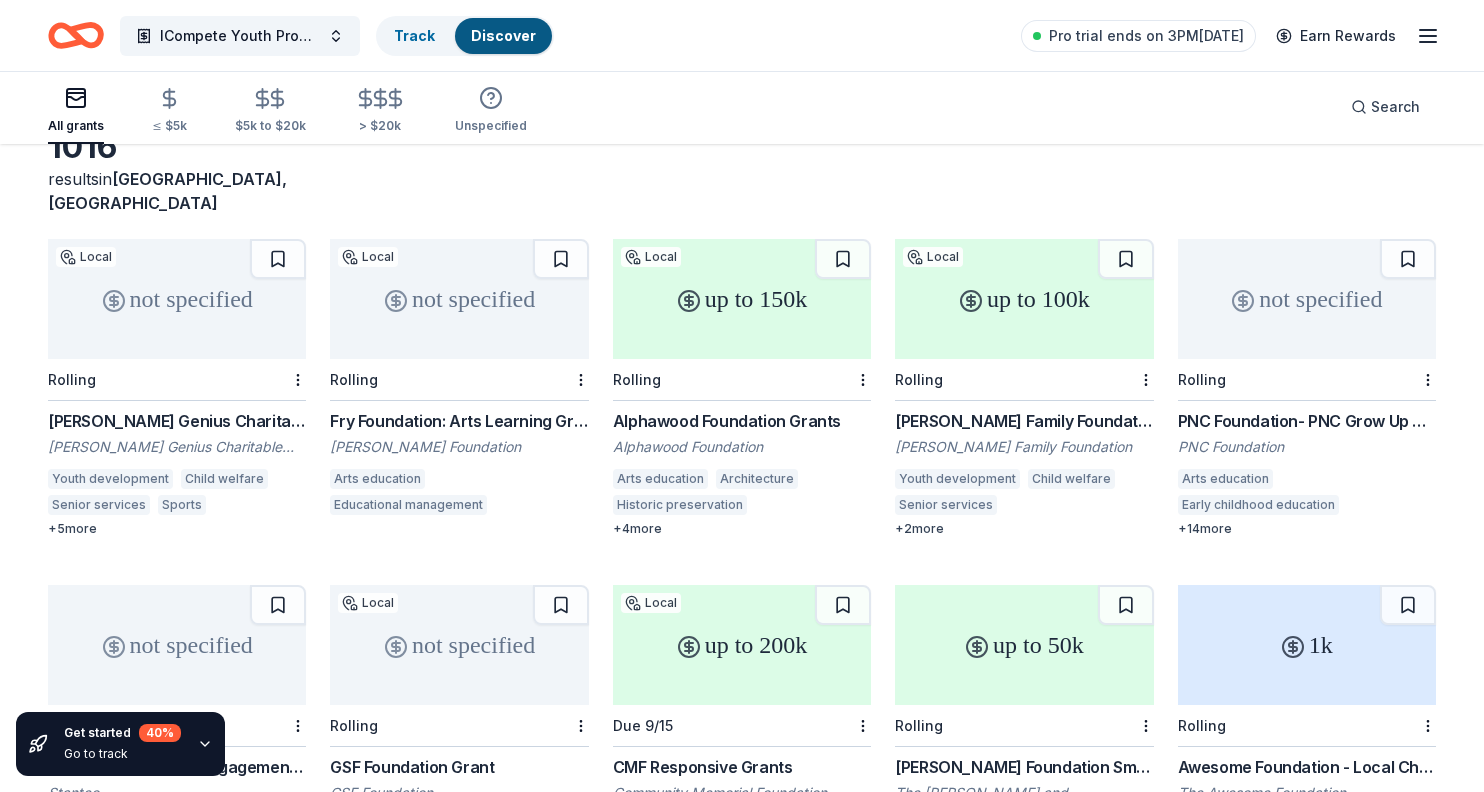 scroll, scrollTop: 0, scrollLeft: 0, axis: both 